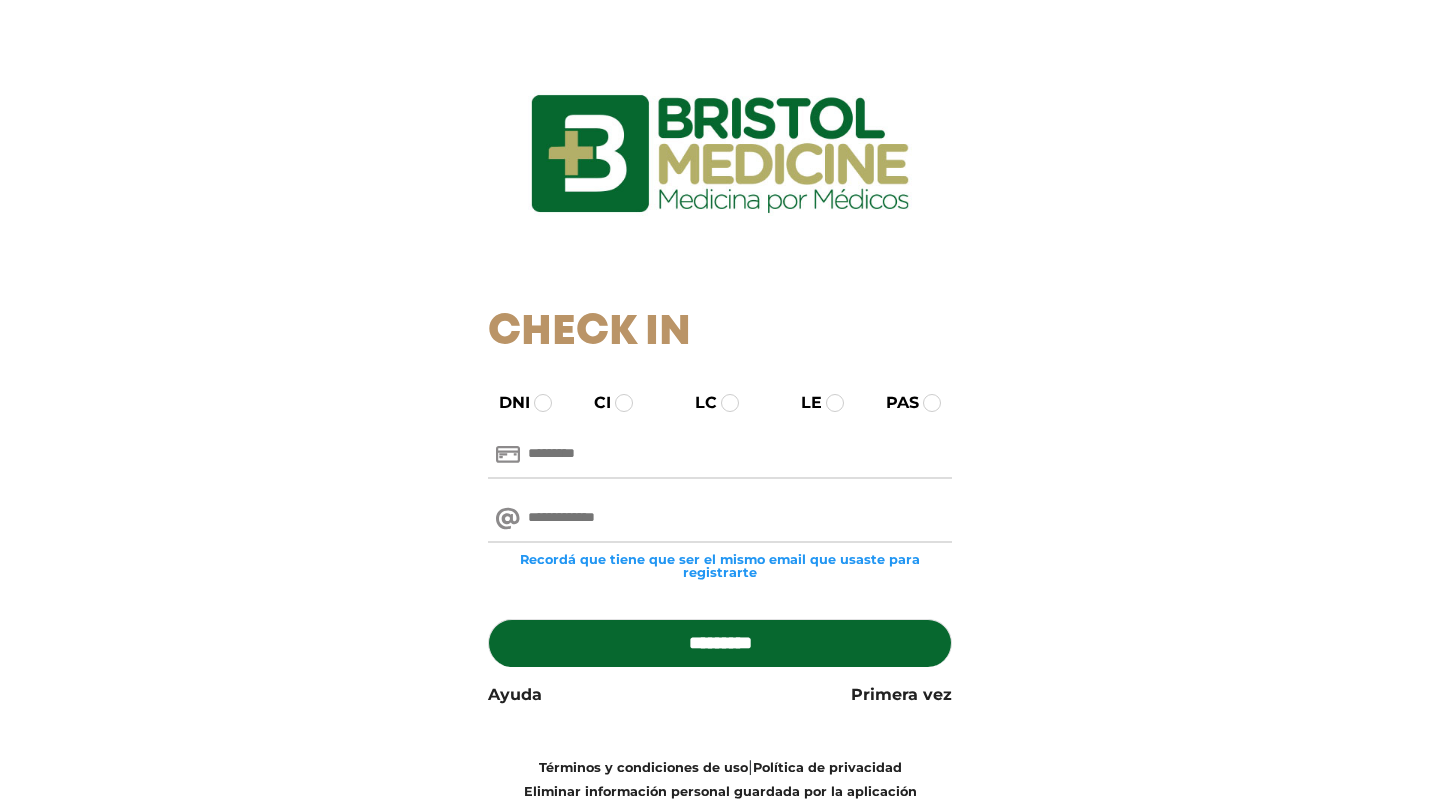 scroll, scrollTop: 0, scrollLeft: 0, axis: both 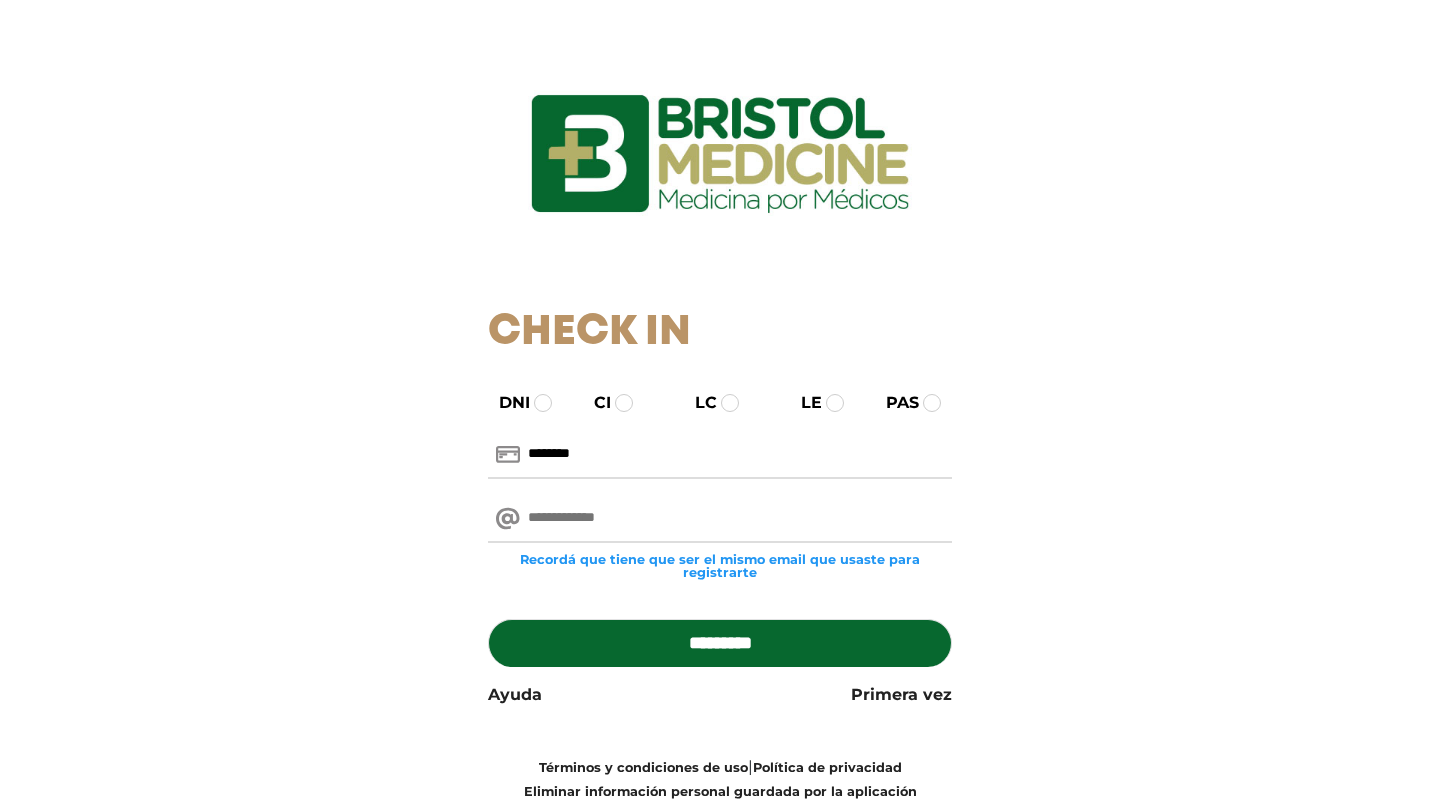 click at bounding box center (720, 519) 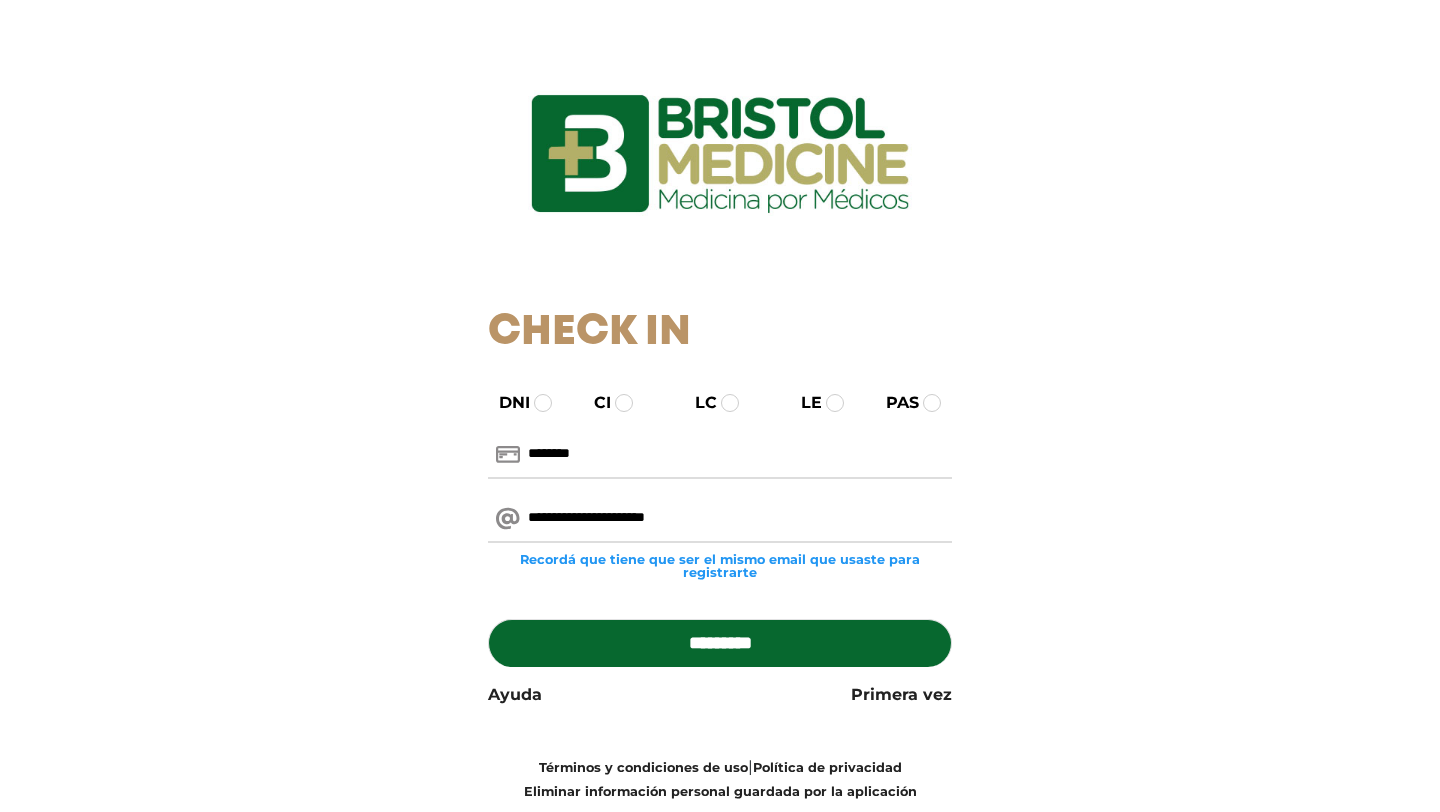 click on "*********" at bounding box center [720, 643] 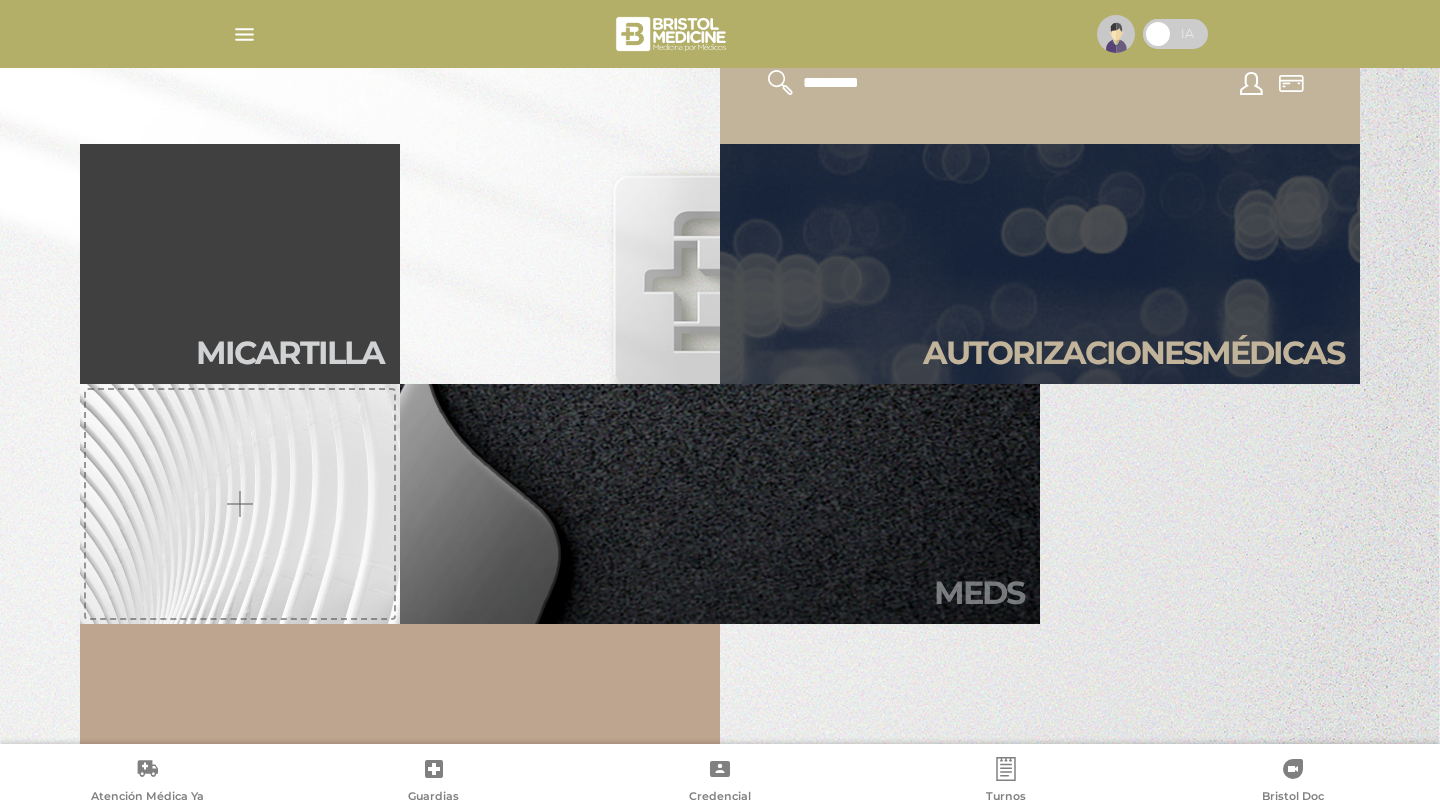 scroll, scrollTop: 597, scrollLeft: 0, axis: vertical 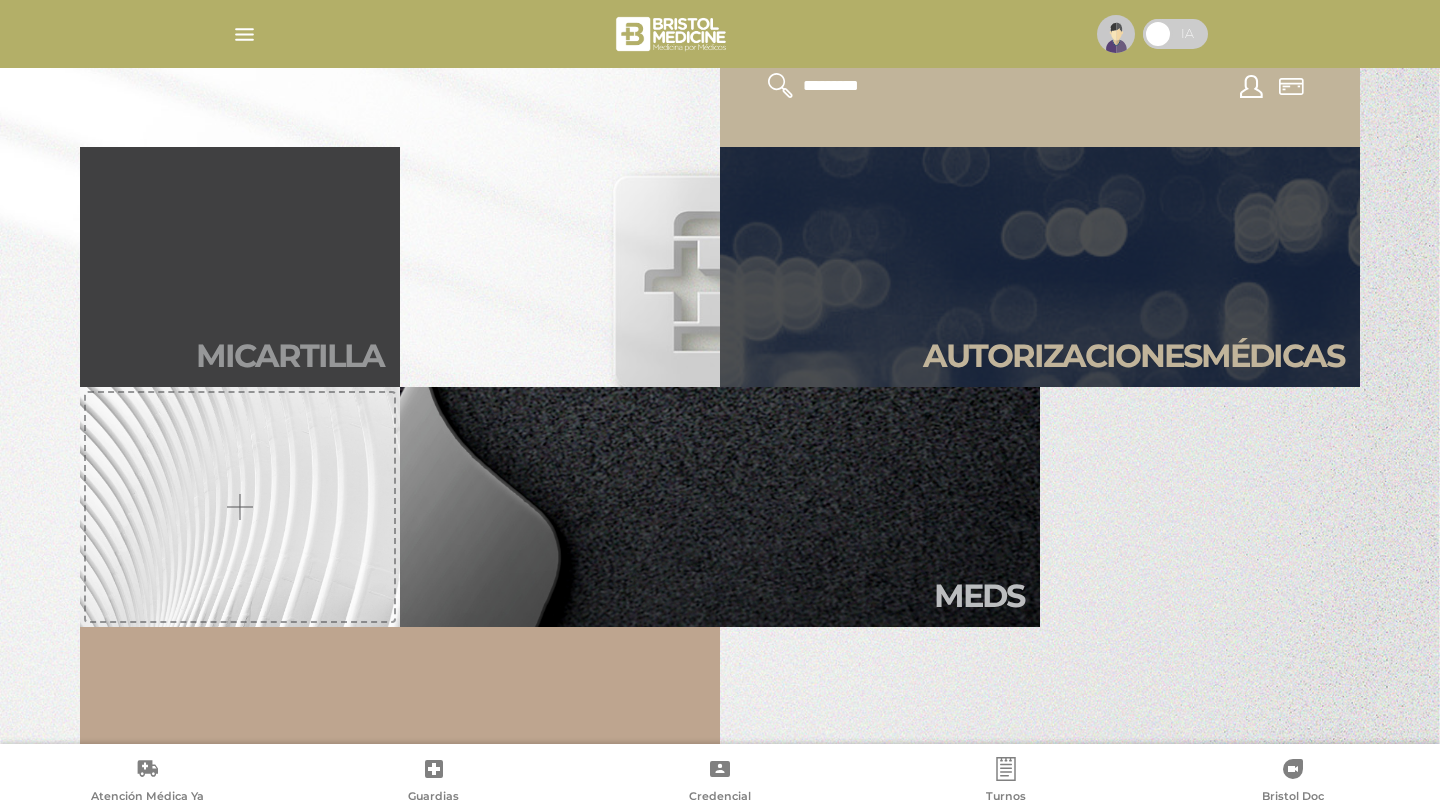 click on "Mi  car tilla" at bounding box center [240, 267] 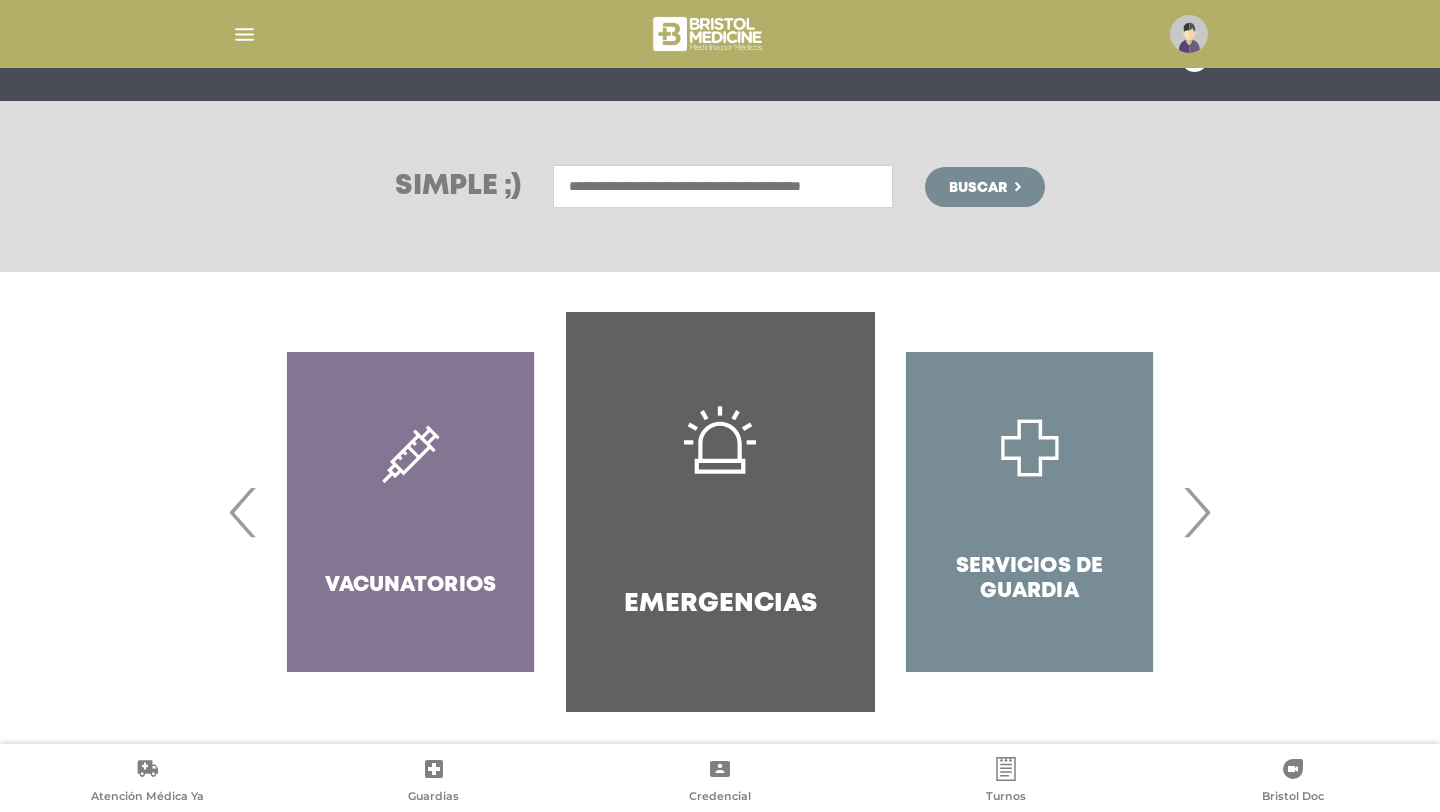 scroll, scrollTop: 215, scrollLeft: 0, axis: vertical 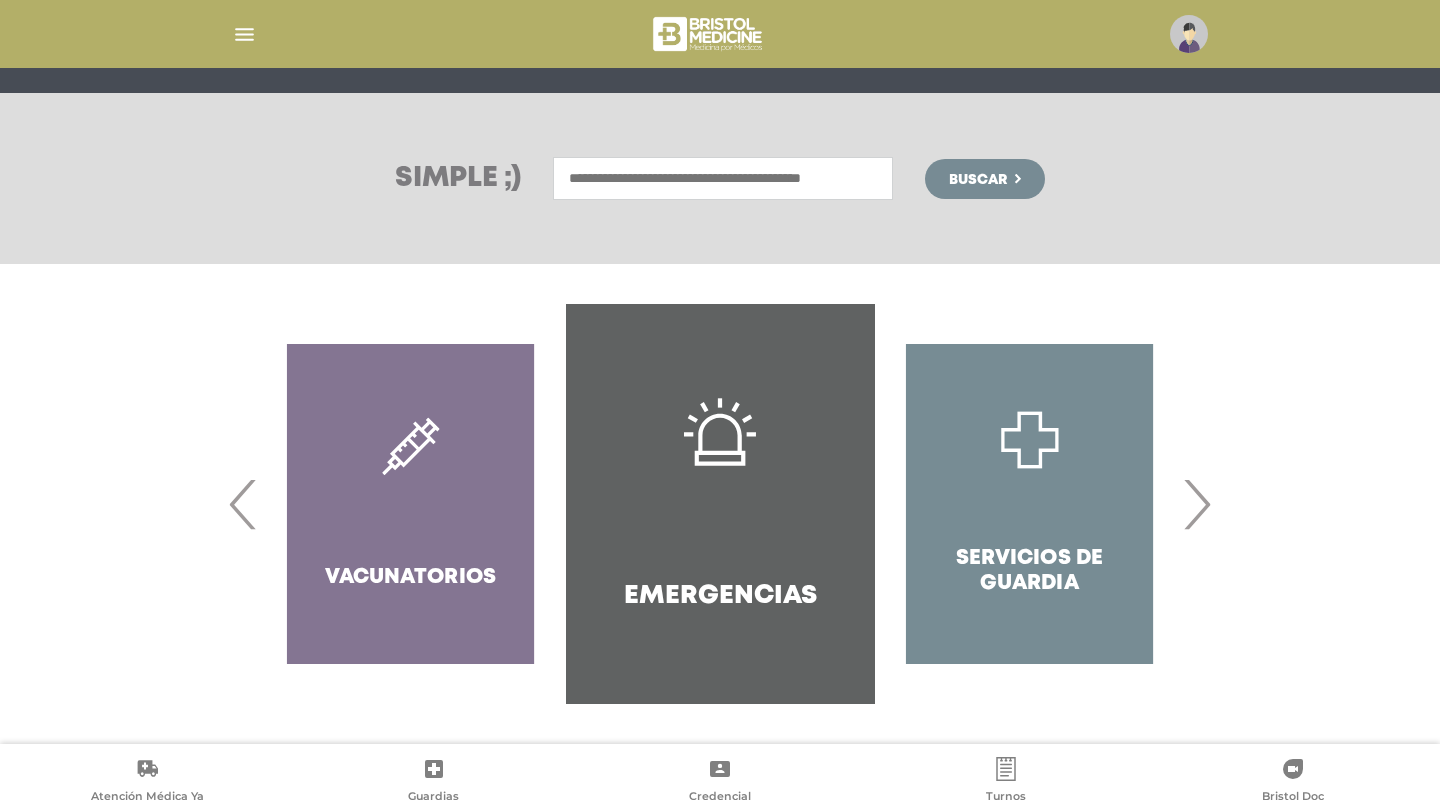 click on "›" at bounding box center (1196, 504) 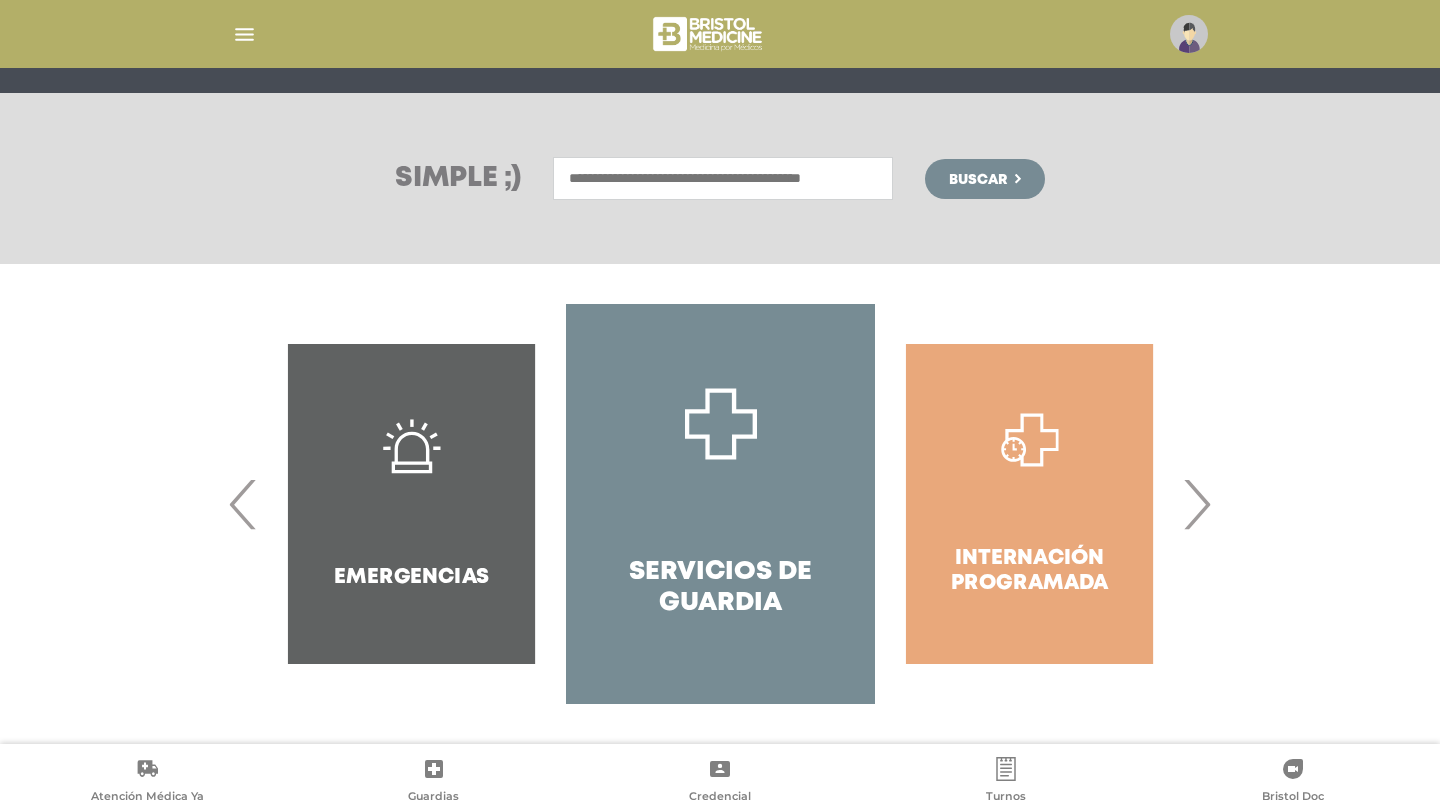 click on "›" at bounding box center (1196, 504) 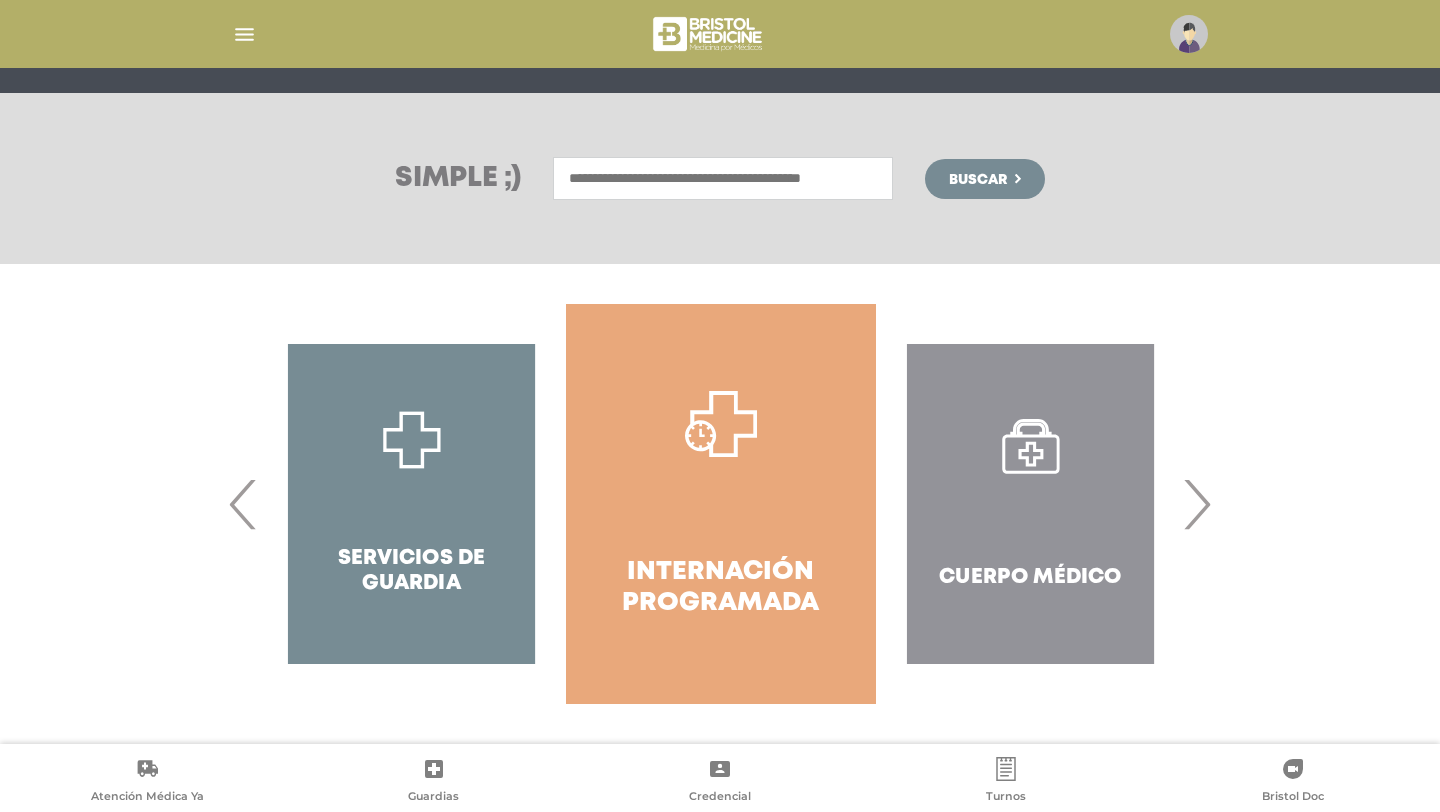 click on "›" at bounding box center (1196, 504) 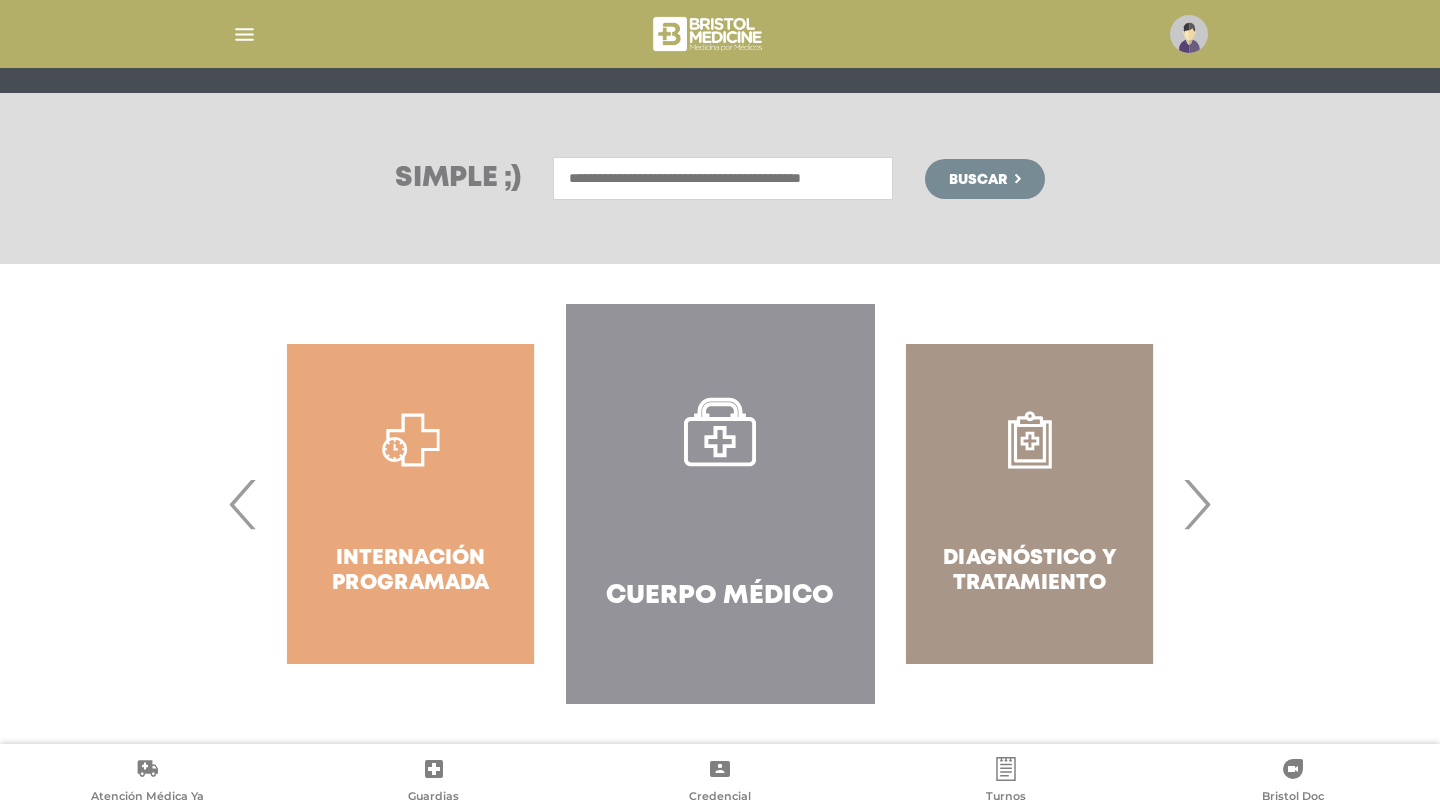click on "›" at bounding box center (1196, 504) 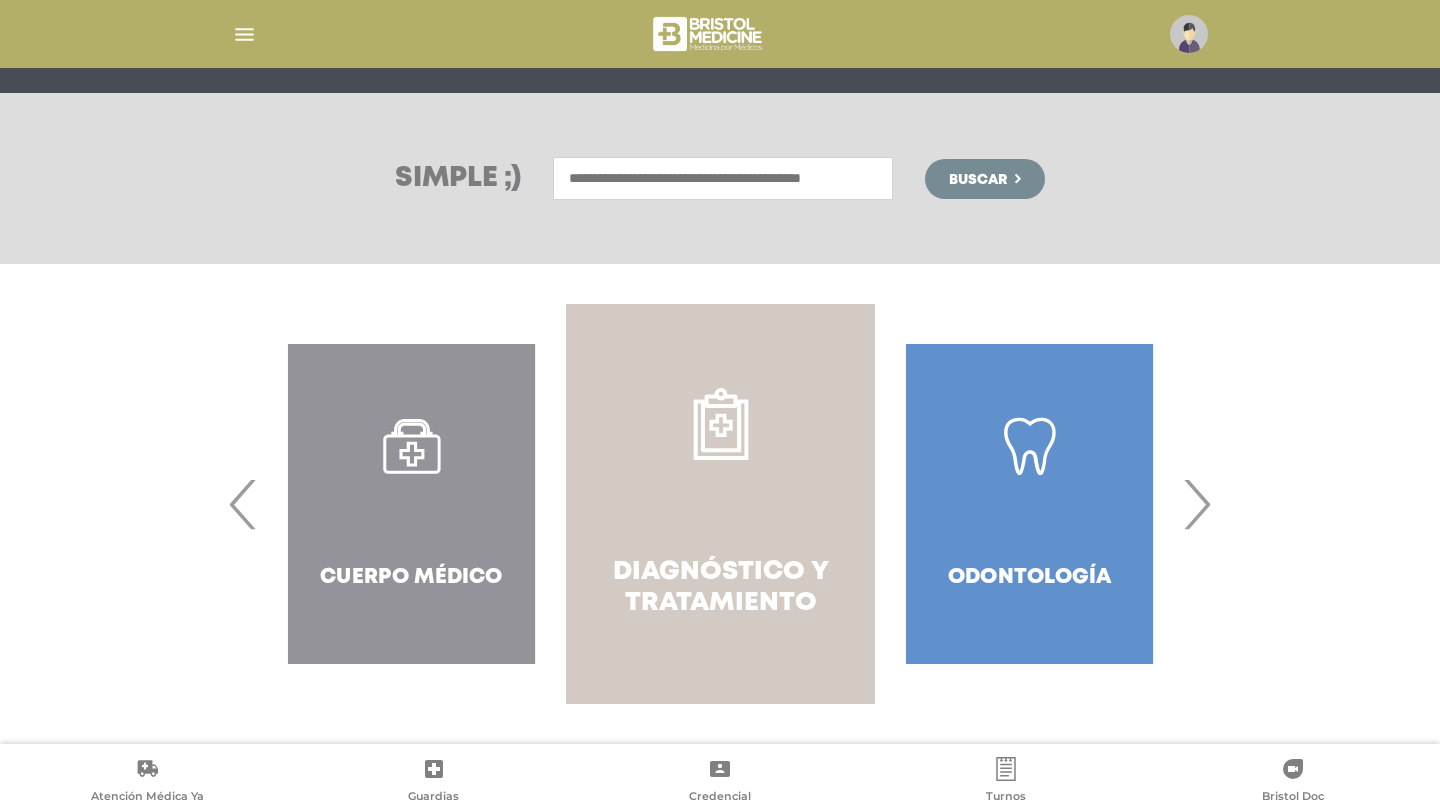 click on "Diagnóstico y Tratamiento" at bounding box center [720, 504] 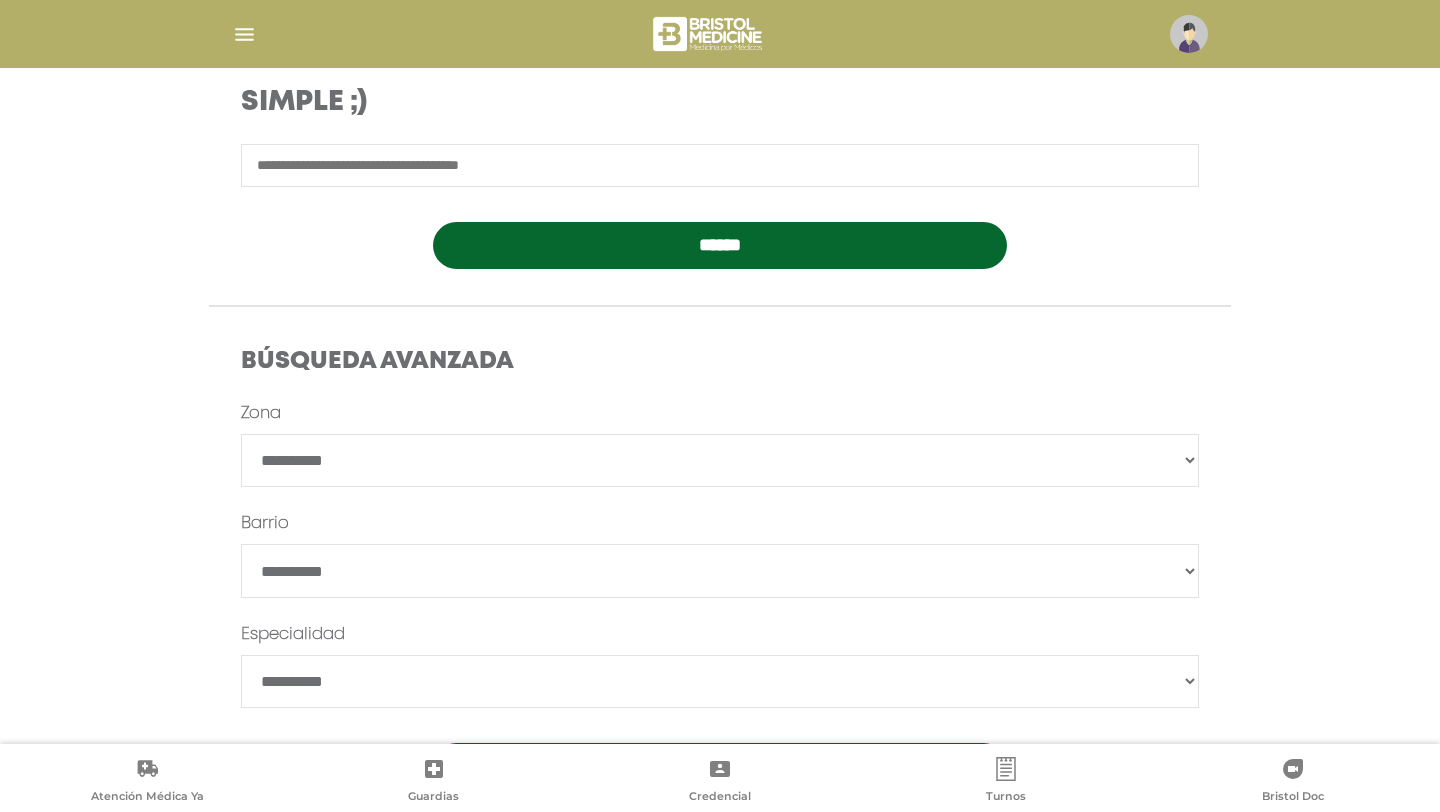 scroll, scrollTop: 442, scrollLeft: 0, axis: vertical 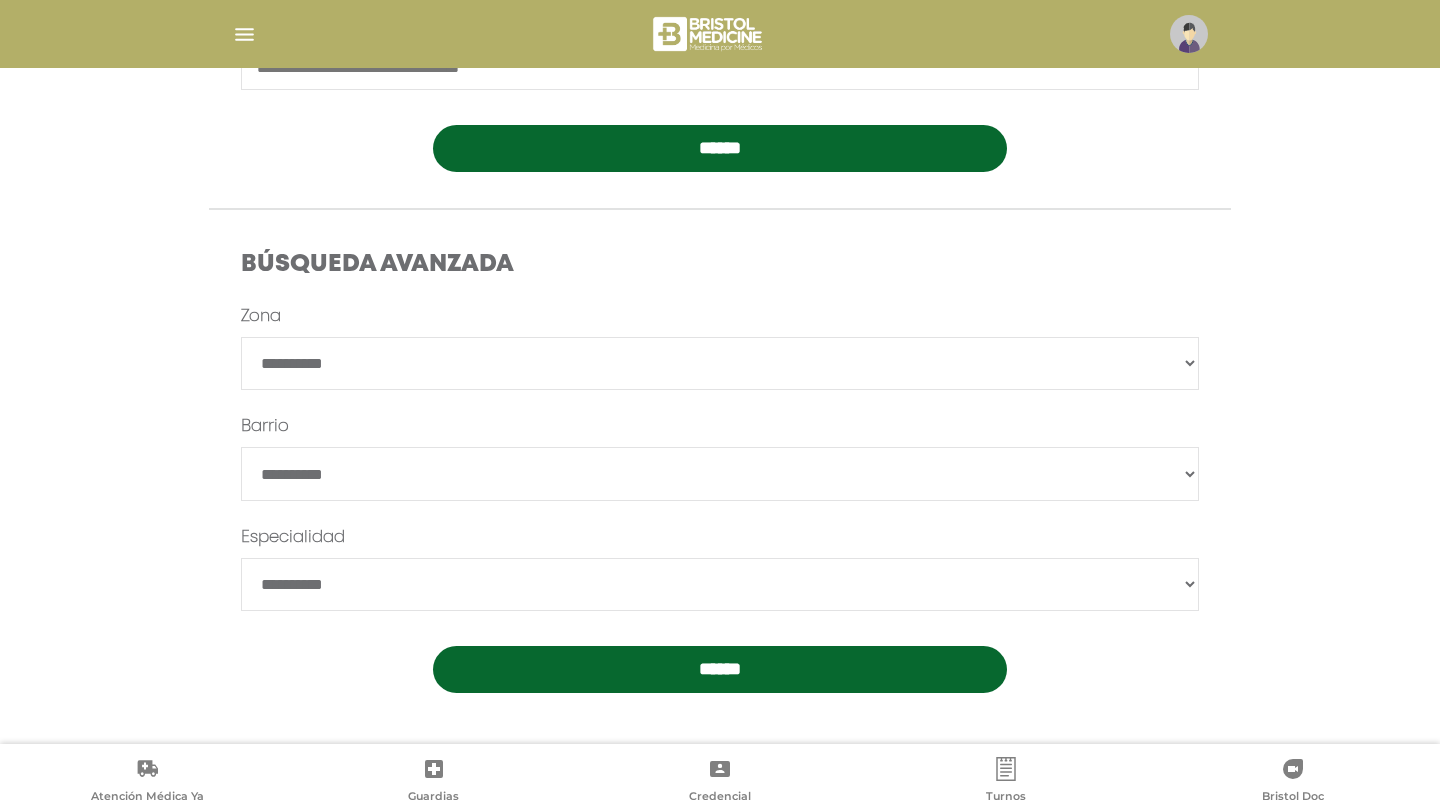 click on "**********" at bounding box center (720, 364) 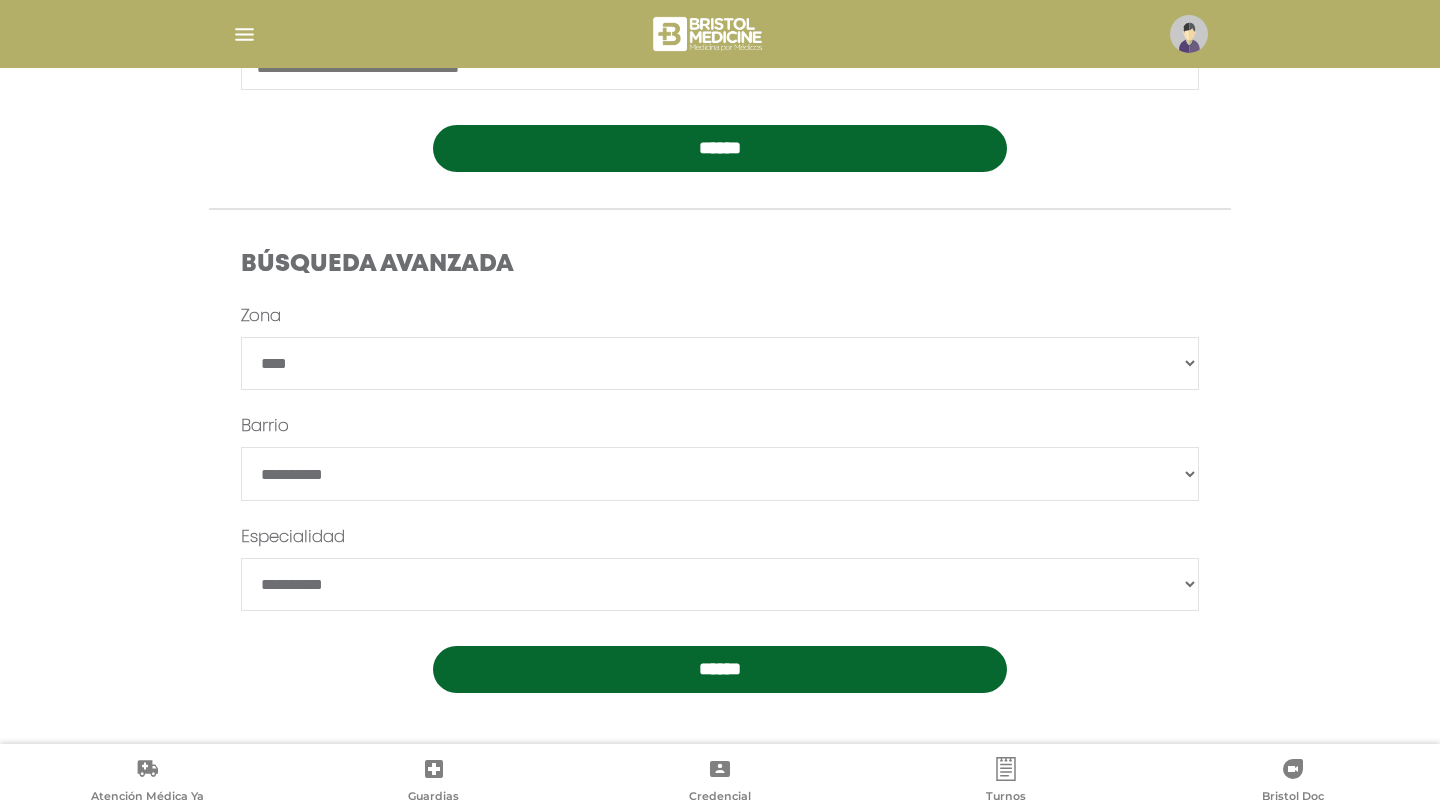click on "*******" at bounding box center (720, 474) 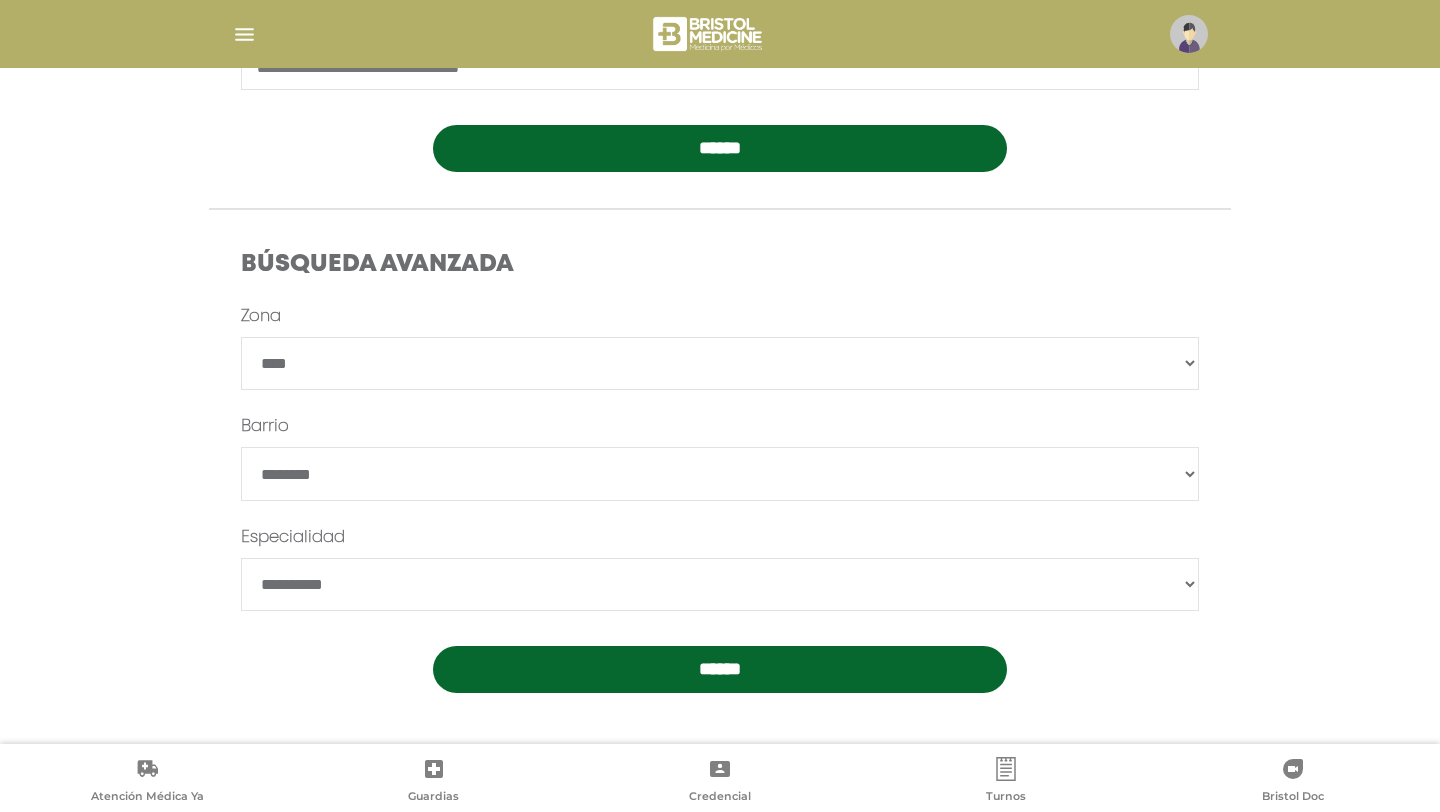 click on "**********" at bounding box center (720, 585) 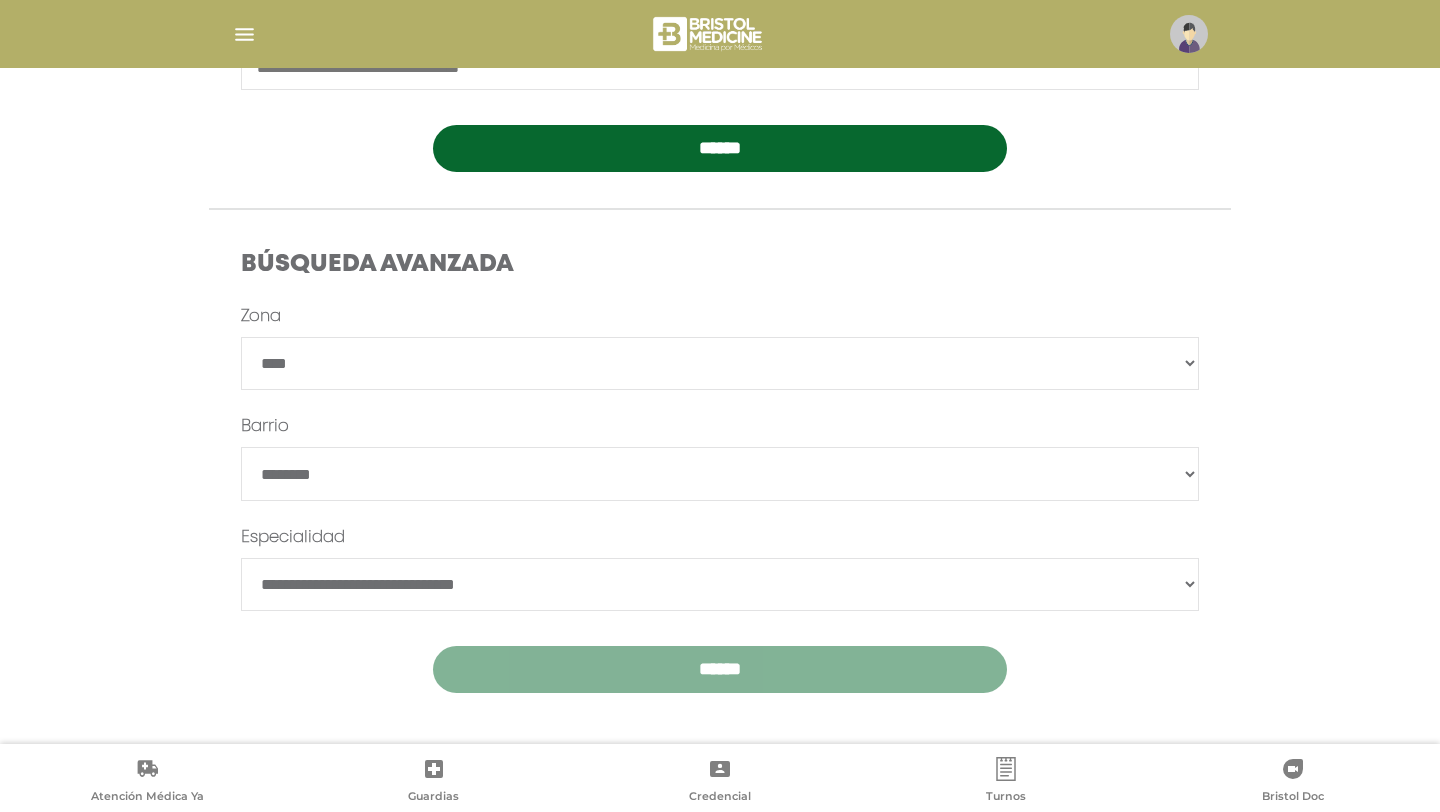 click on "******" at bounding box center (720, 669) 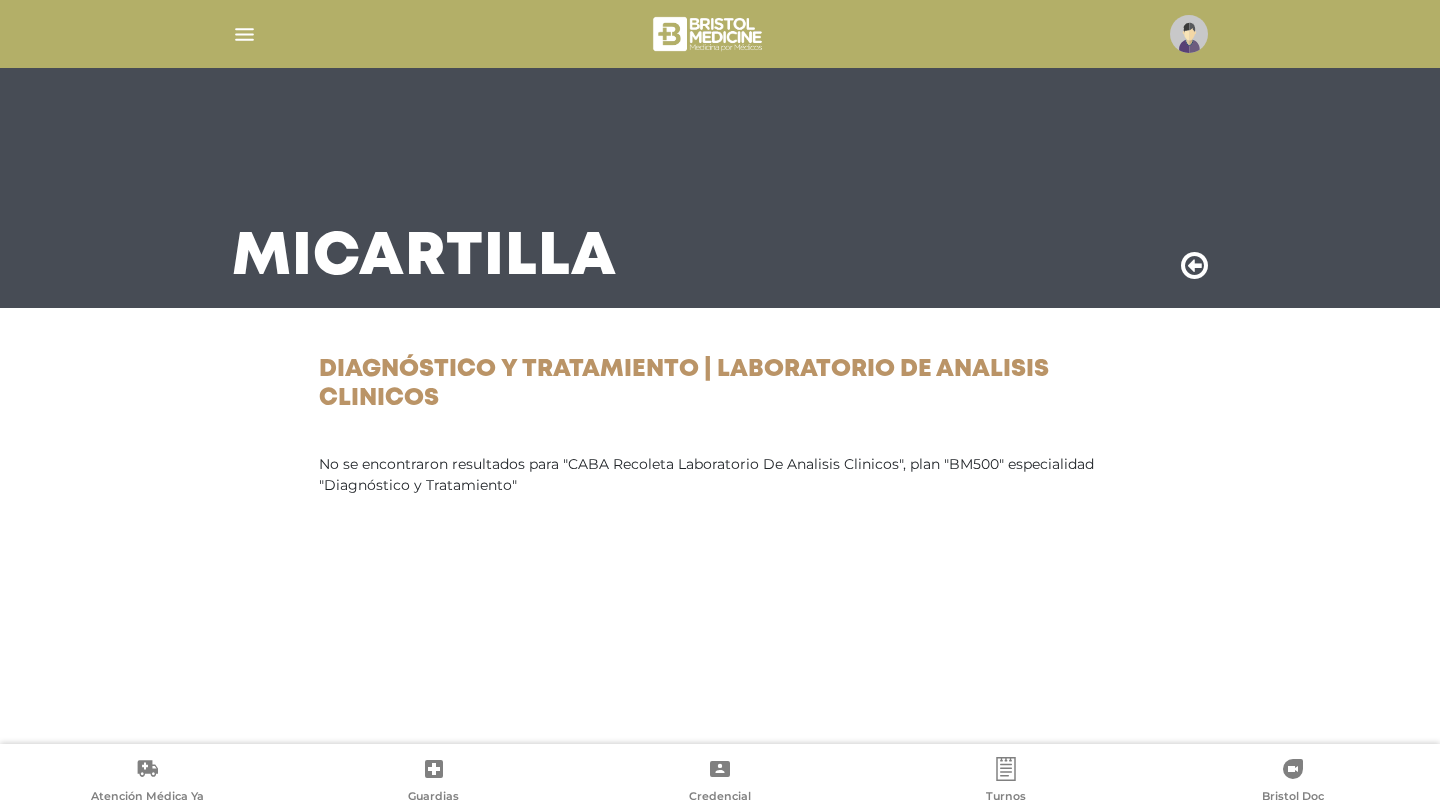 scroll, scrollTop: 0, scrollLeft: 0, axis: both 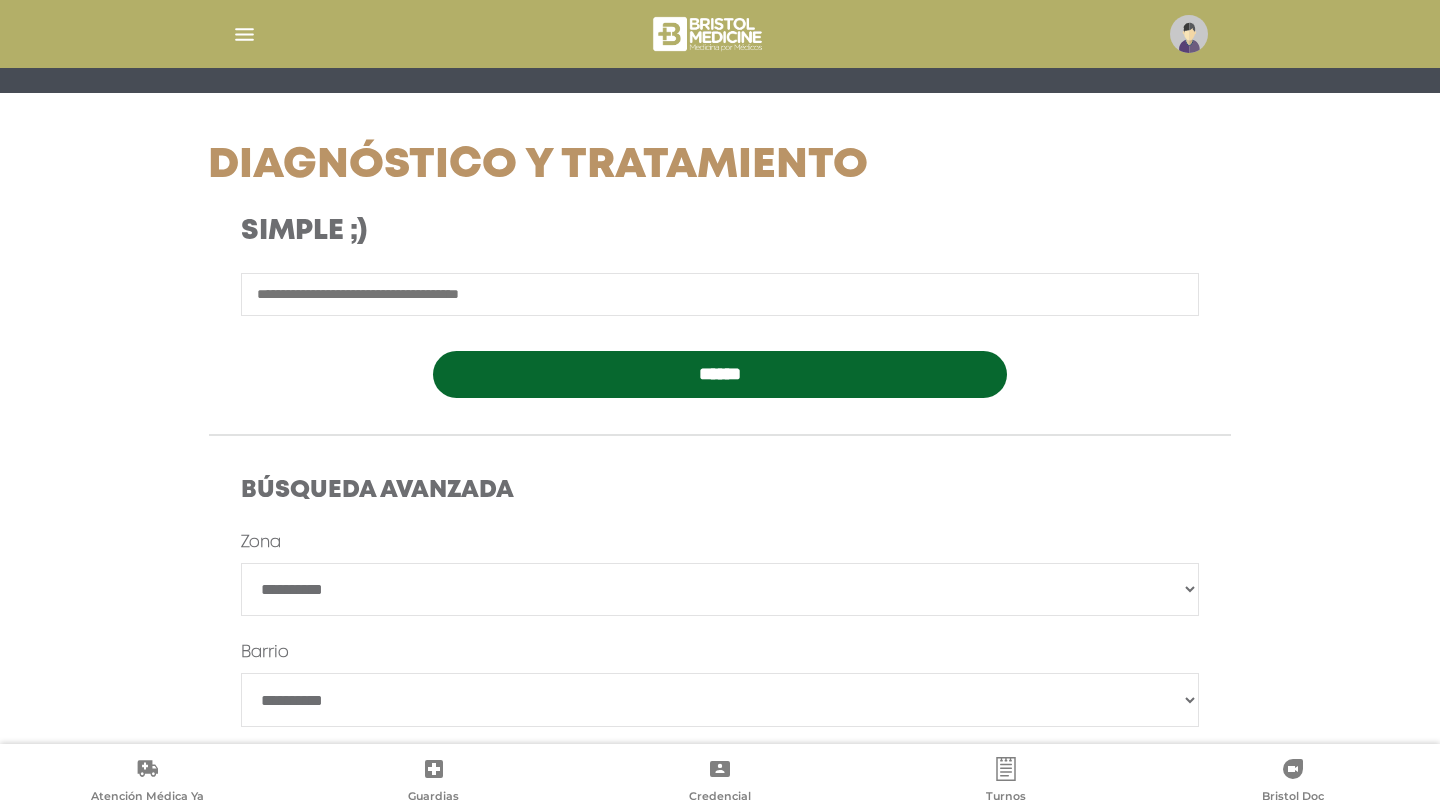 click on "**********" at bounding box center (720, 590) 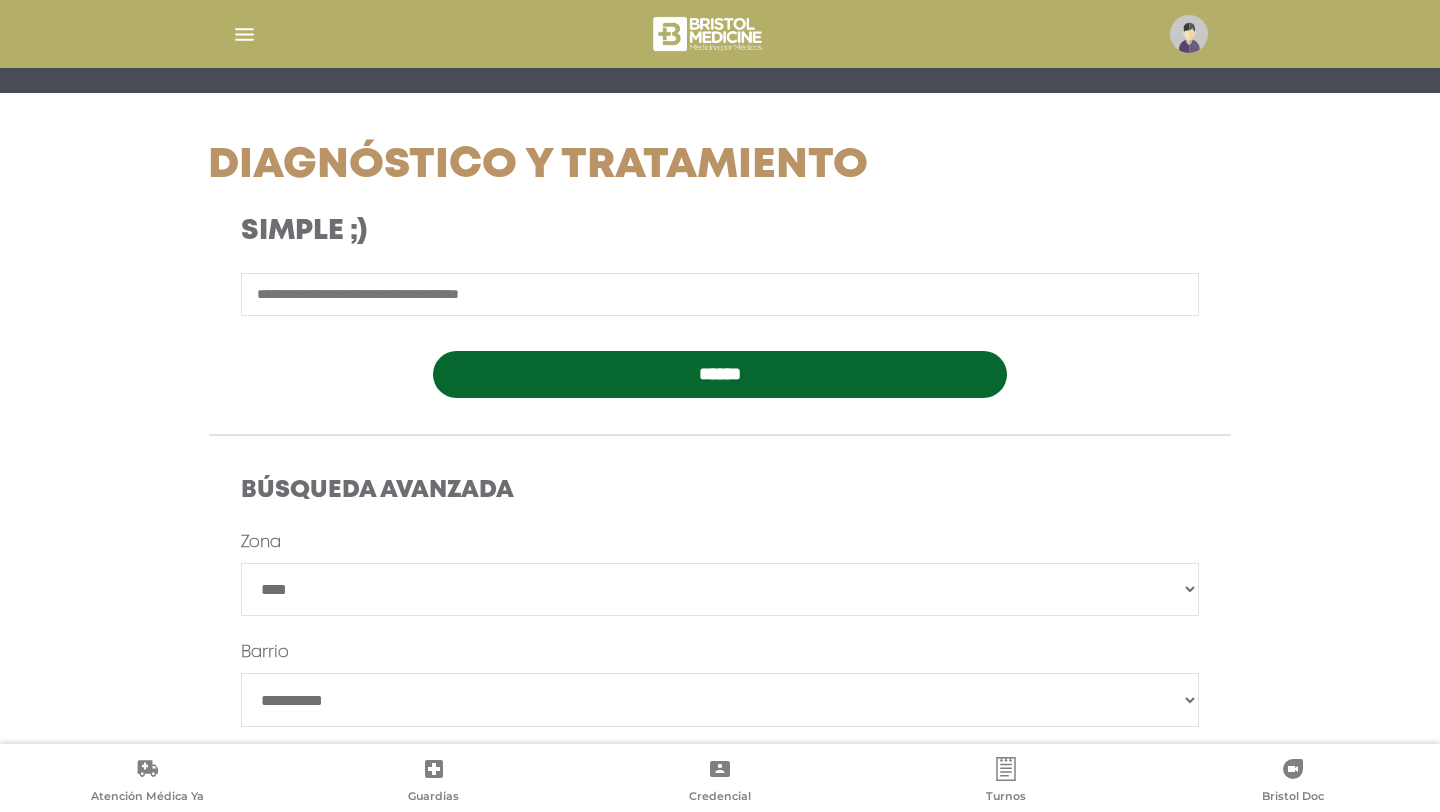 click on "**********" at bounding box center (720, 725) 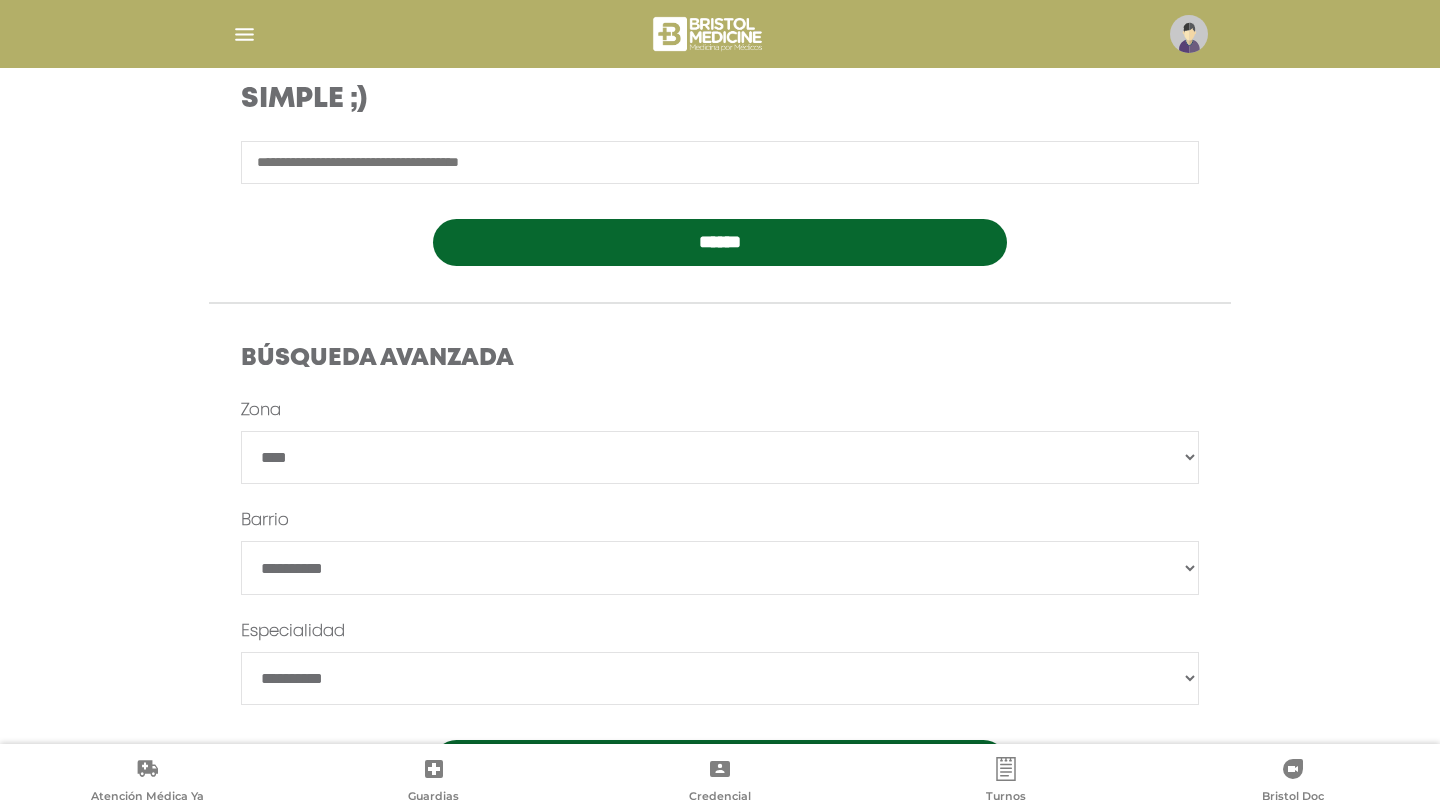 scroll, scrollTop: 380, scrollLeft: 0, axis: vertical 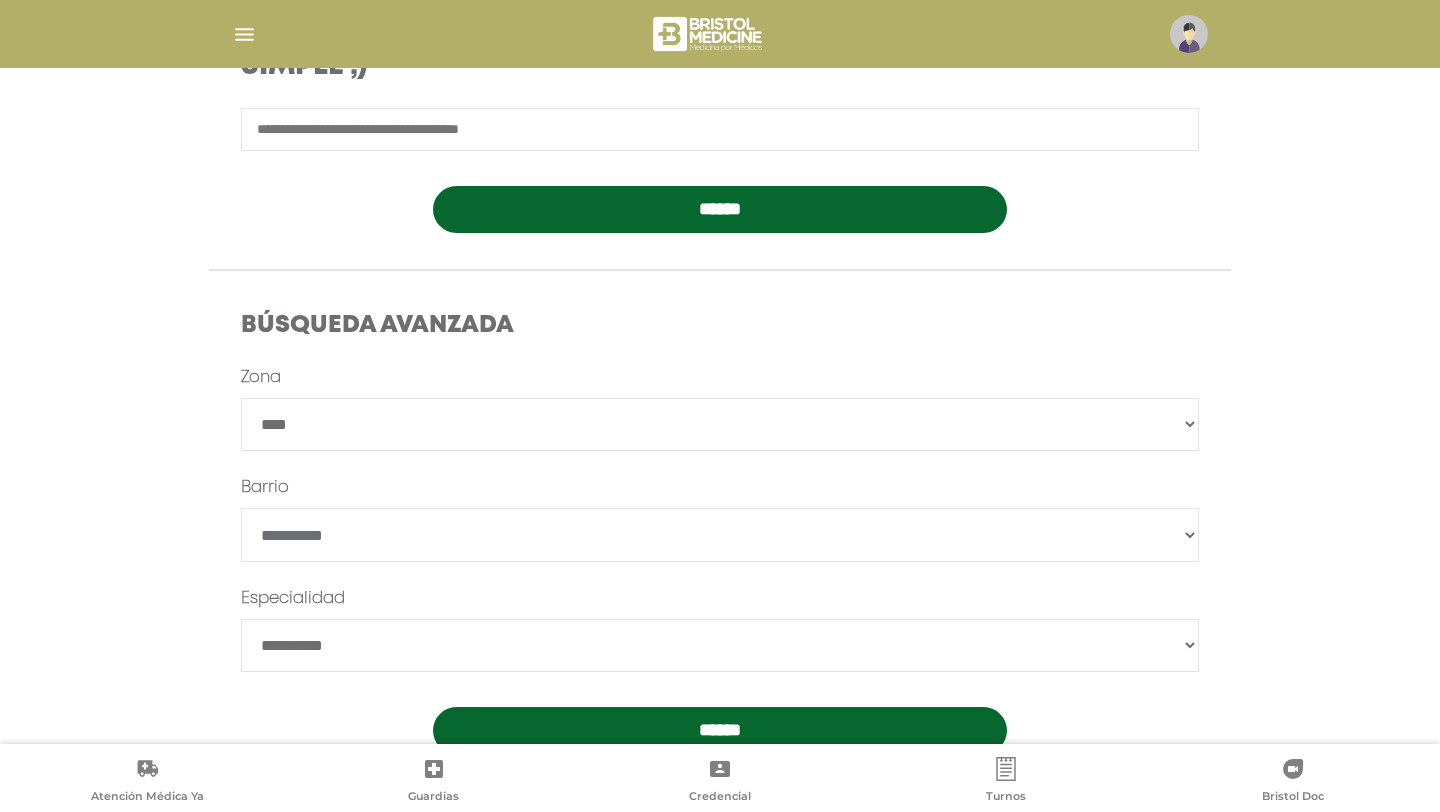 click on "**********" at bounding box center (720, 646) 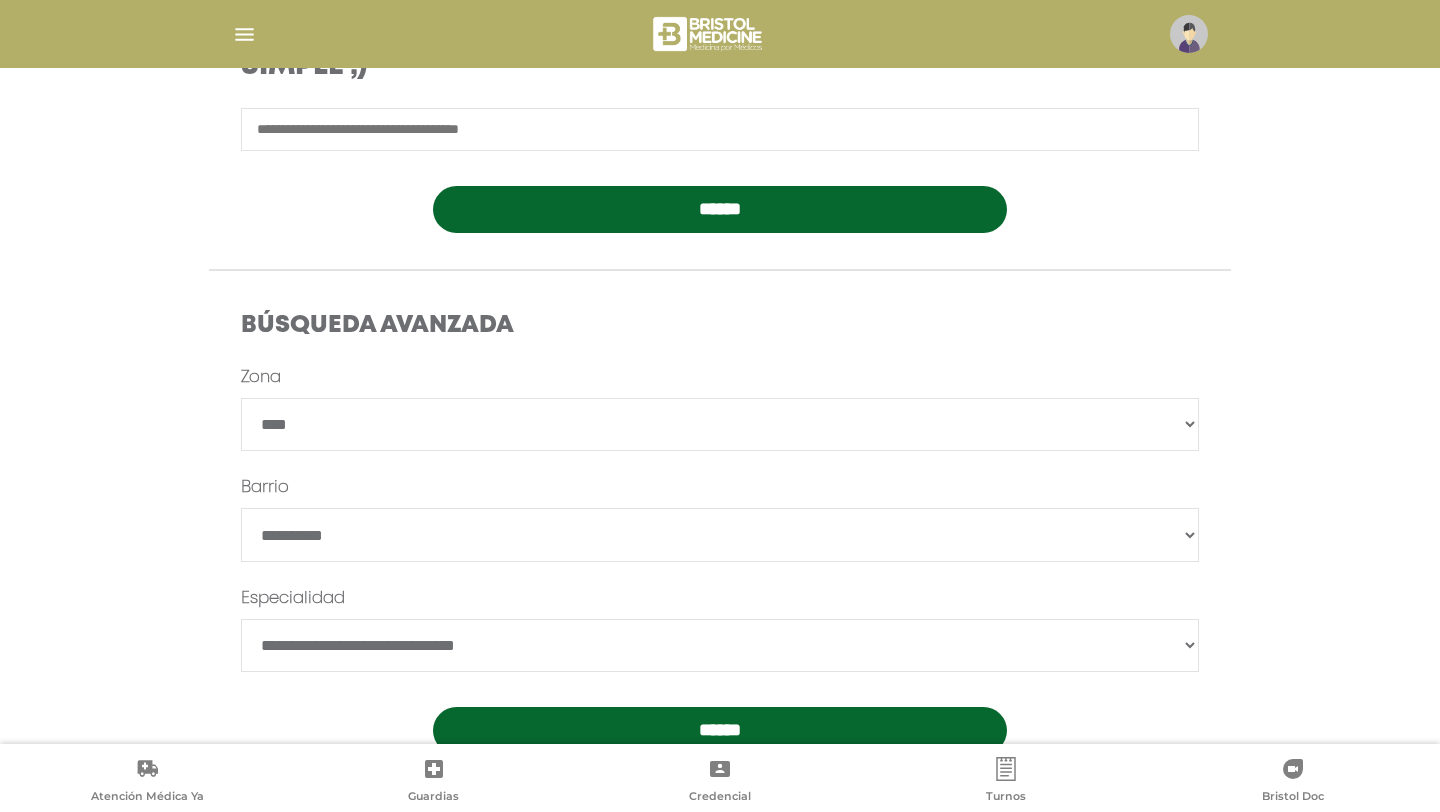click on "******" at bounding box center (720, 730) 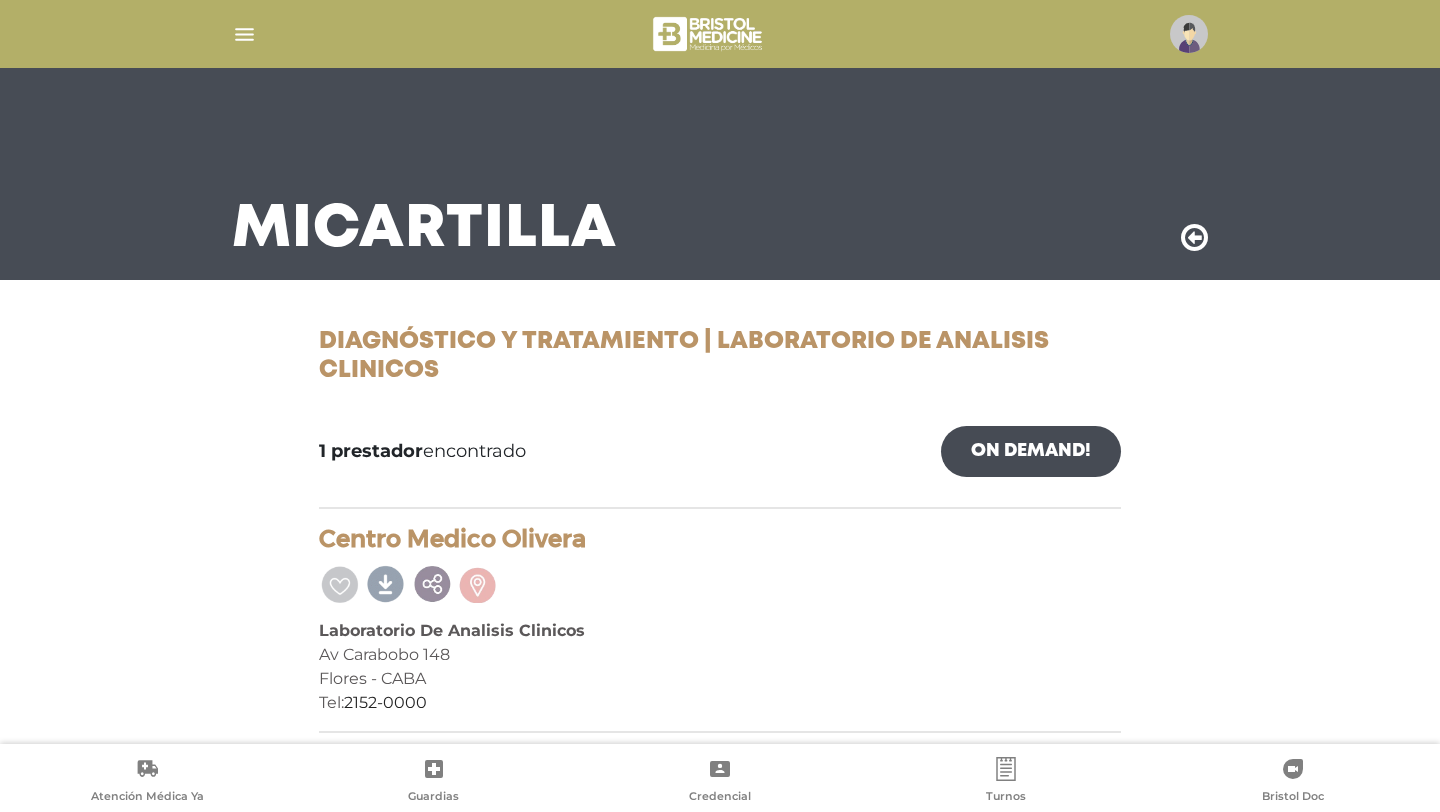 scroll, scrollTop: 33, scrollLeft: 0, axis: vertical 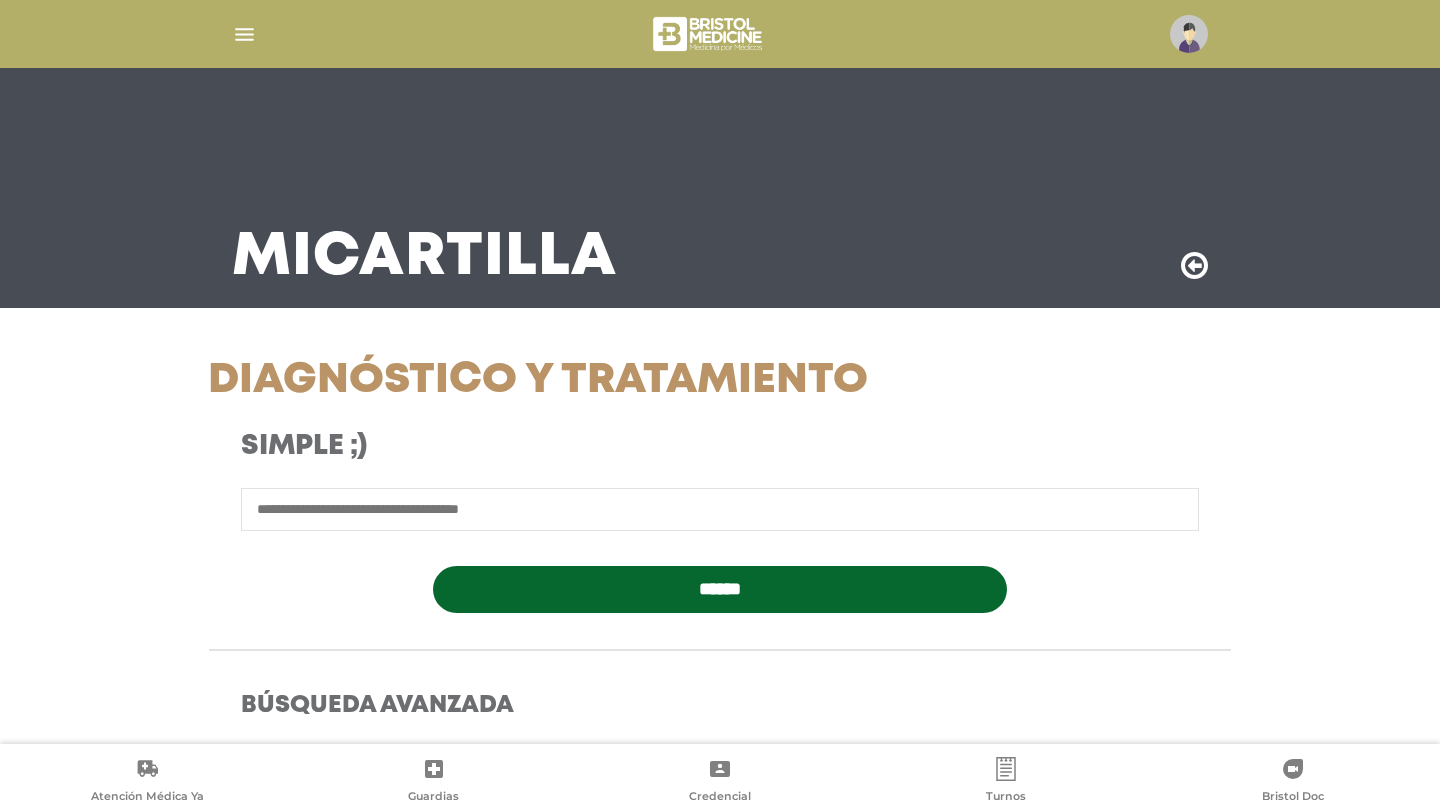 select on "****" 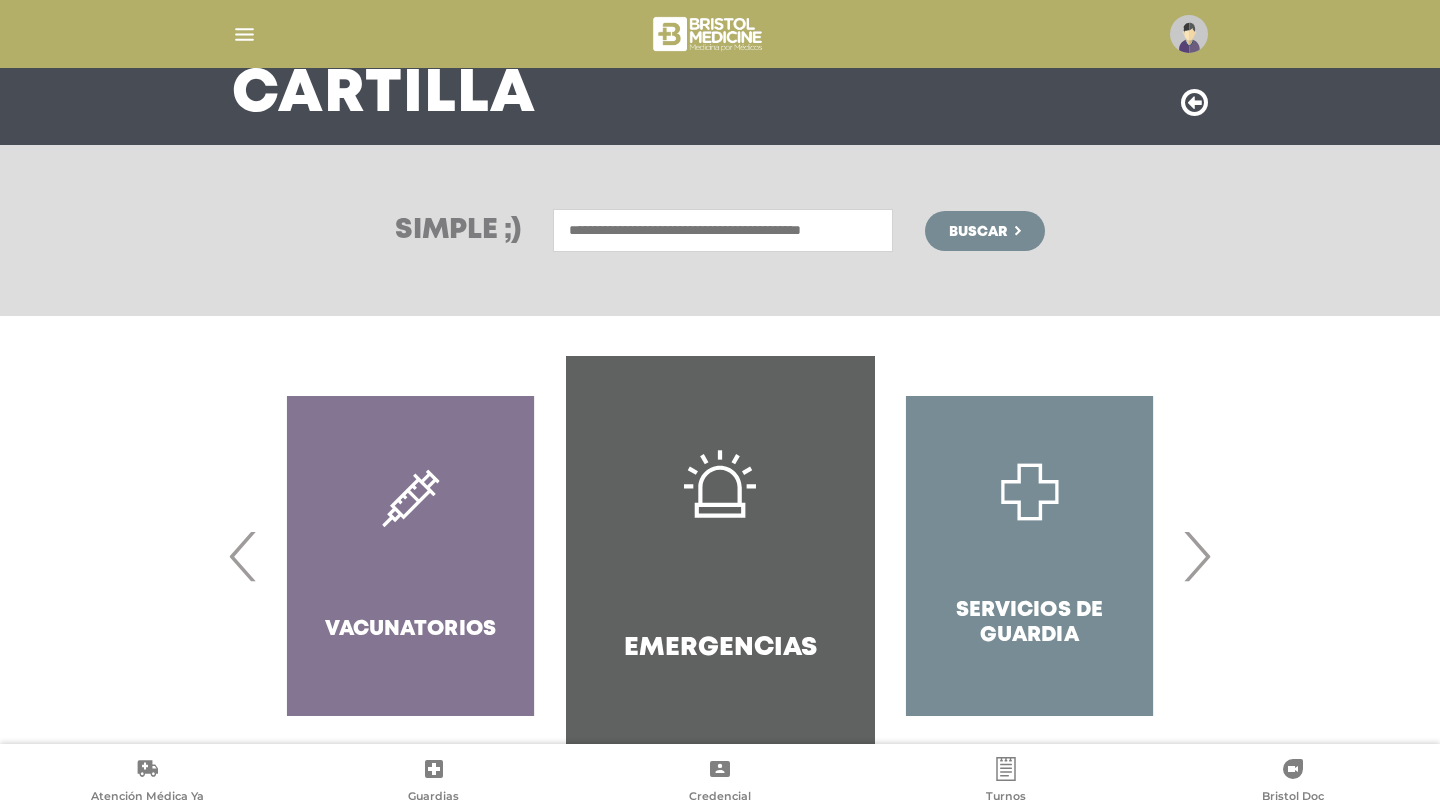 scroll, scrollTop: 172, scrollLeft: 0, axis: vertical 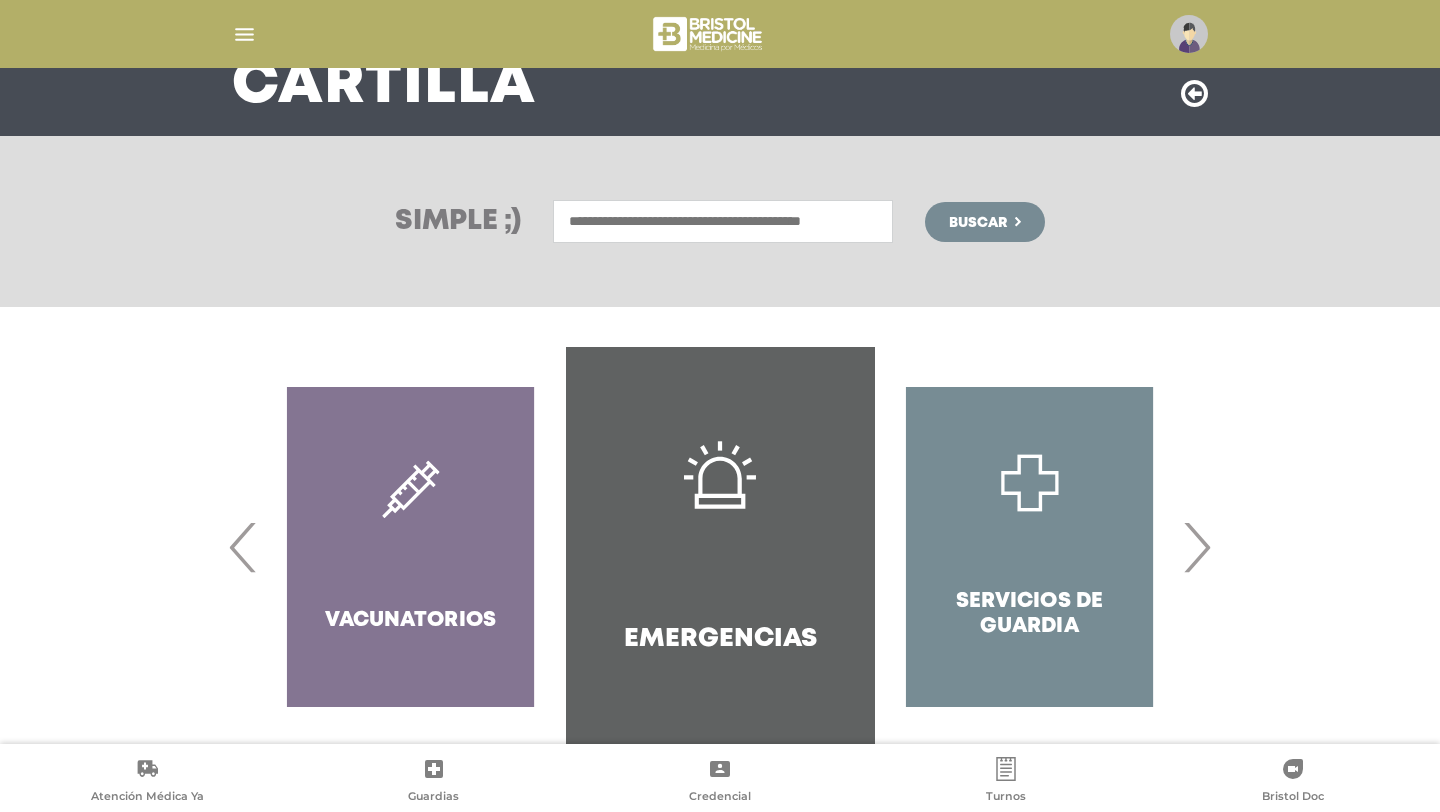 click on "›" at bounding box center (1196, 547) 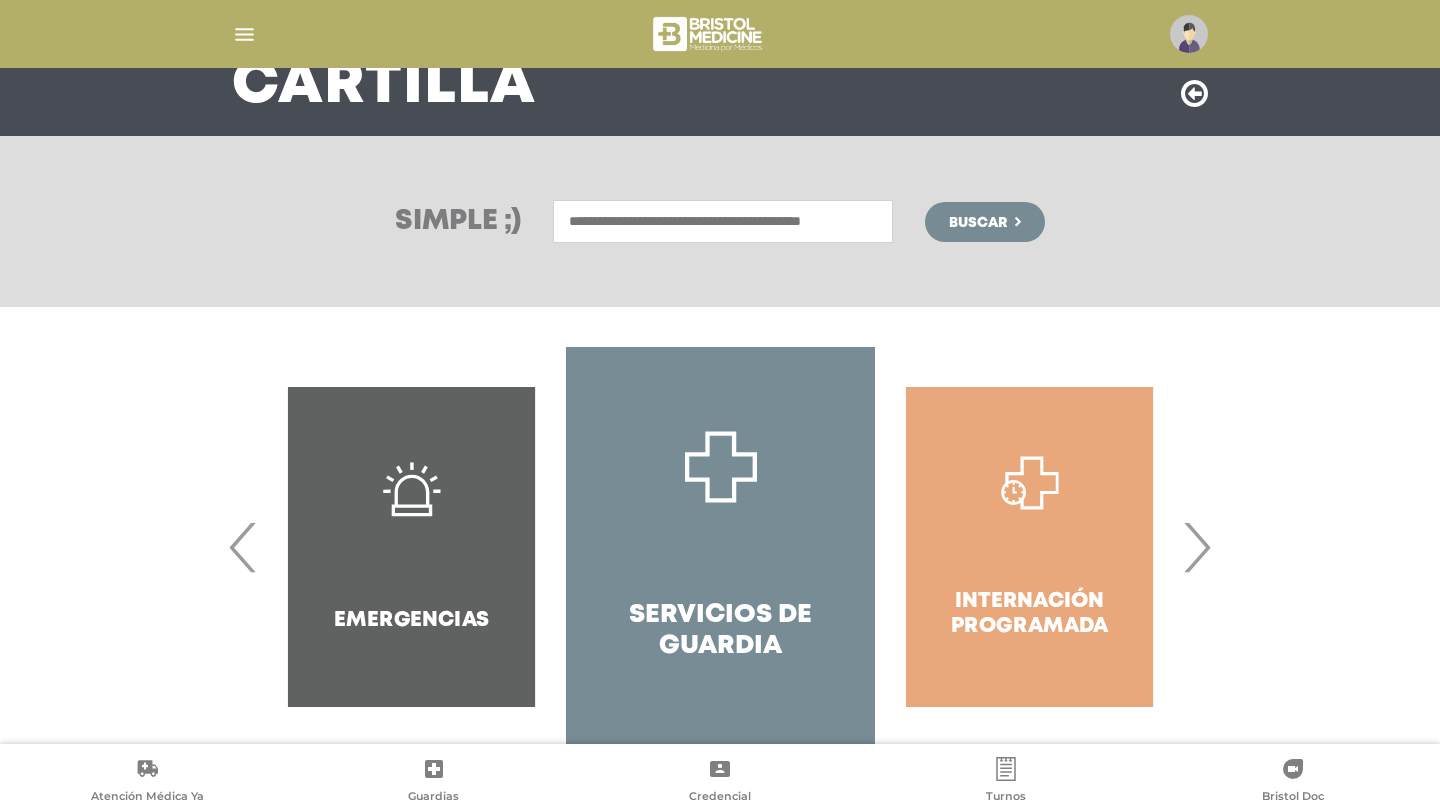 click on "›" at bounding box center [1196, 547] 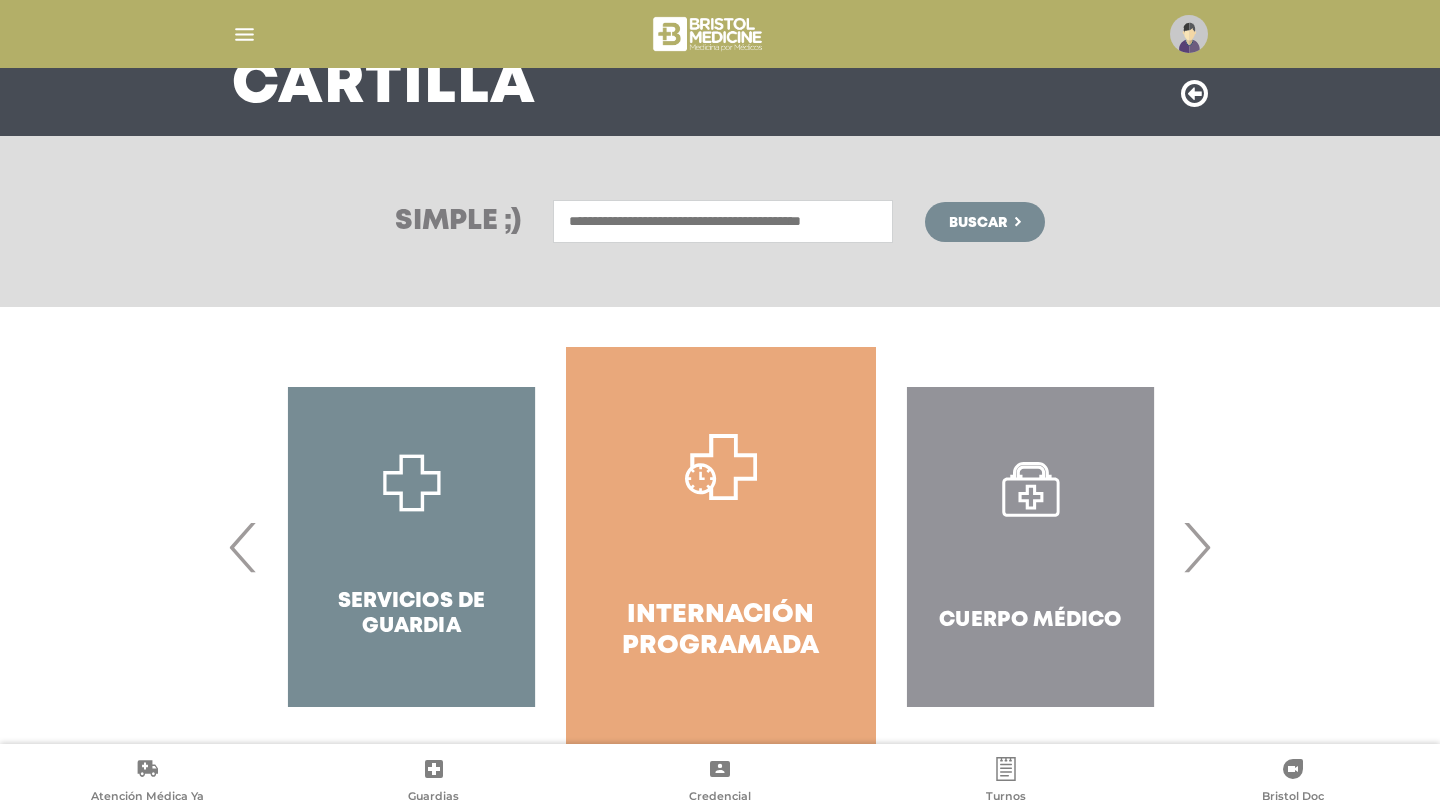 click on "›" at bounding box center (1196, 547) 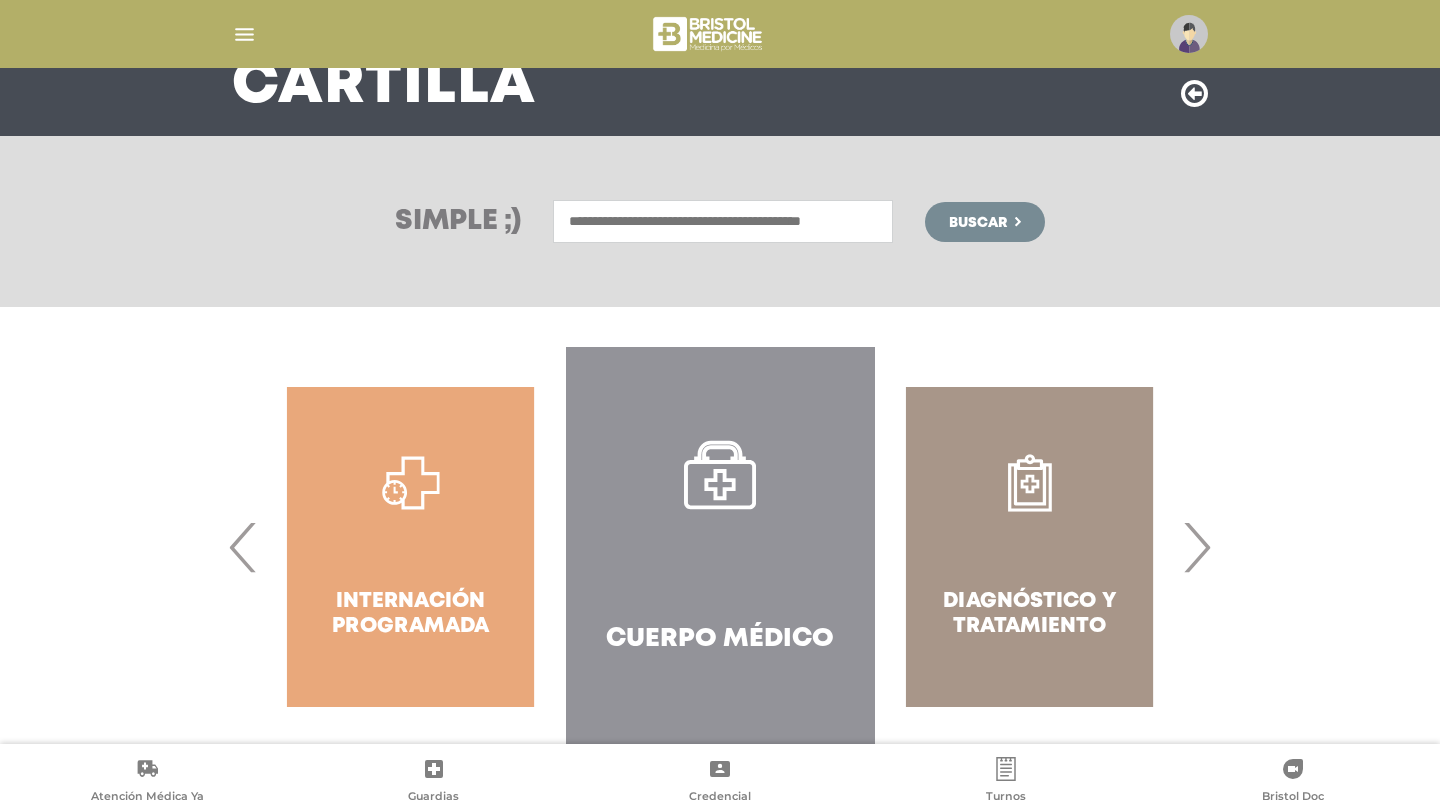 click on "›" at bounding box center (1196, 547) 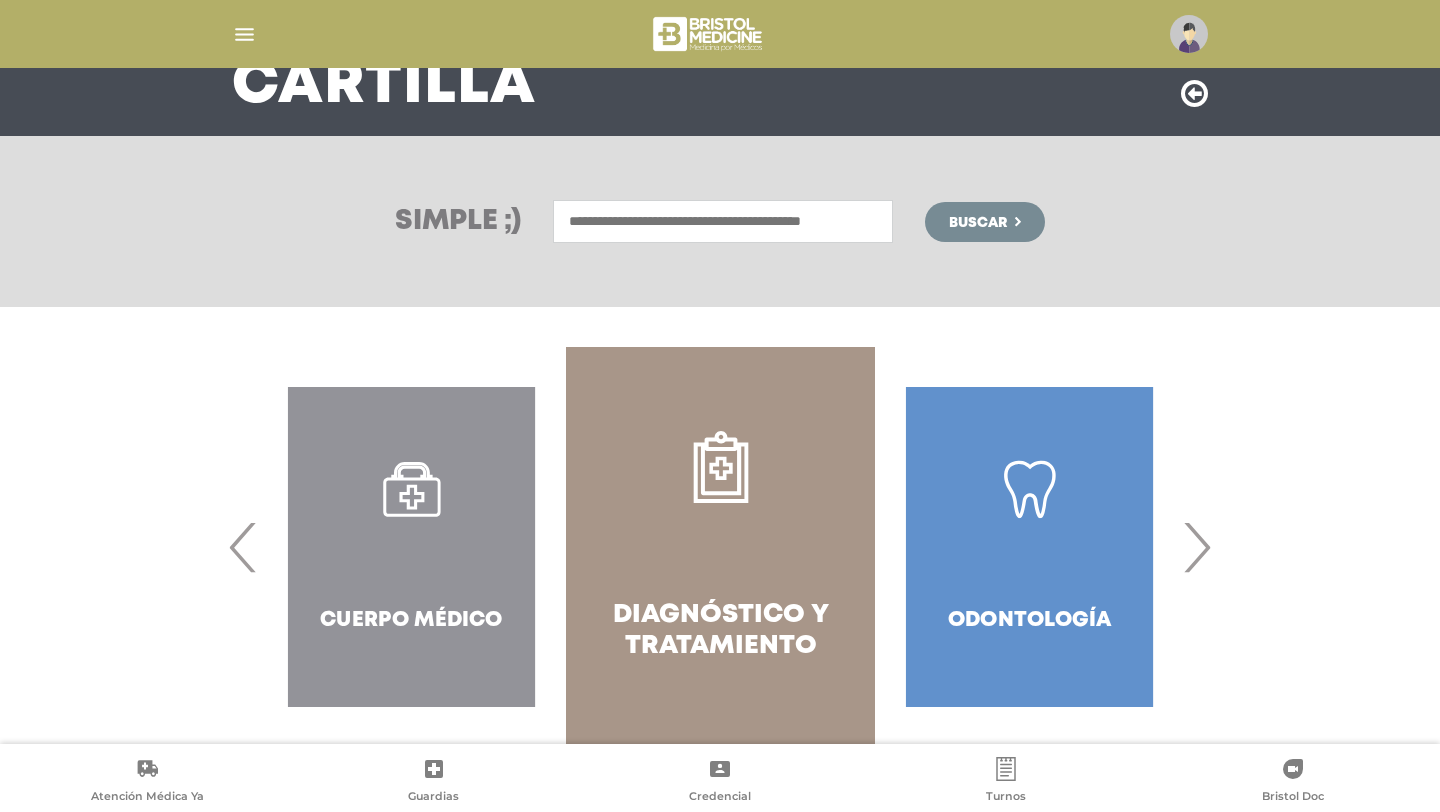 click on "›" at bounding box center [1196, 547] 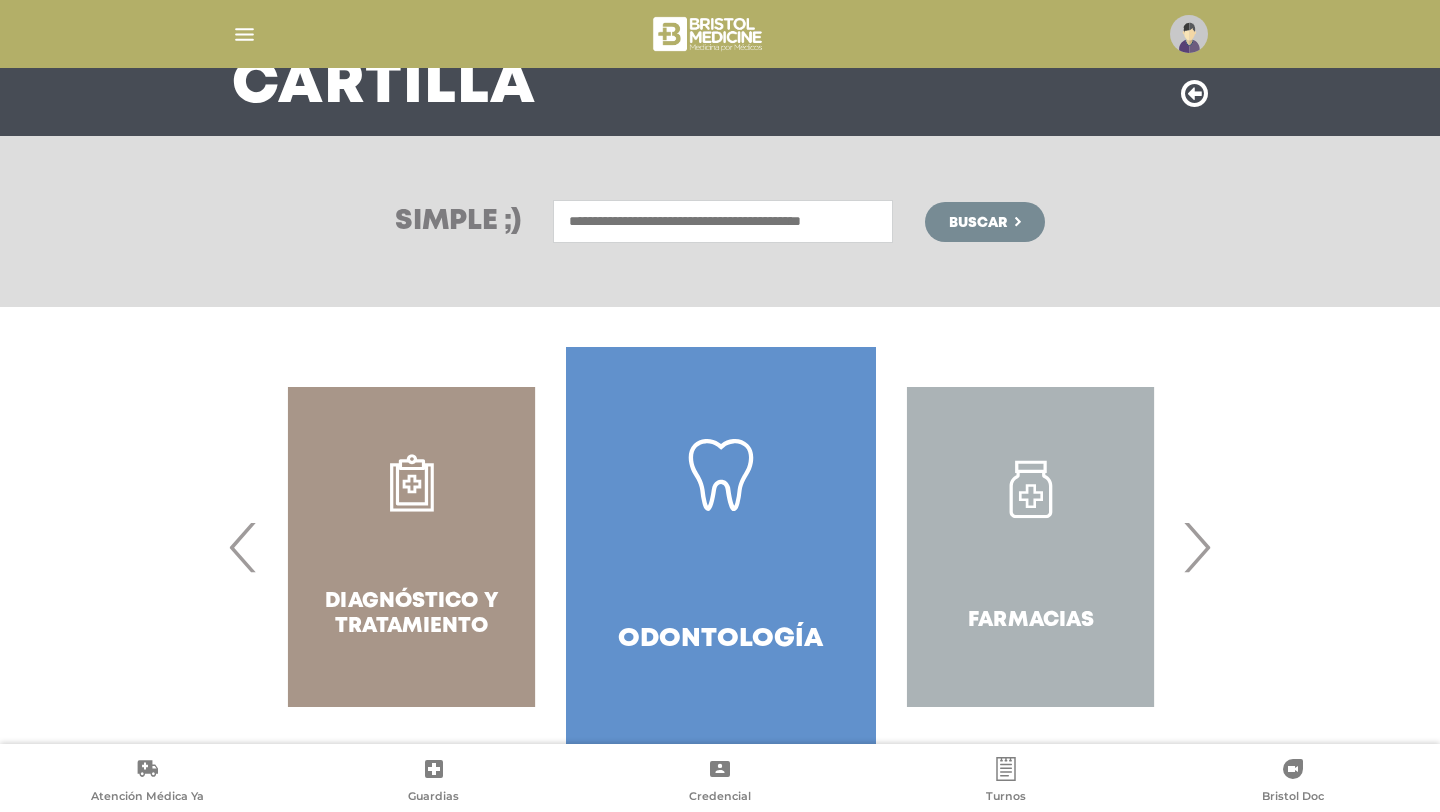 click on "›" at bounding box center (1196, 547) 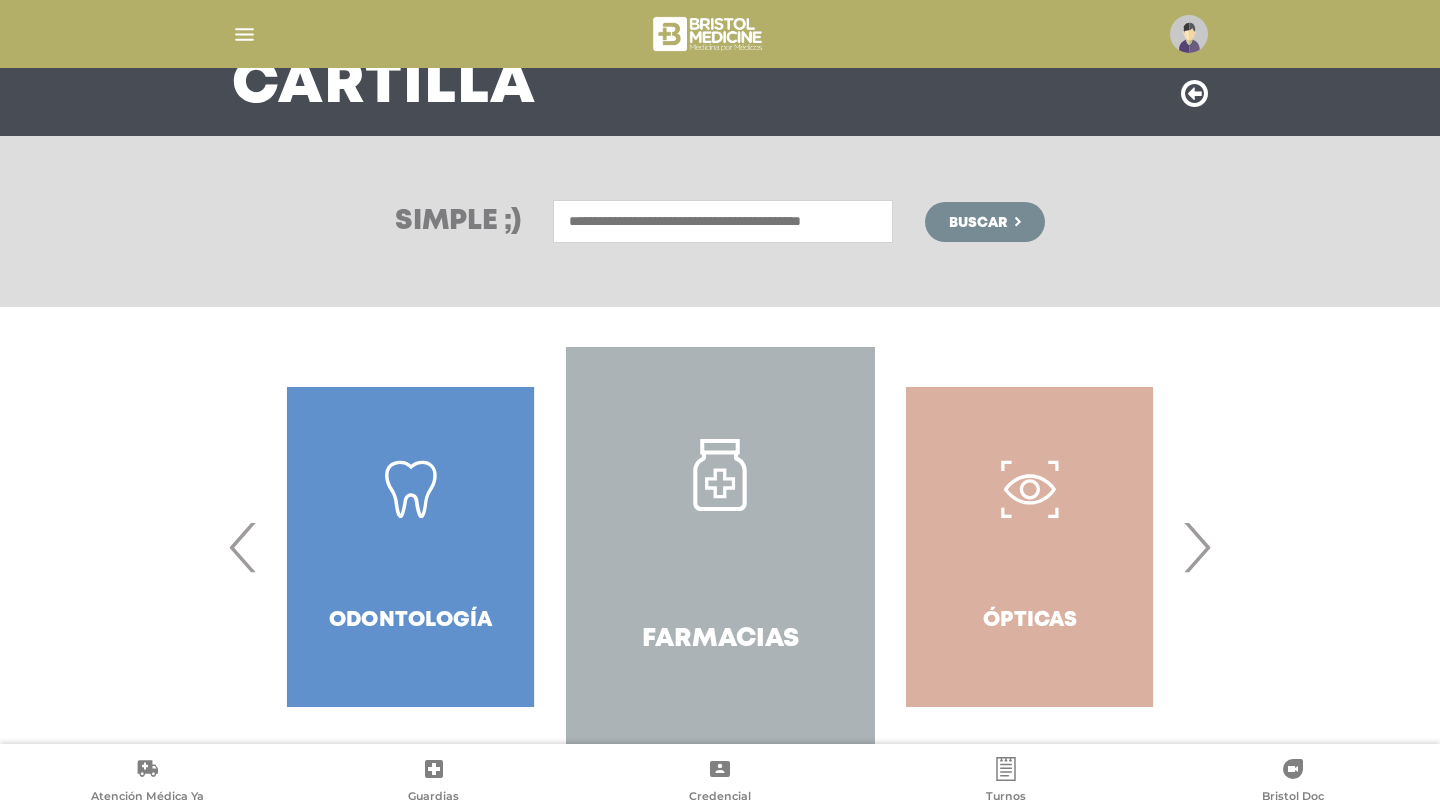 click on "›" at bounding box center (1196, 547) 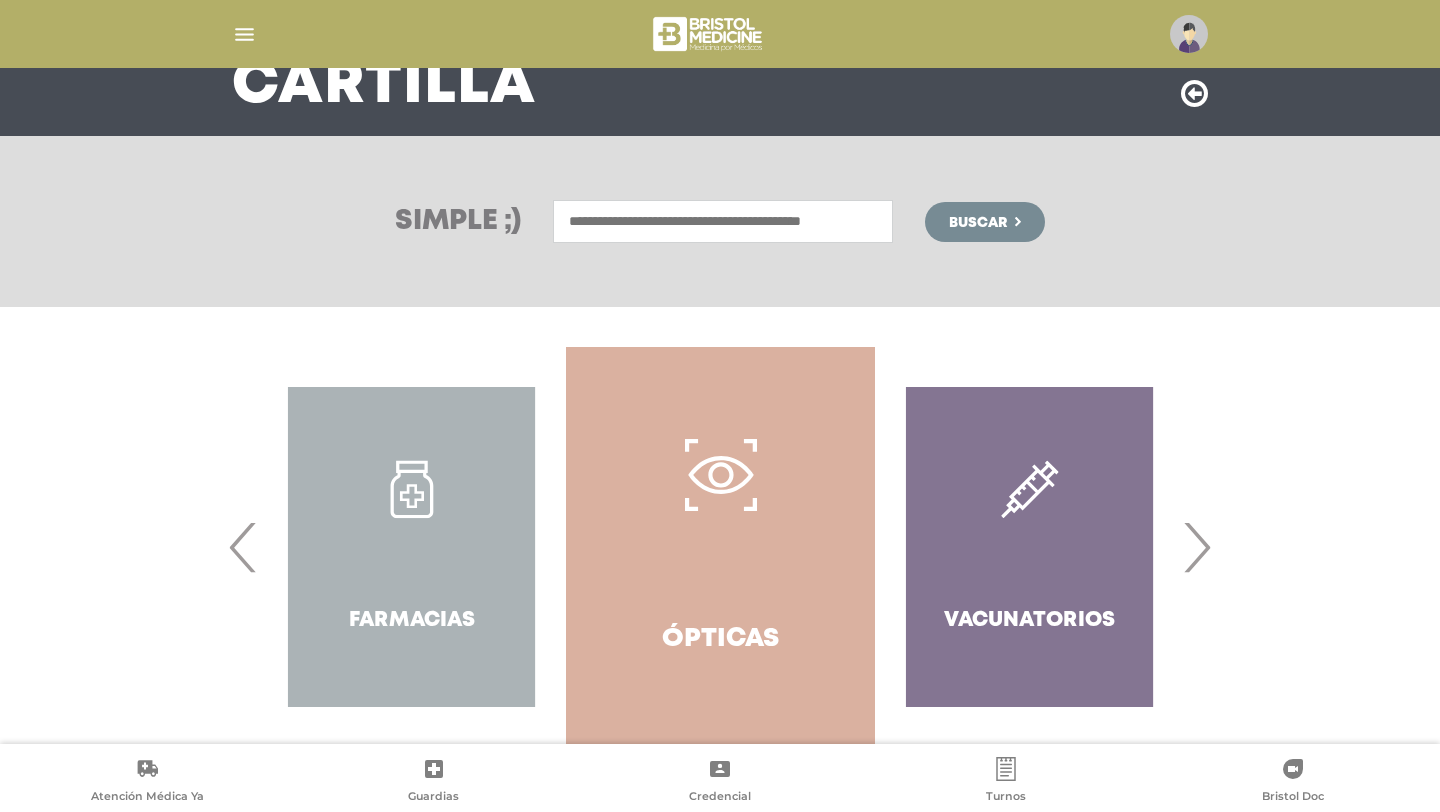 click on "›" at bounding box center (1196, 547) 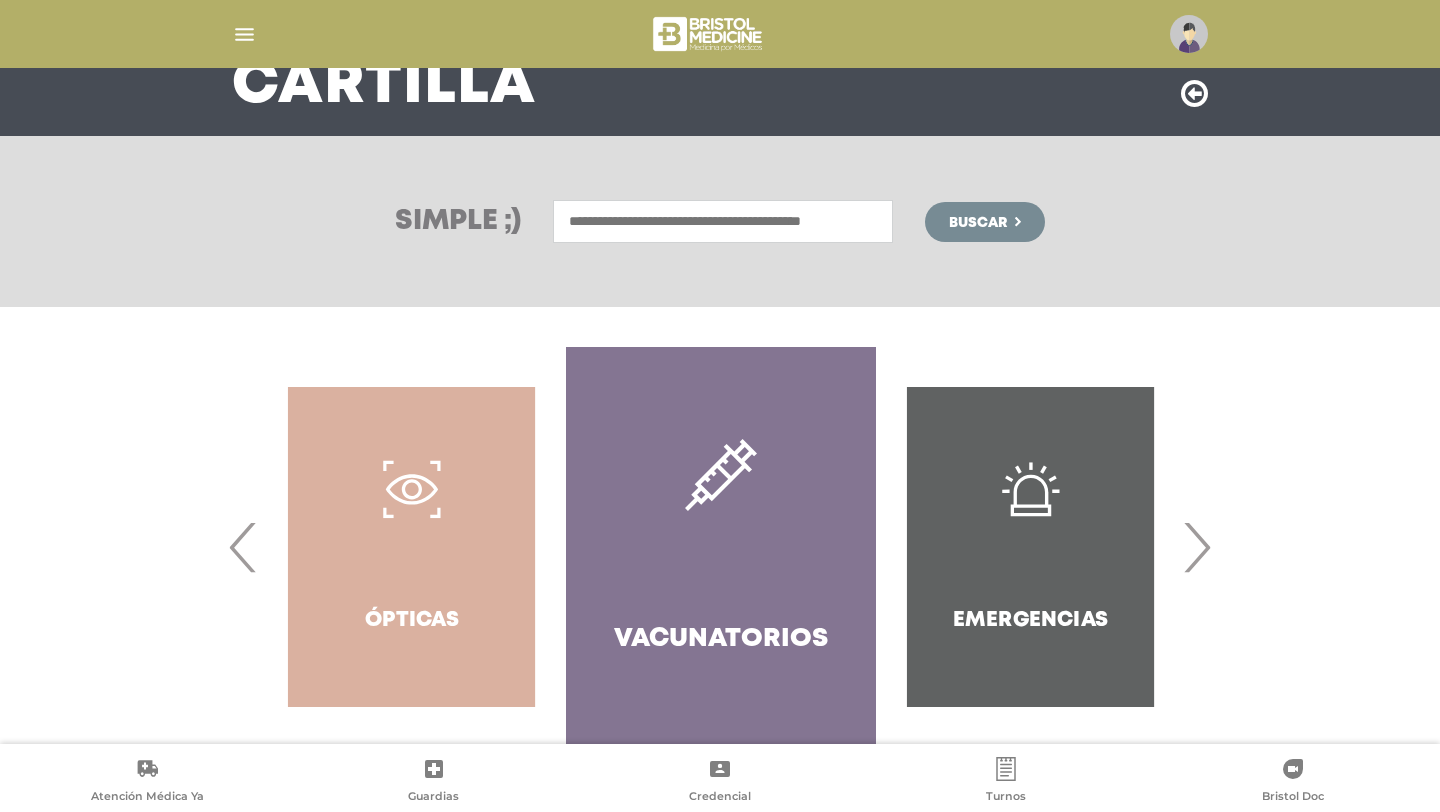 click on "›" at bounding box center (1196, 547) 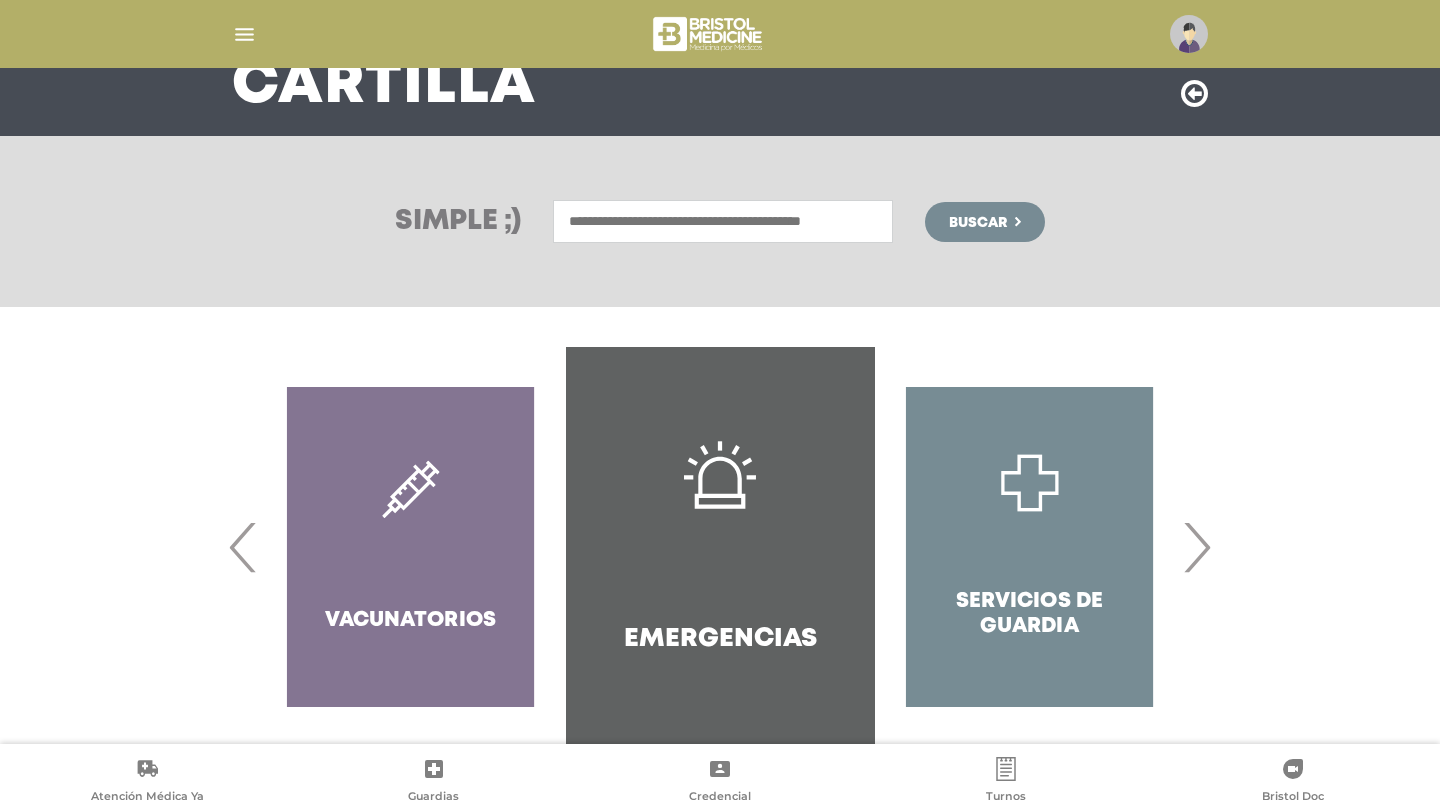 click on "›" at bounding box center (1196, 547) 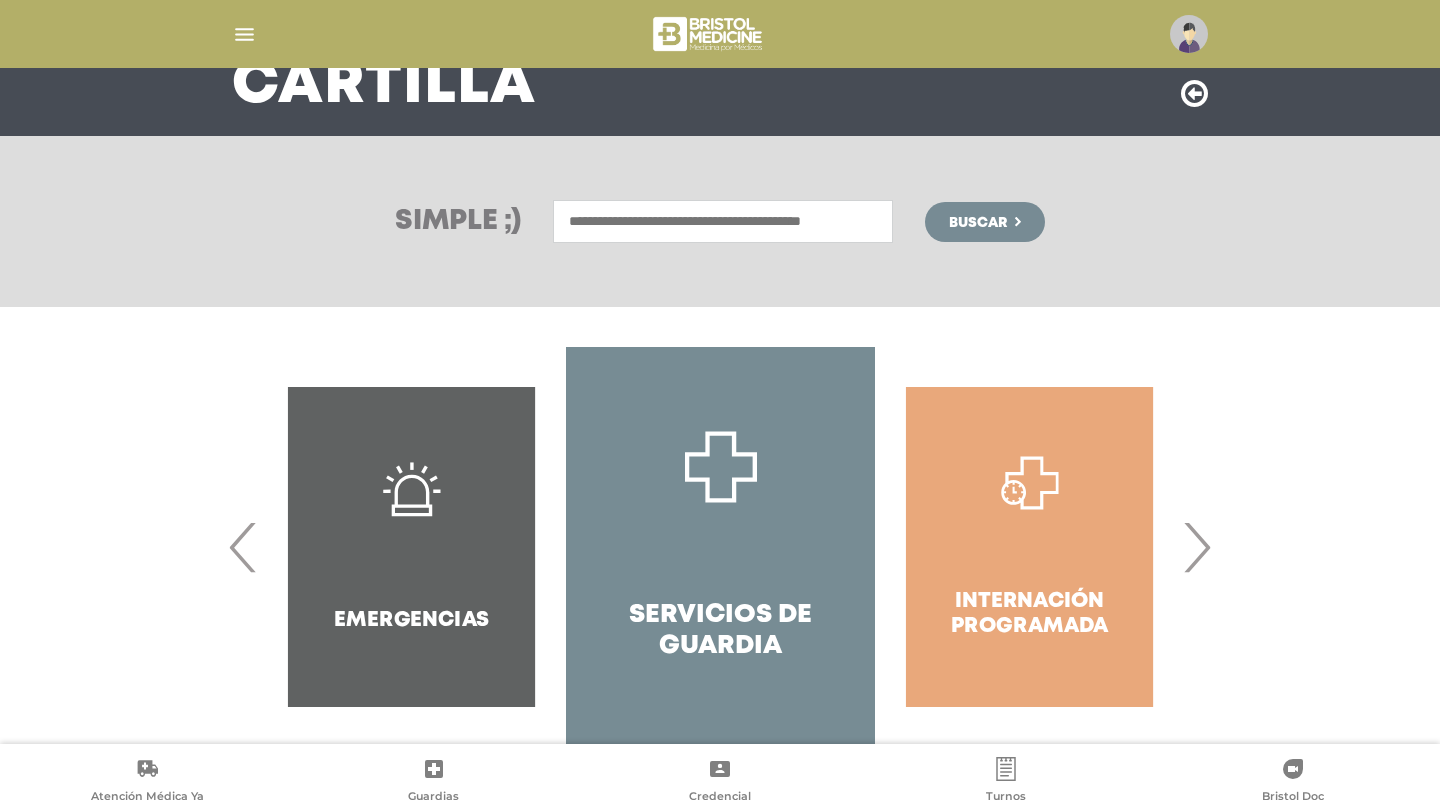 click on "›" at bounding box center (1196, 547) 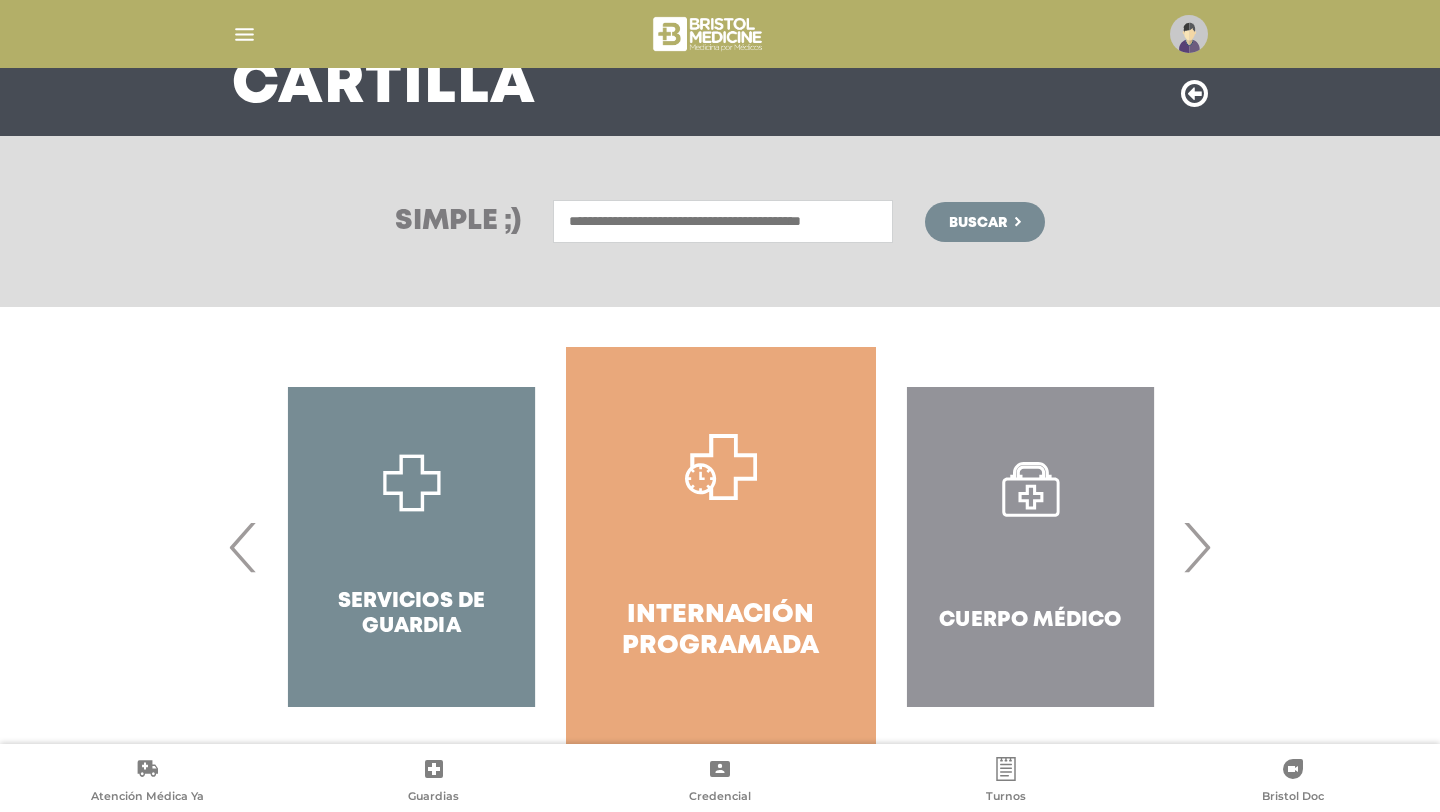 scroll, scrollTop: 215, scrollLeft: 0, axis: vertical 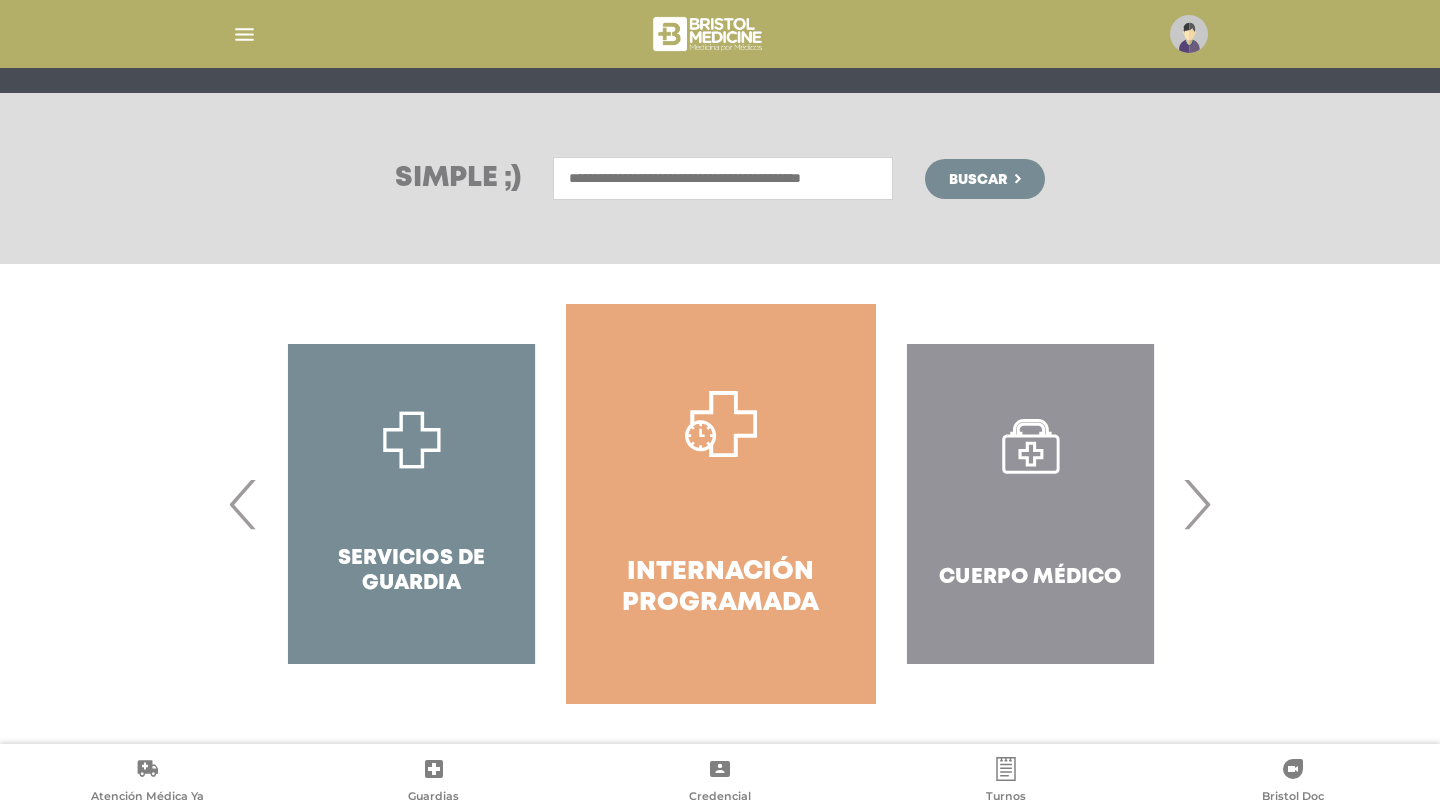 click on "›" at bounding box center [1196, 504] 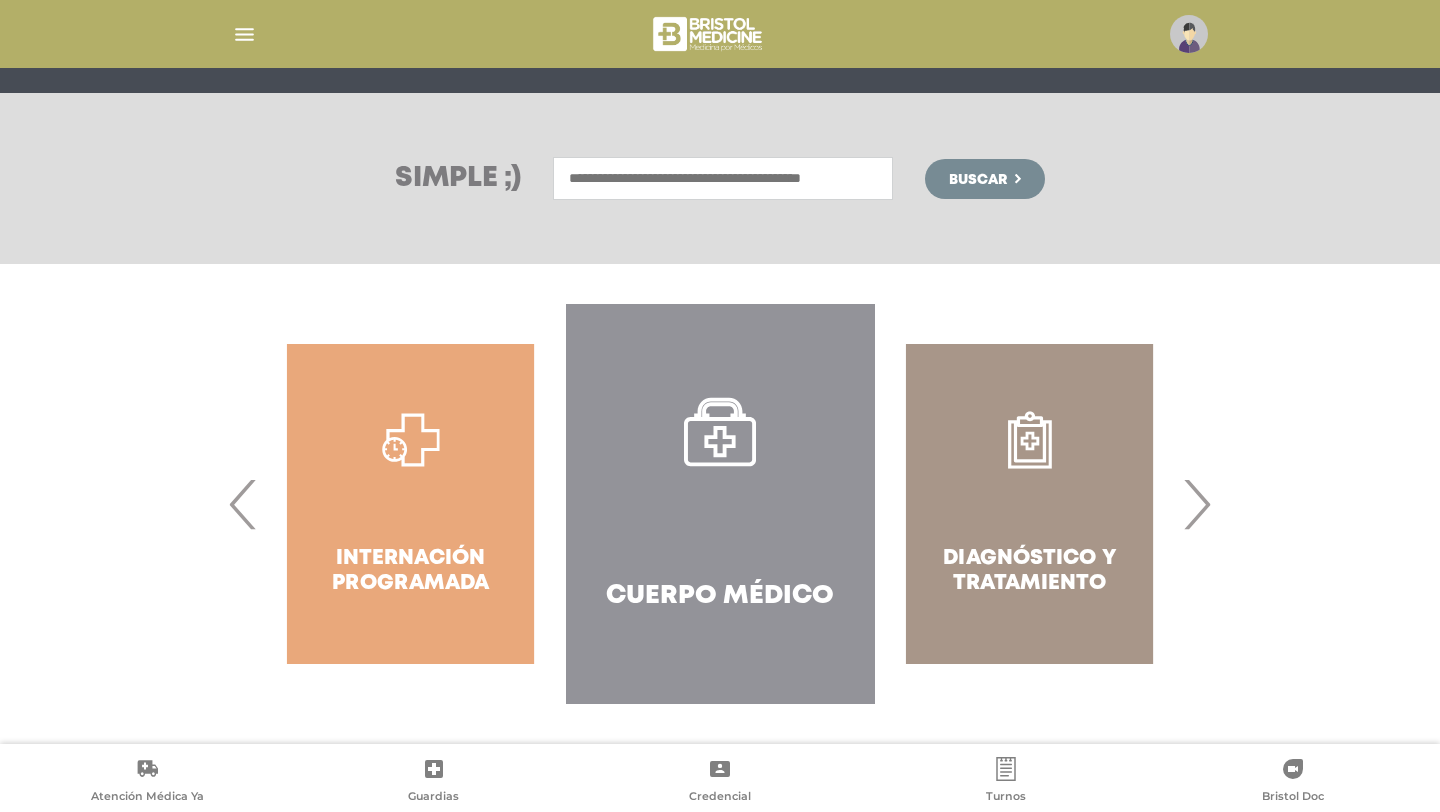 click on "Diagnóstico y Tratamiento" at bounding box center [1029, 504] 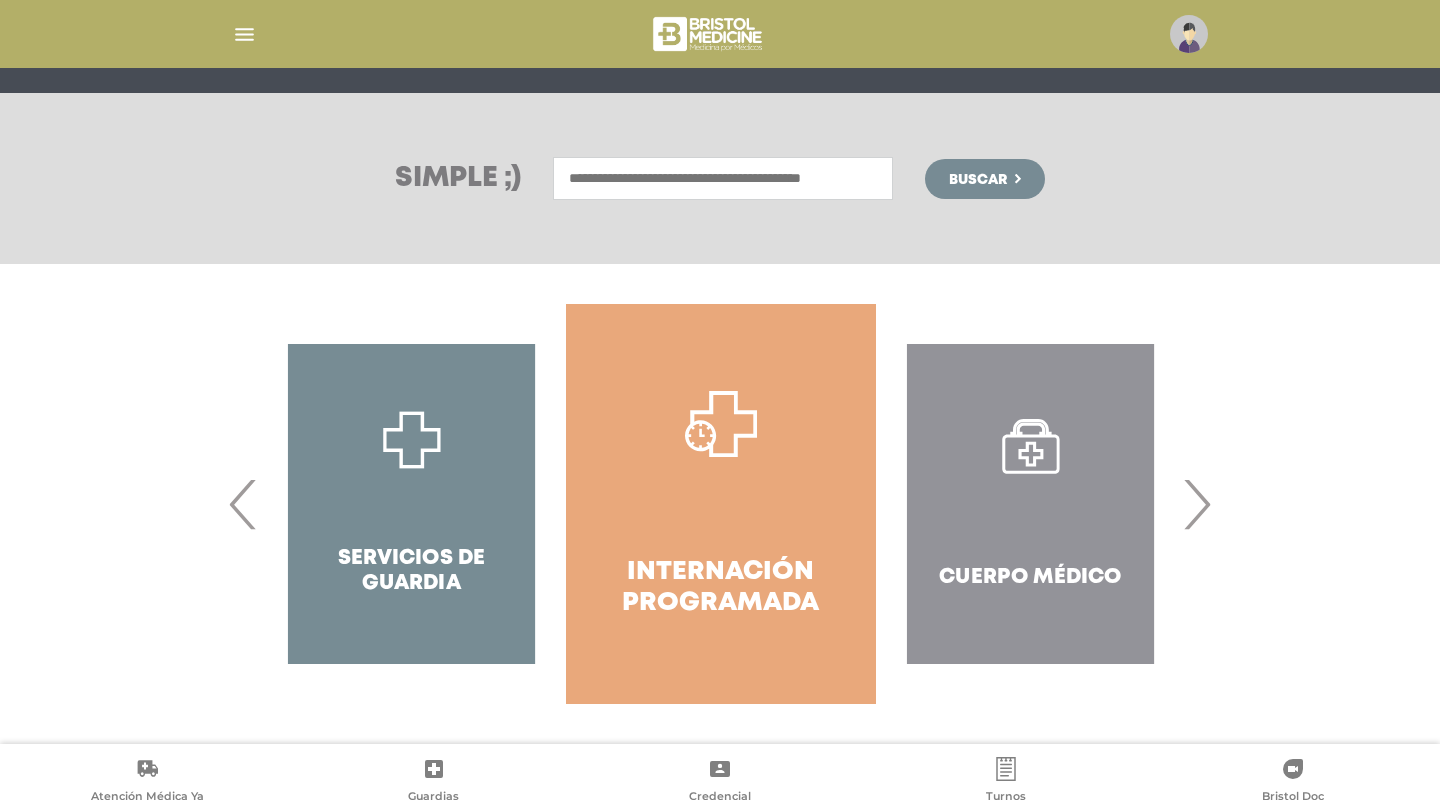 click at bounding box center [720, 34] 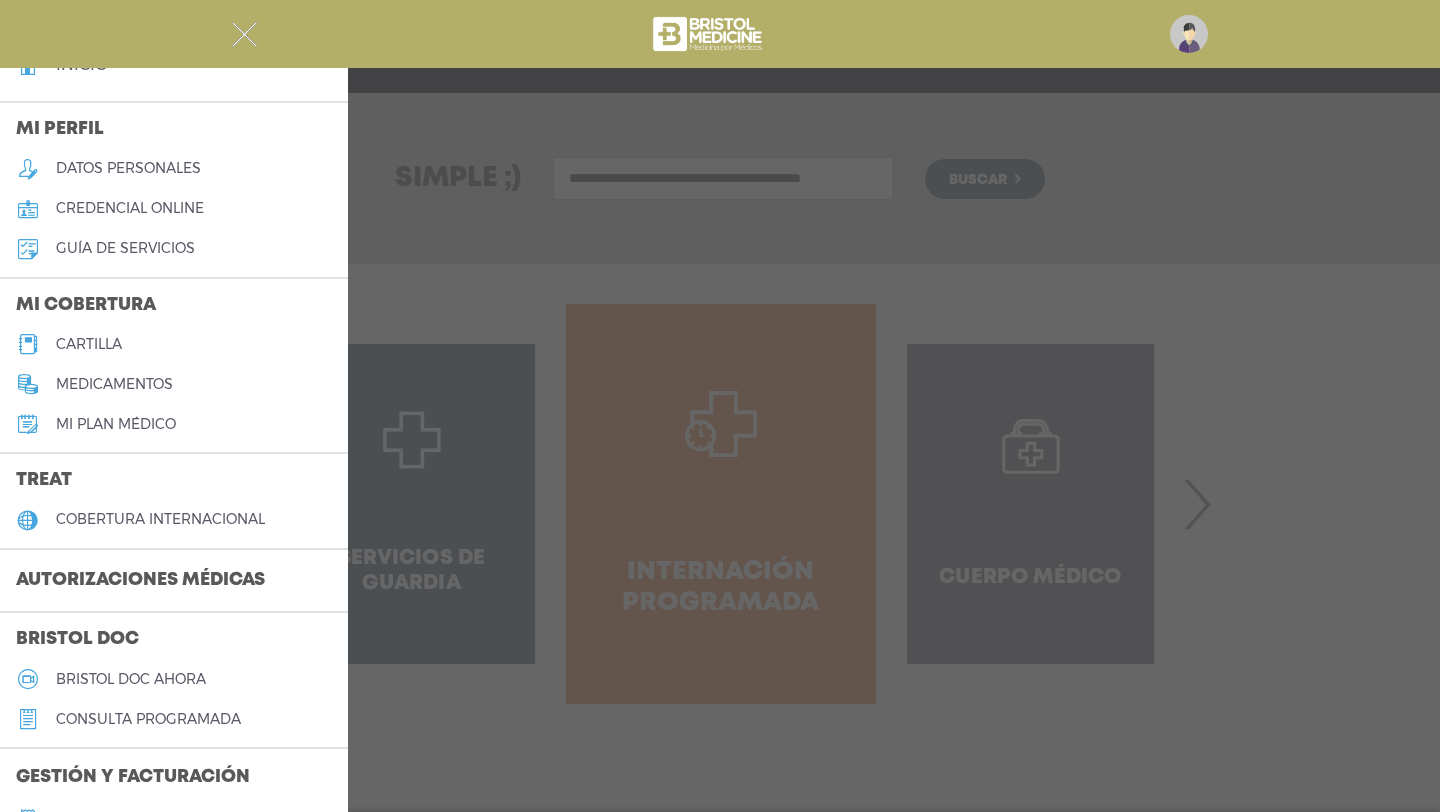 scroll, scrollTop: 24, scrollLeft: 0, axis: vertical 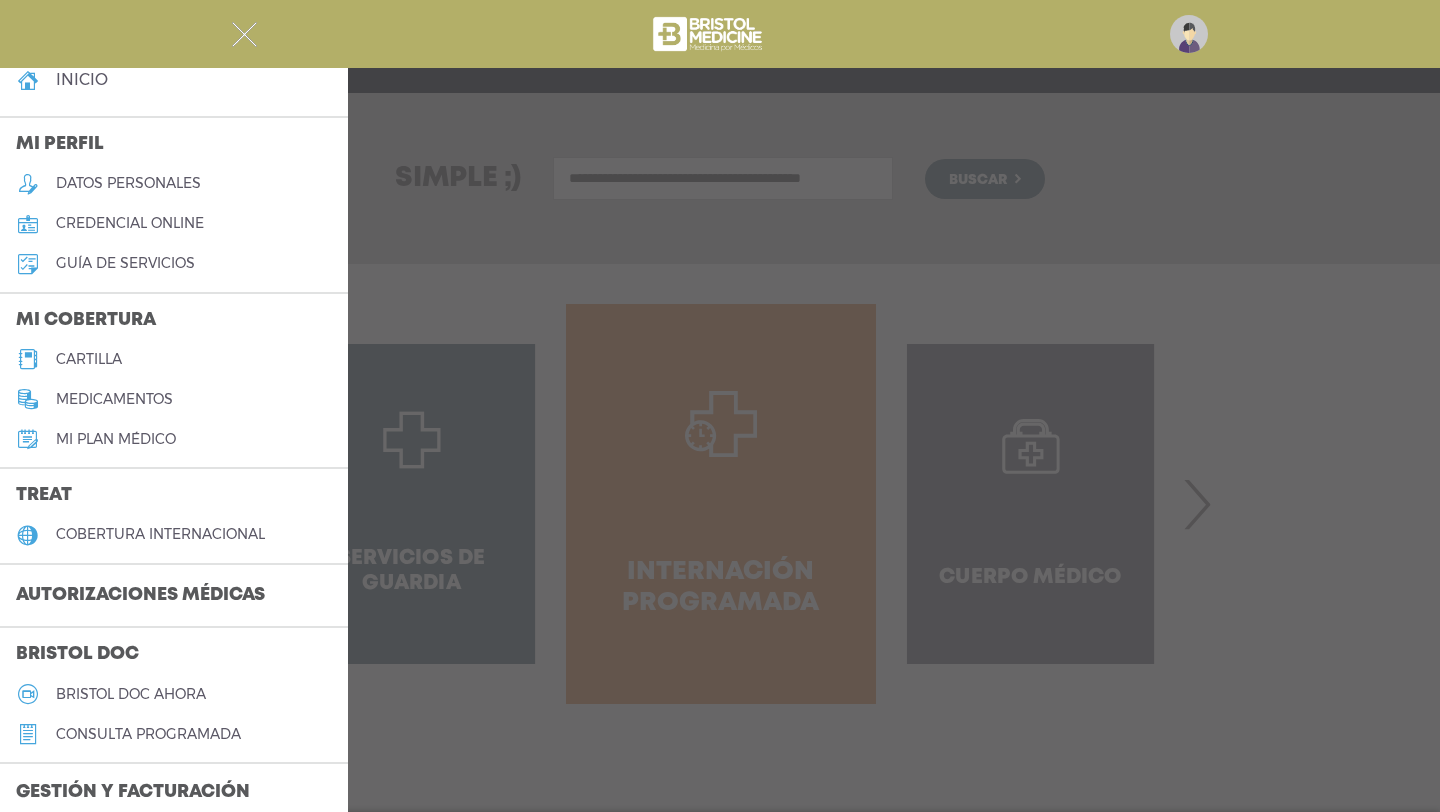 click on "cartilla" at bounding box center (89, 359) 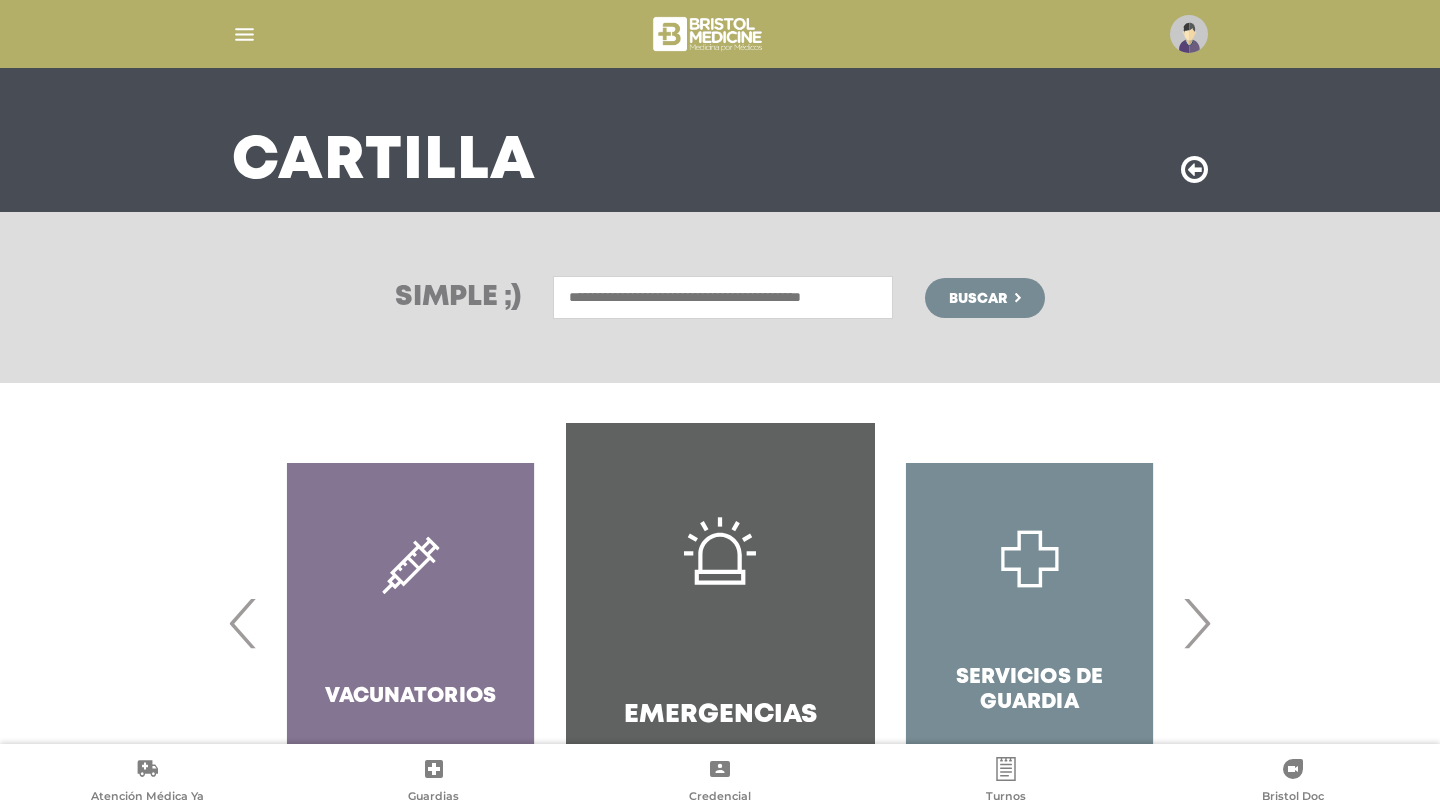 scroll, scrollTop: 0, scrollLeft: 0, axis: both 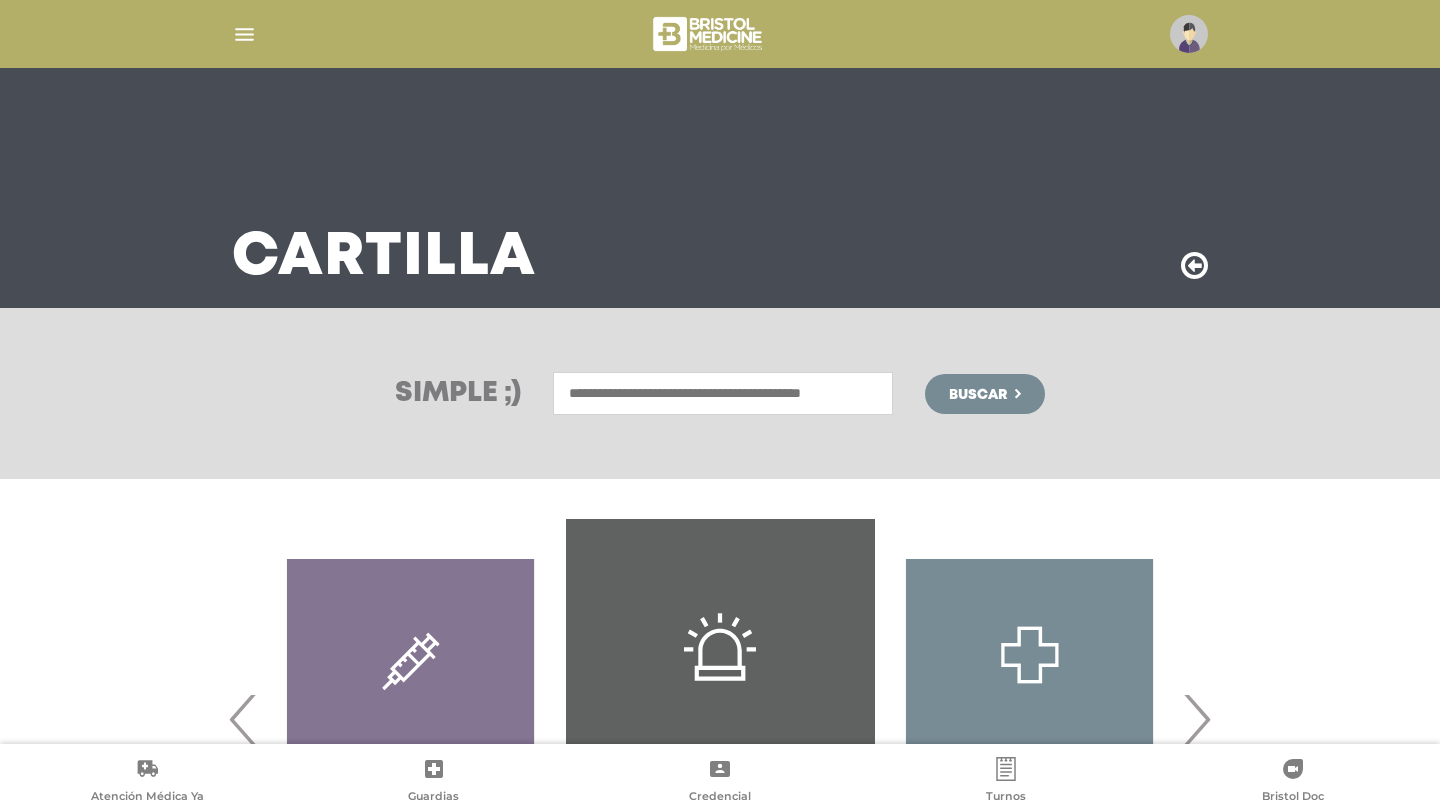 click at bounding box center [244, 34] 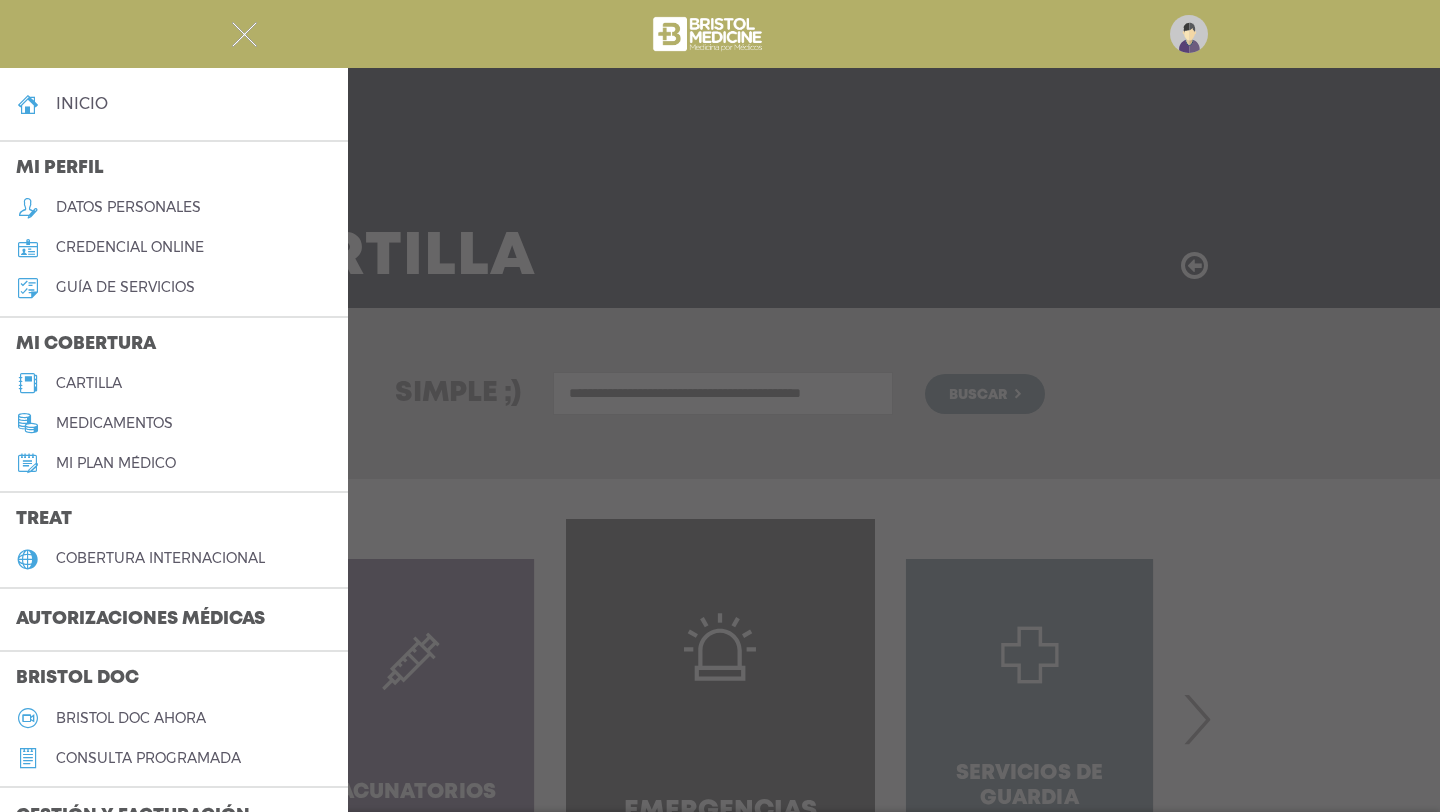 click on "guía de servicios" at bounding box center [125, 287] 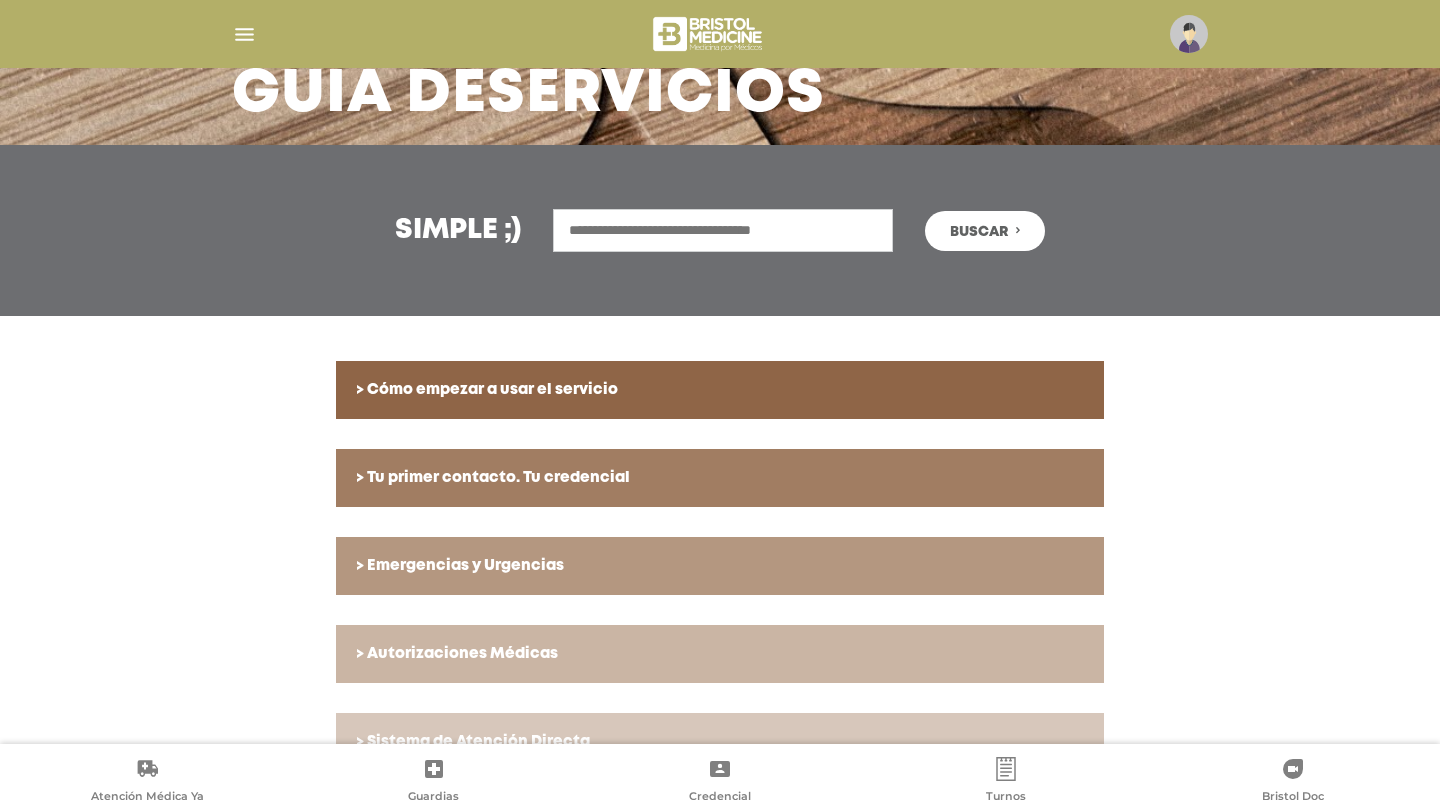 scroll, scrollTop: 0, scrollLeft: 0, axis: both 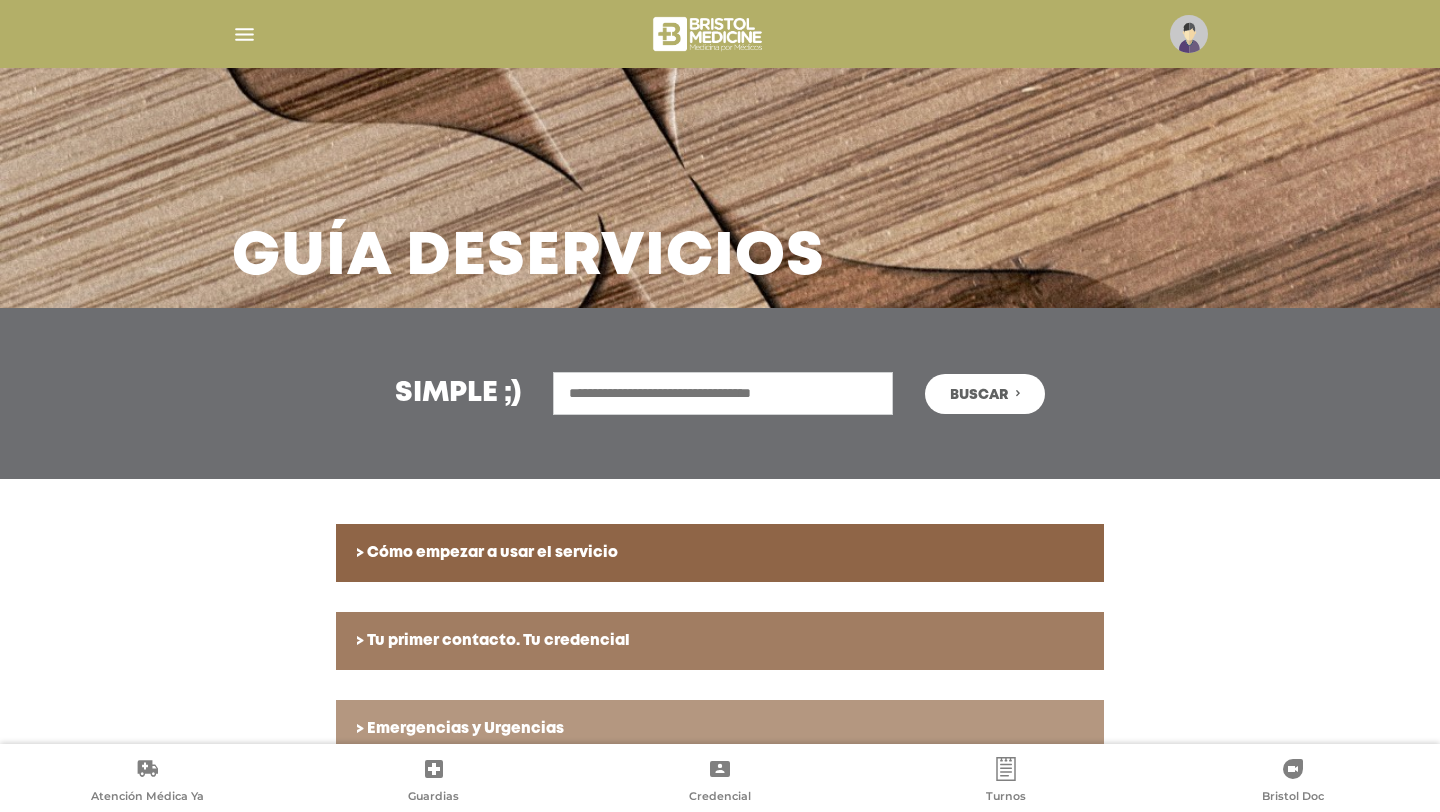 click at bounding box center (244, 34) 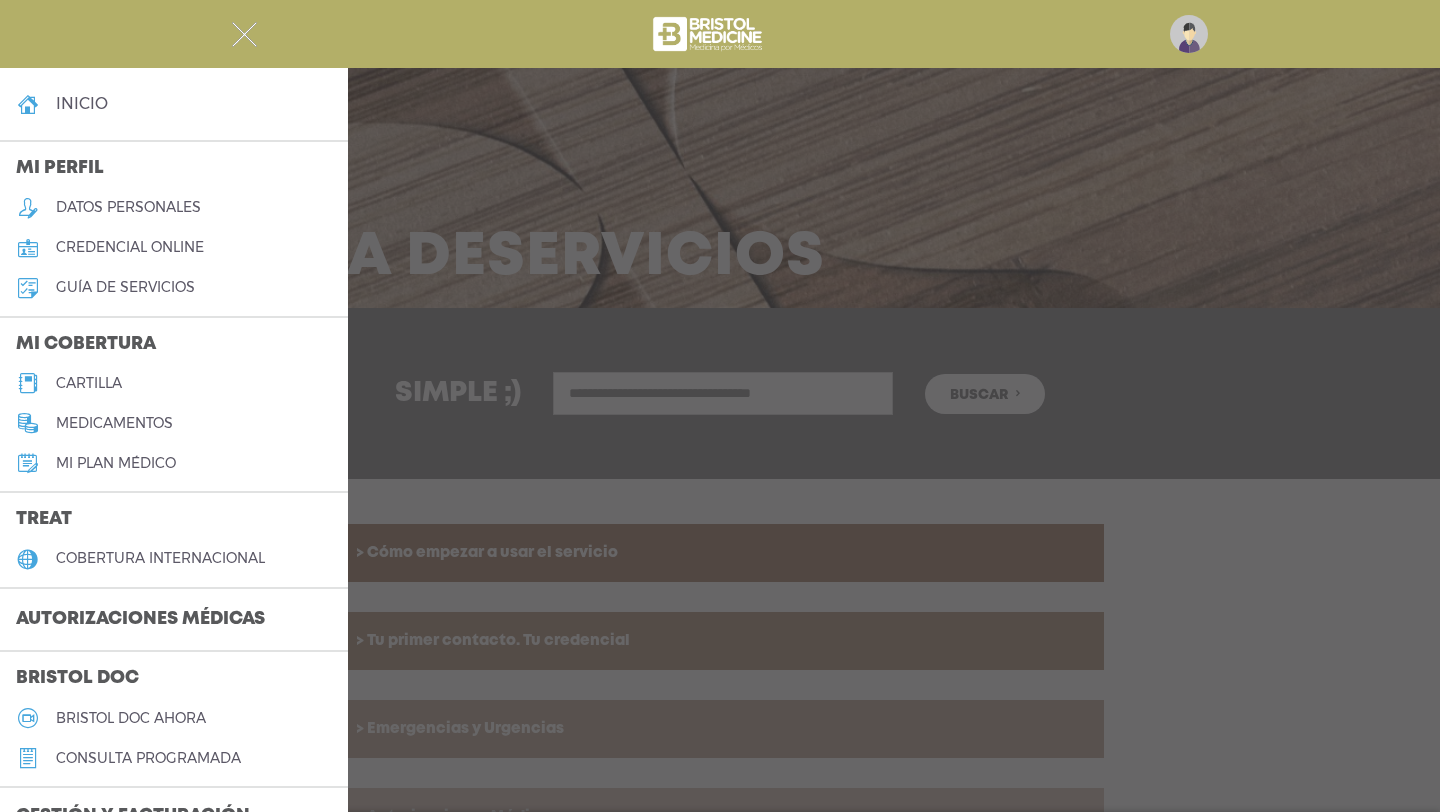 click on "inicio" at bounding box center (82, 103) 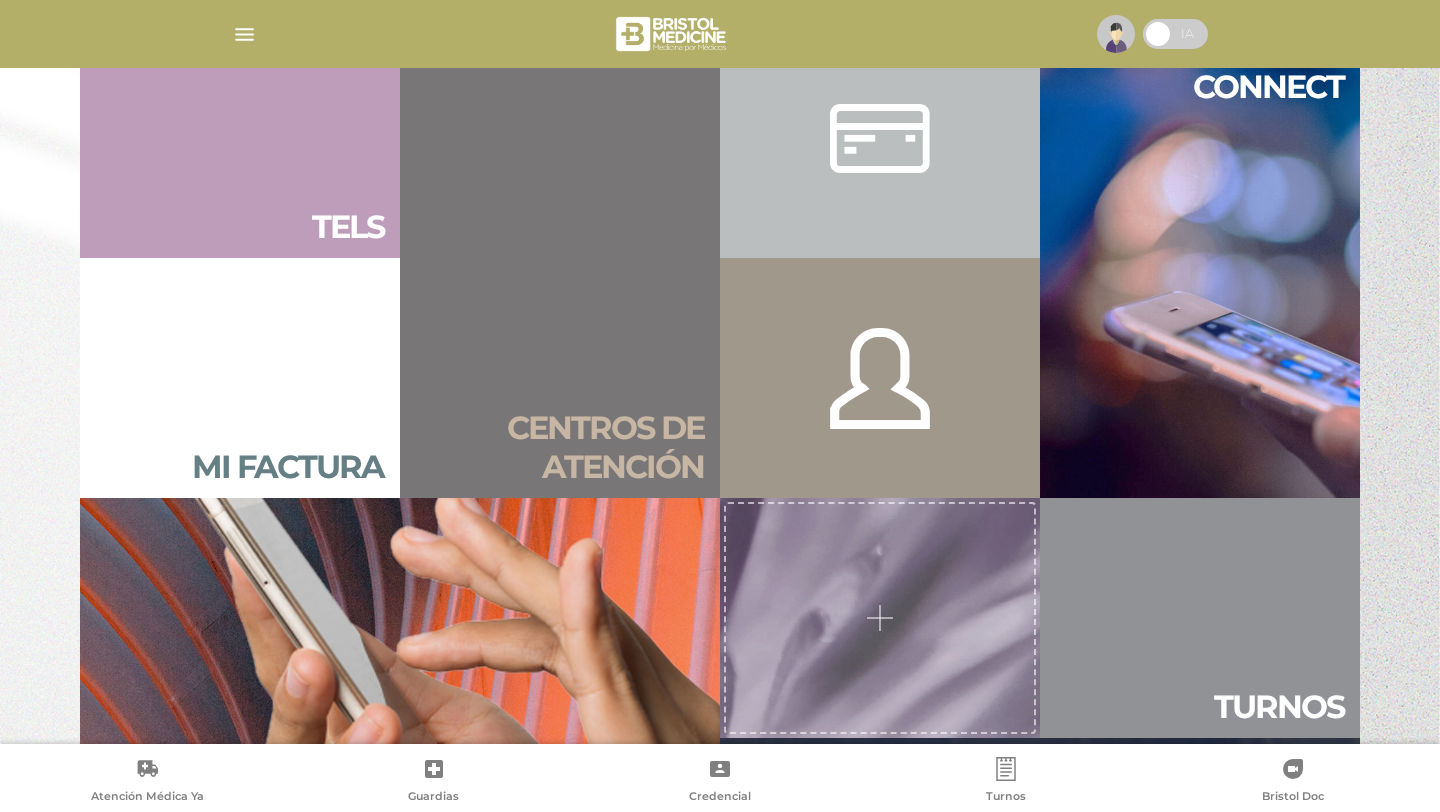 scroll, scrollTop: 1463, scrollLeft: 0, axis: vertical 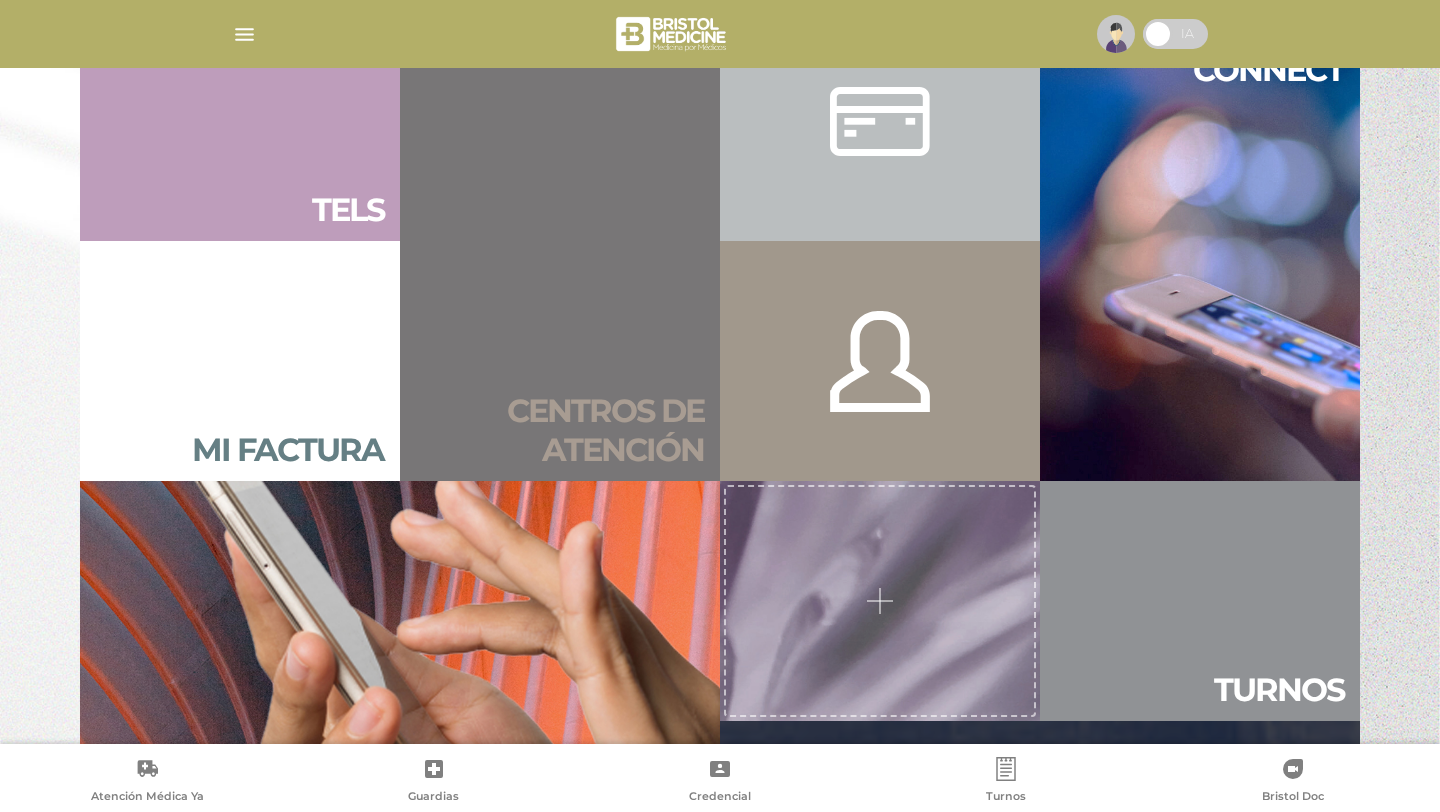 click on "Centros de atención" at bounding box center [560, 430] 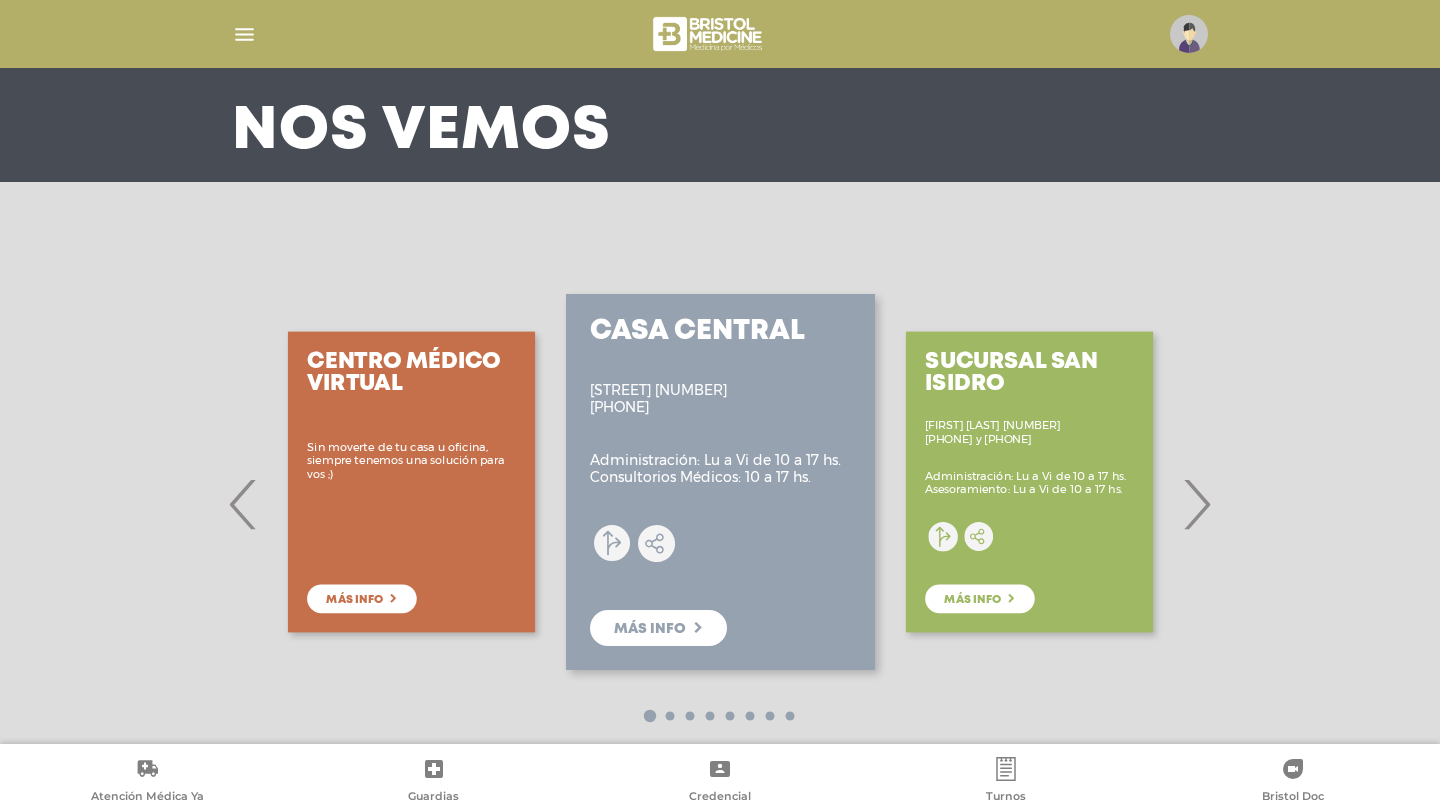 scroll, scrollTop: 127, scrollLeft: 0, axis: vertical 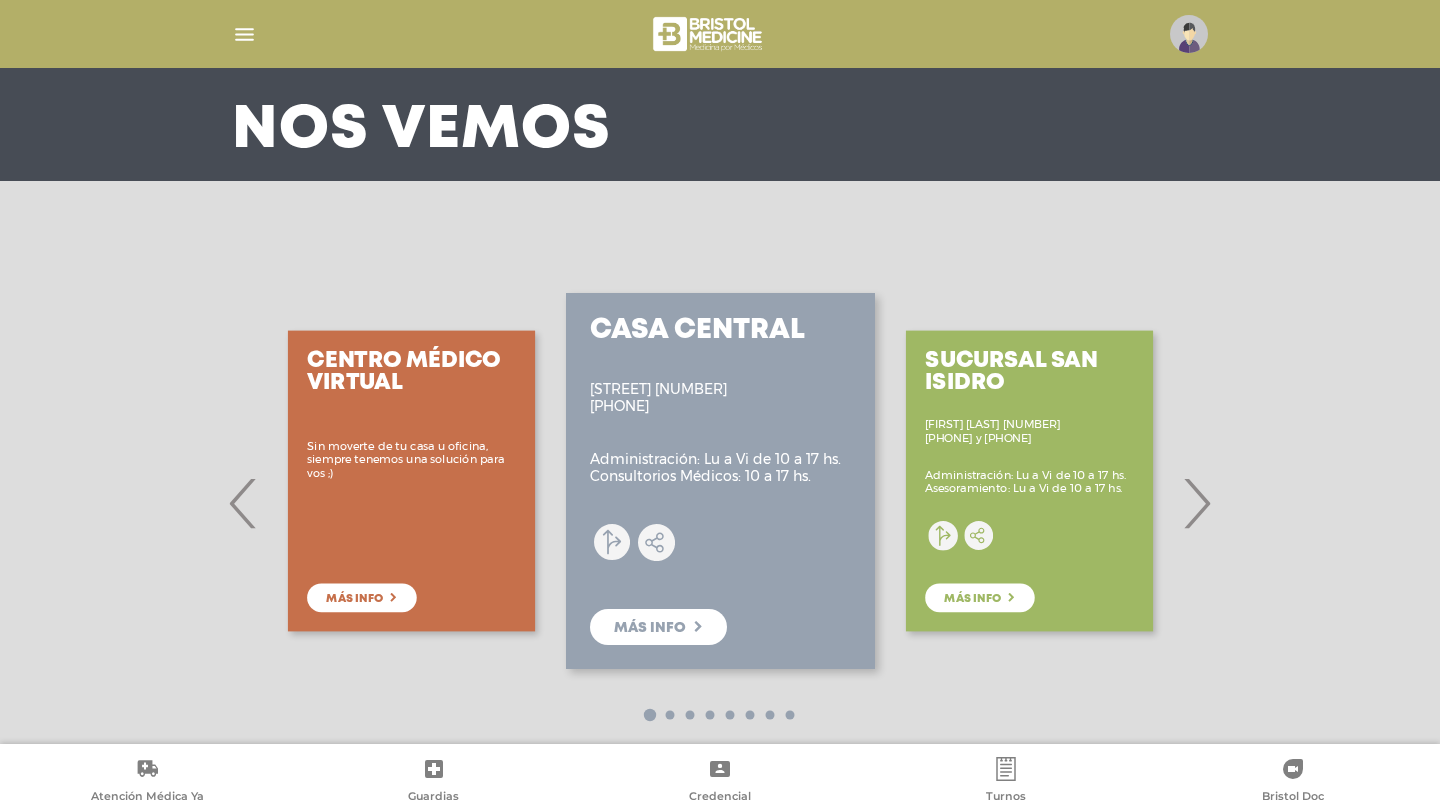 click on "›" at bounding box center [1196, 503] 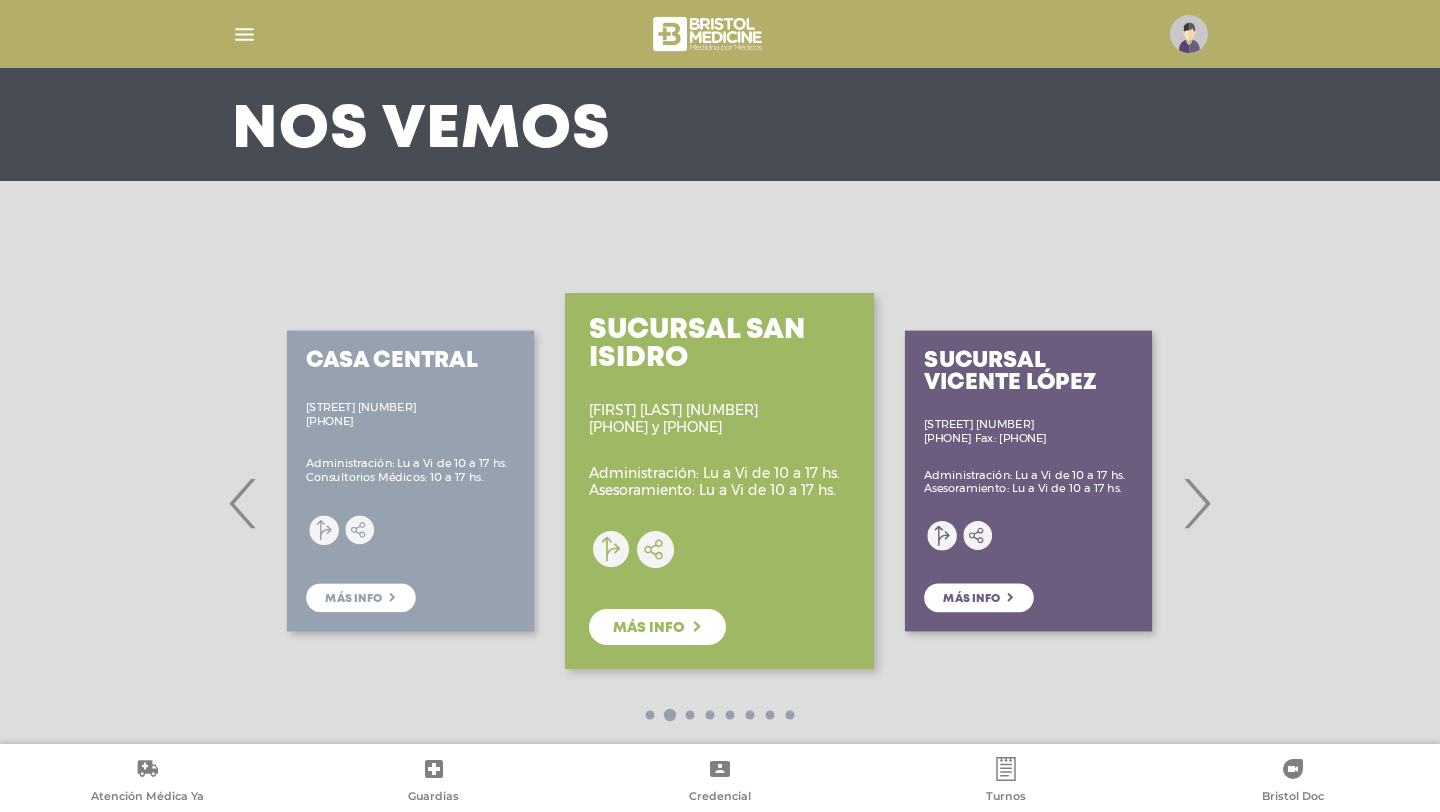 click on "›" at bounding box center (1196, 503) 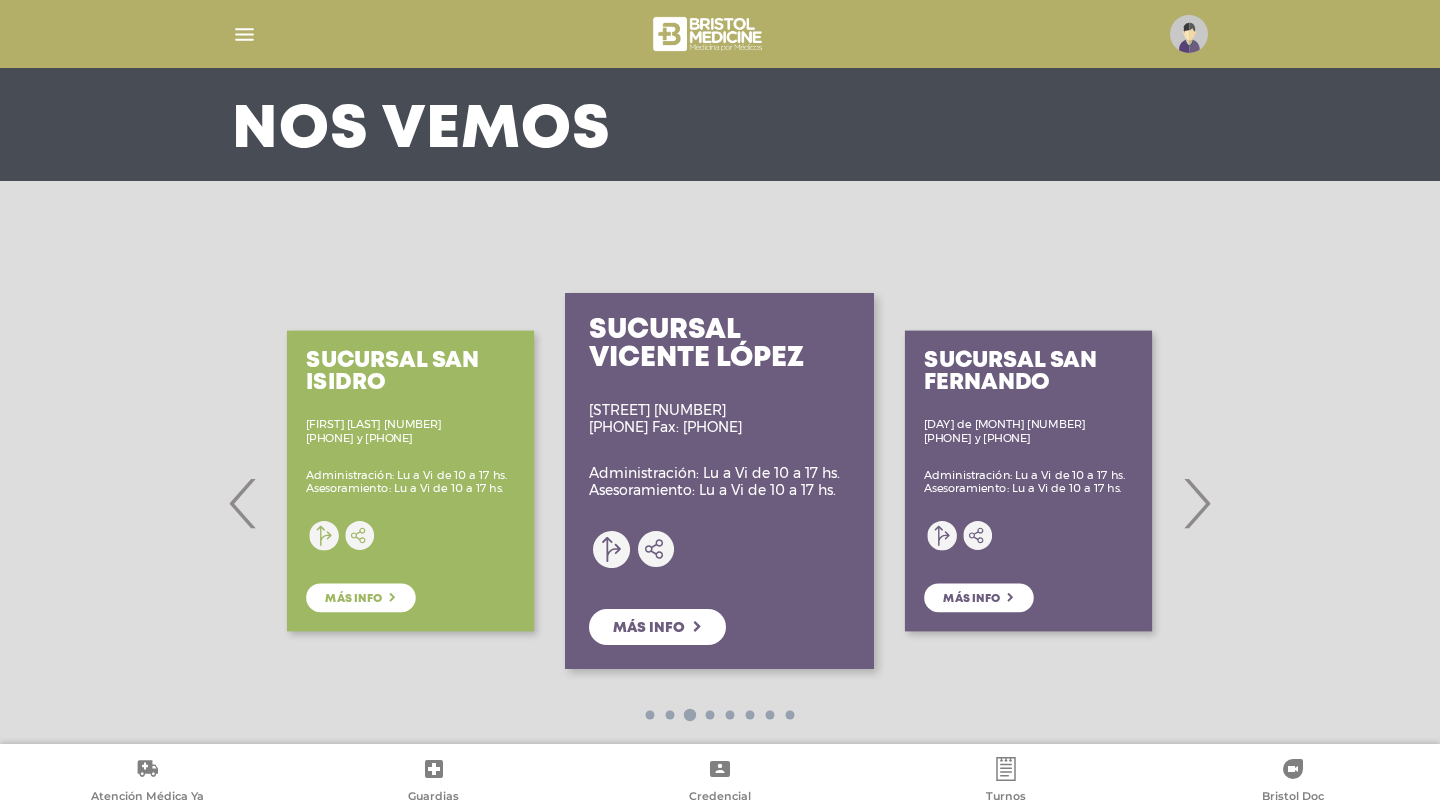 click on "›" at bounding box center (1196, 503) 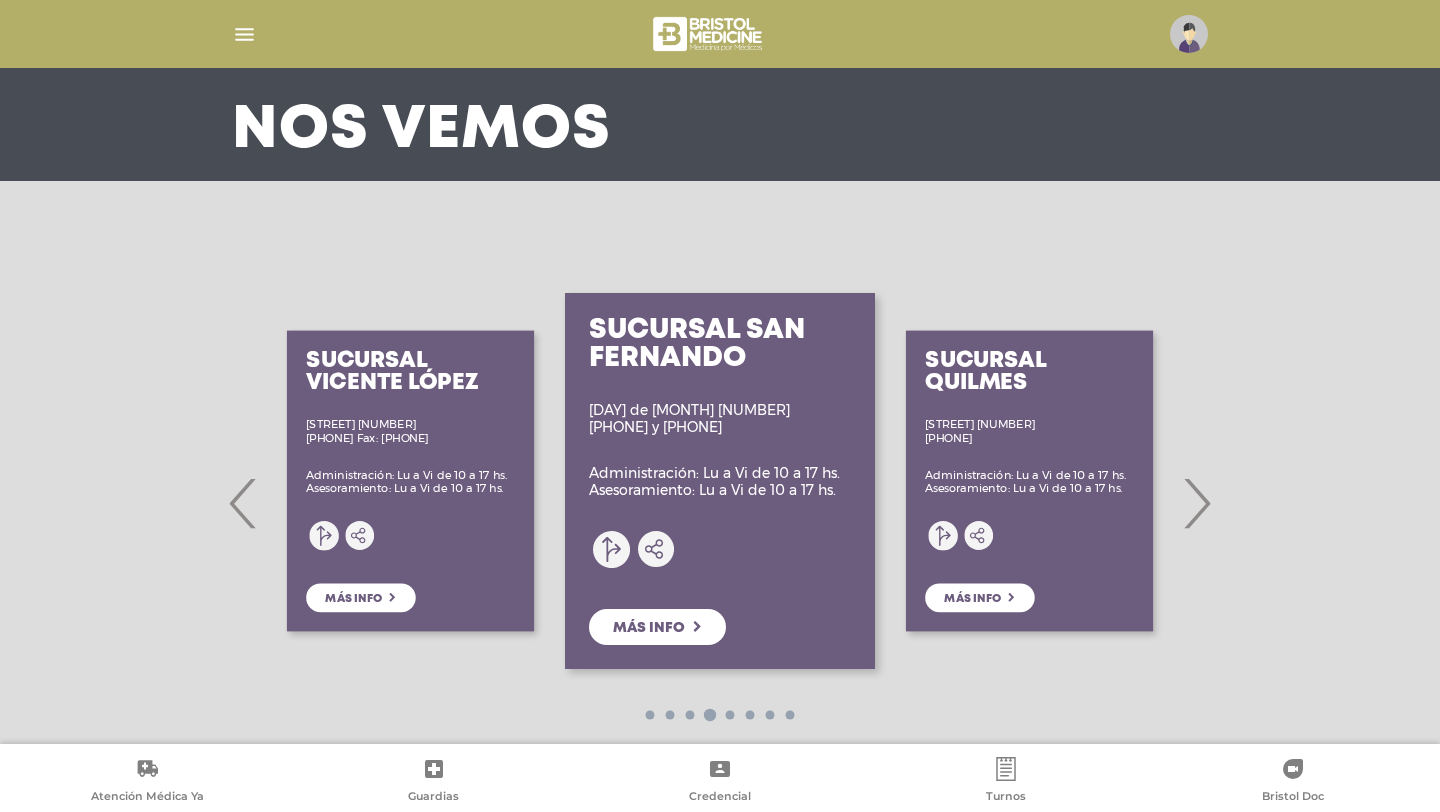 click on "›" at bounding box center (1196, 503) 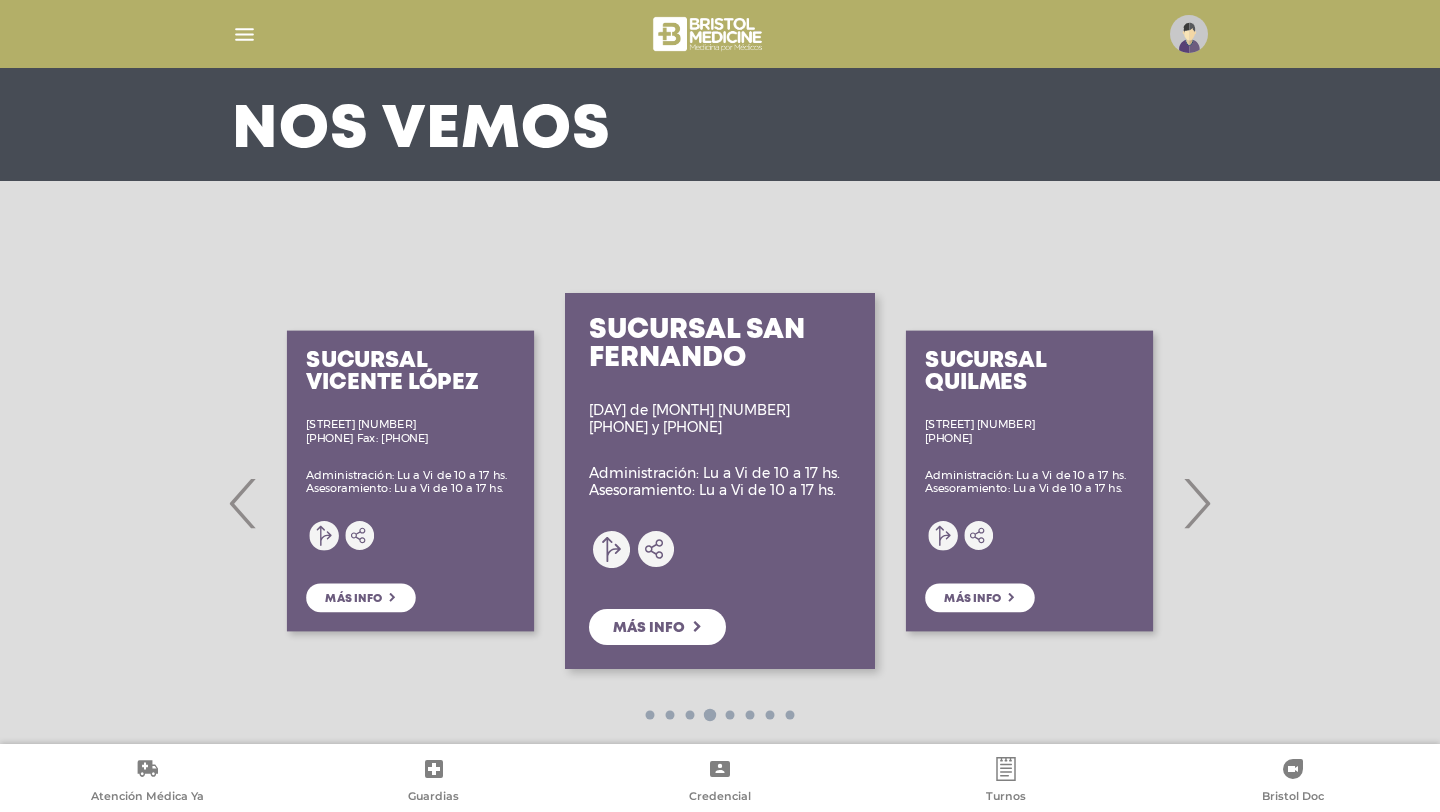 scroll, scrollTop: 0, scrollLeft: 0, axis: both 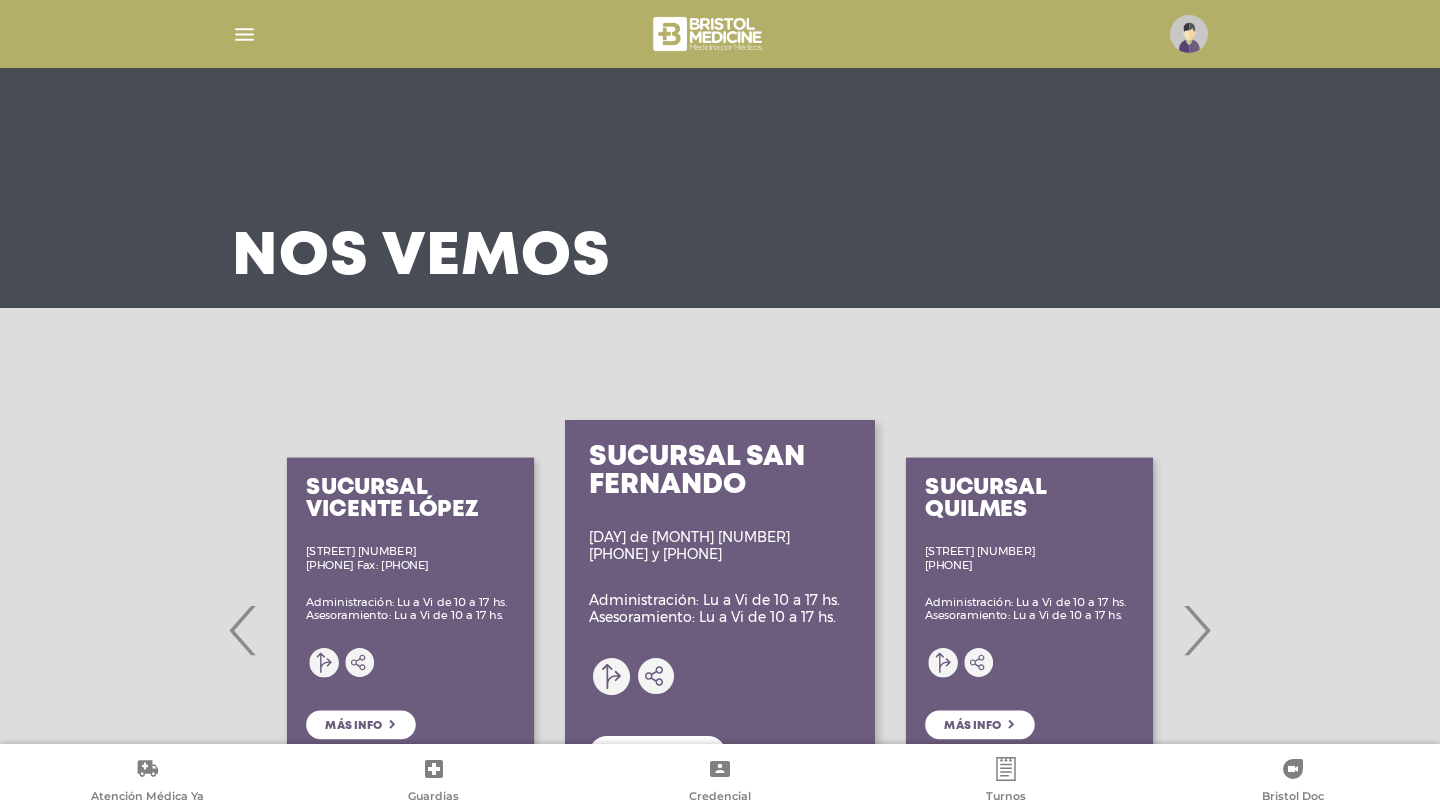 click at bounding box center [244, 34] 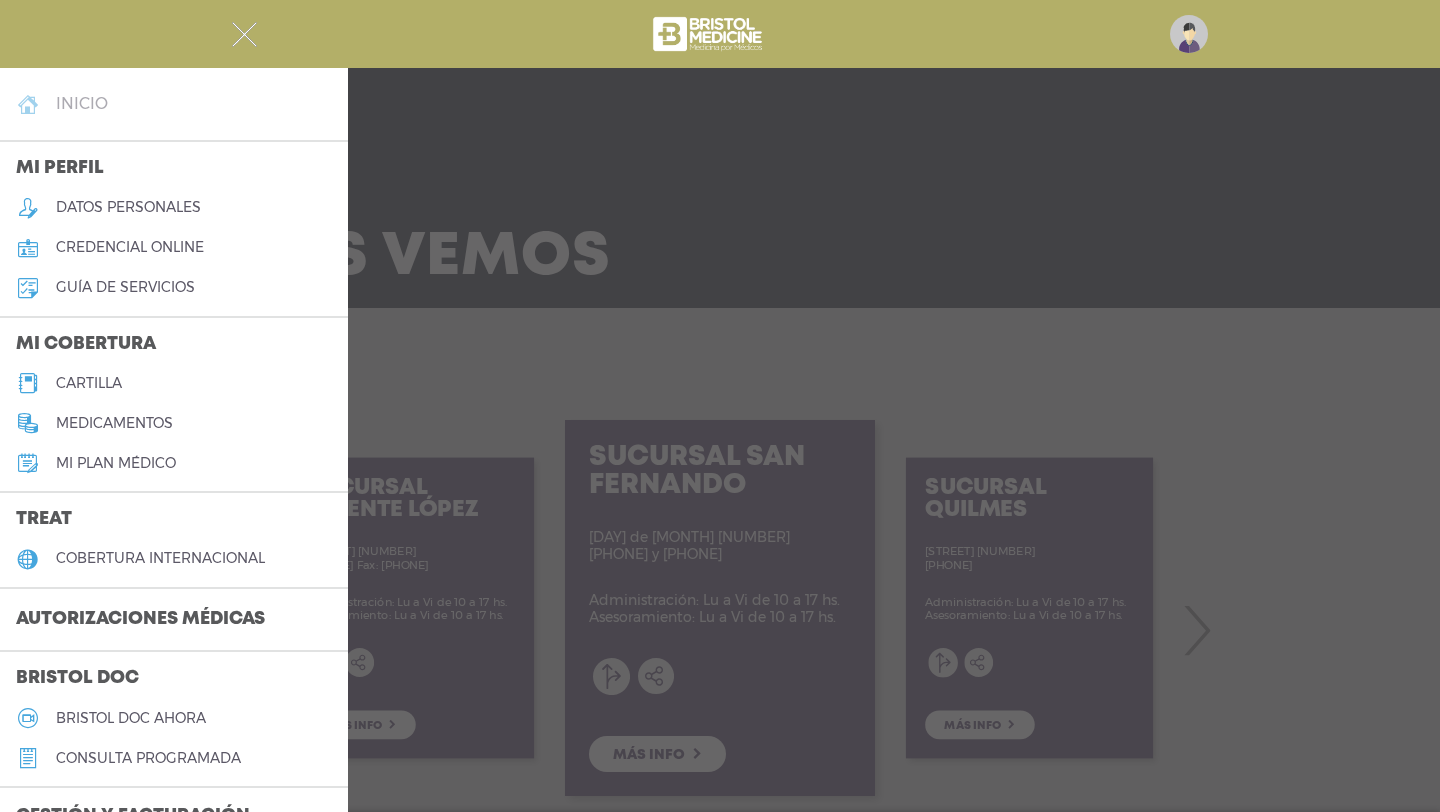 click on "inicio" at bounding box center [82, 103] 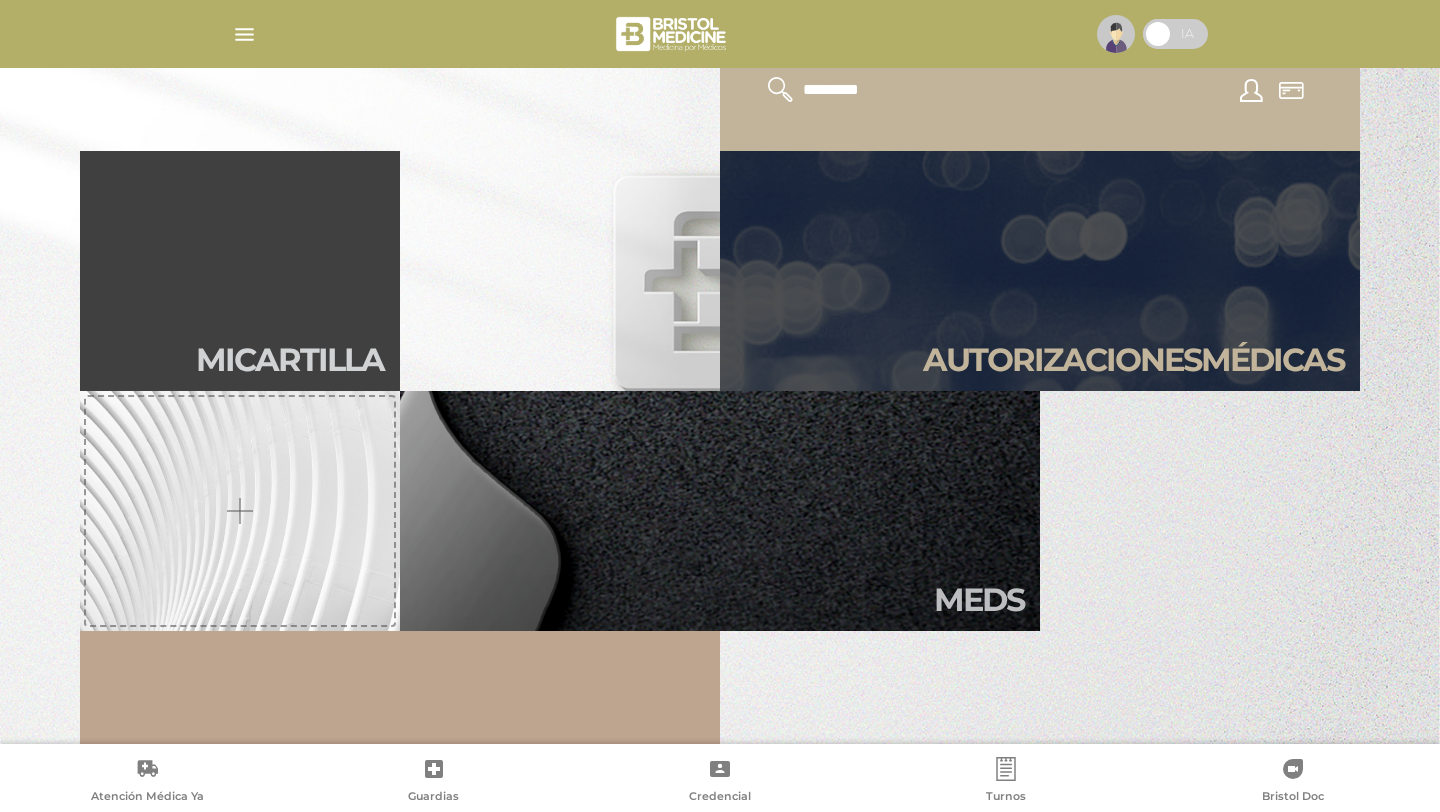 scroll, scrollTop: 652, scrollLeft: 0, axis: vertical 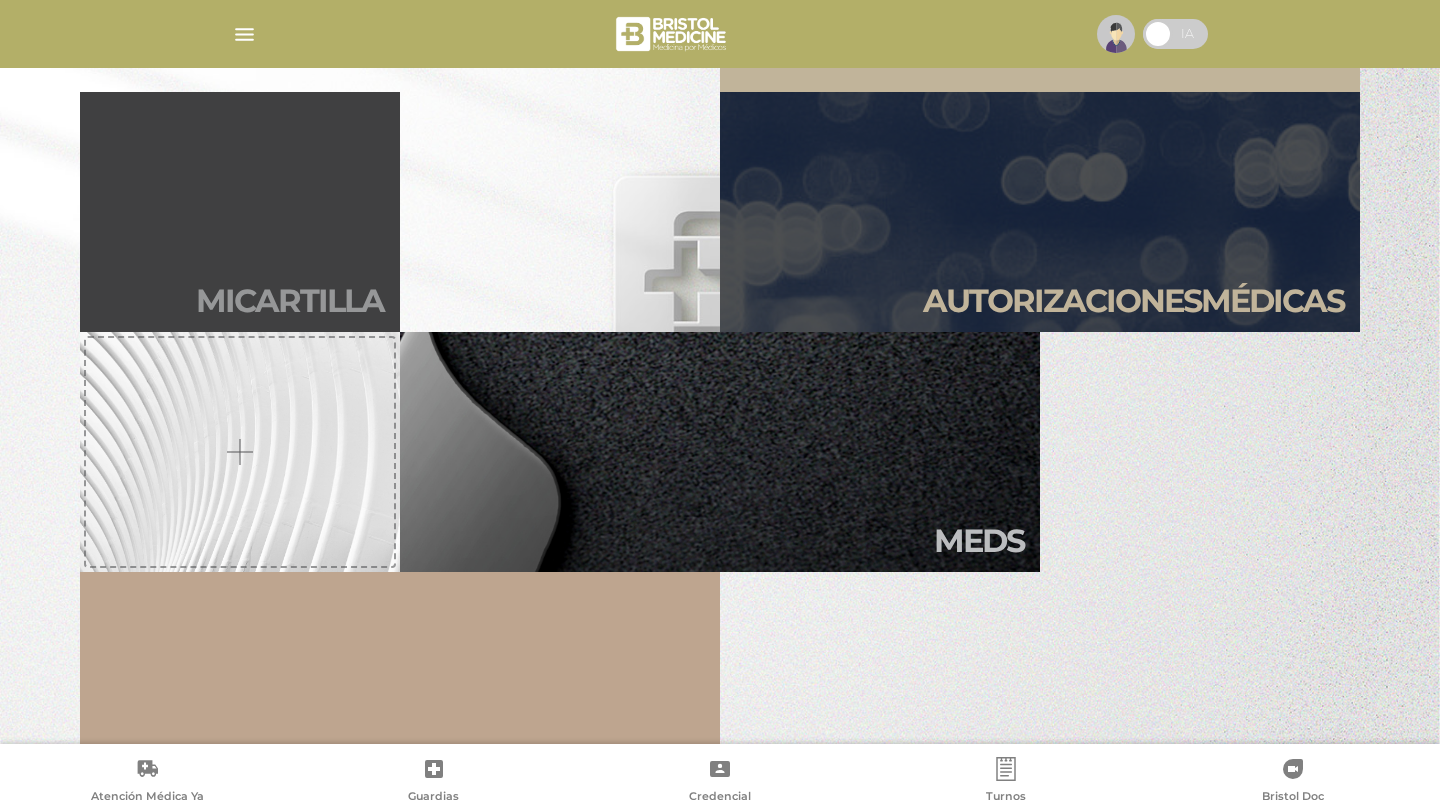 click on "Mi  car tilla" at bounding box center (290, 301) 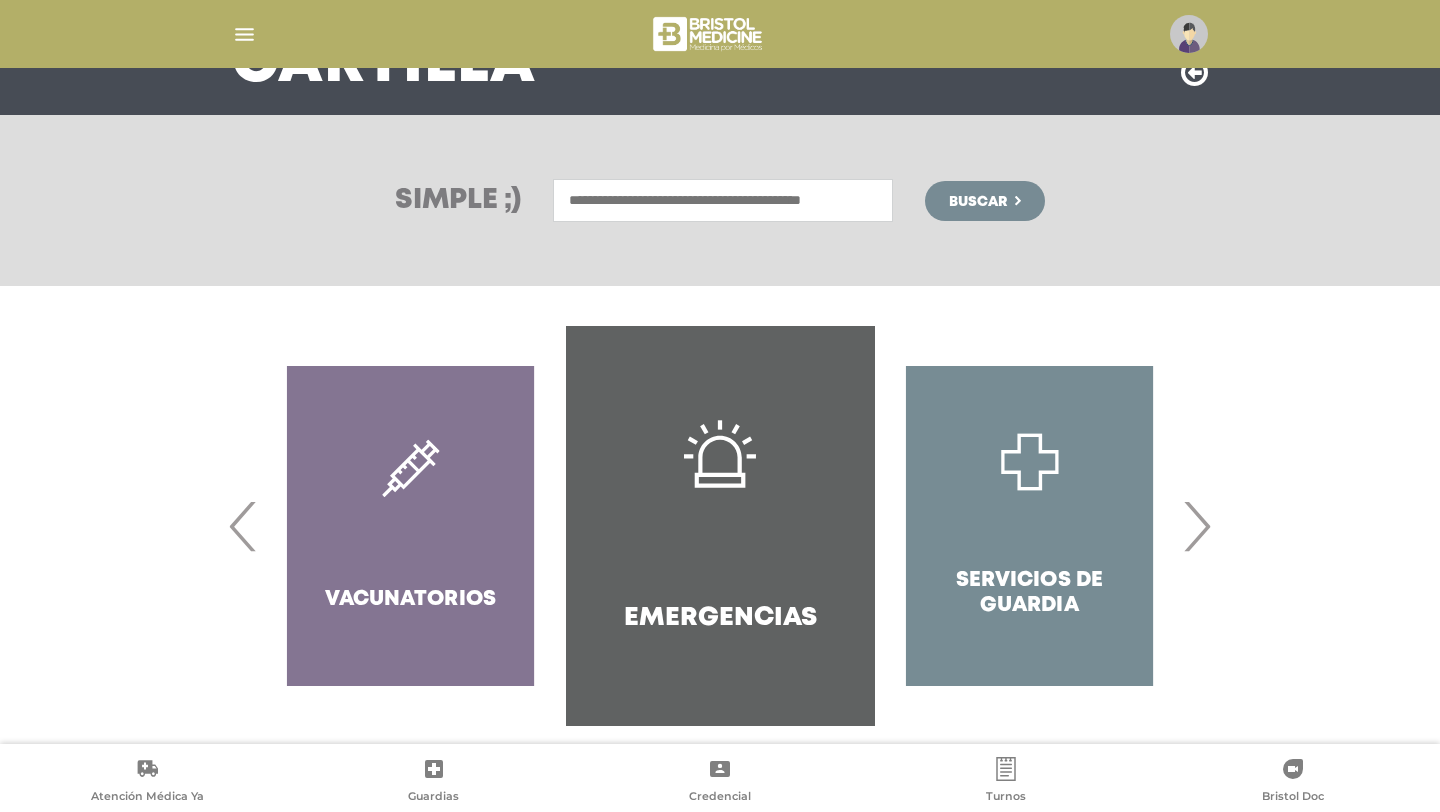 scroll, scrollTop: 215, scrollLeft: 0, axis: vertical 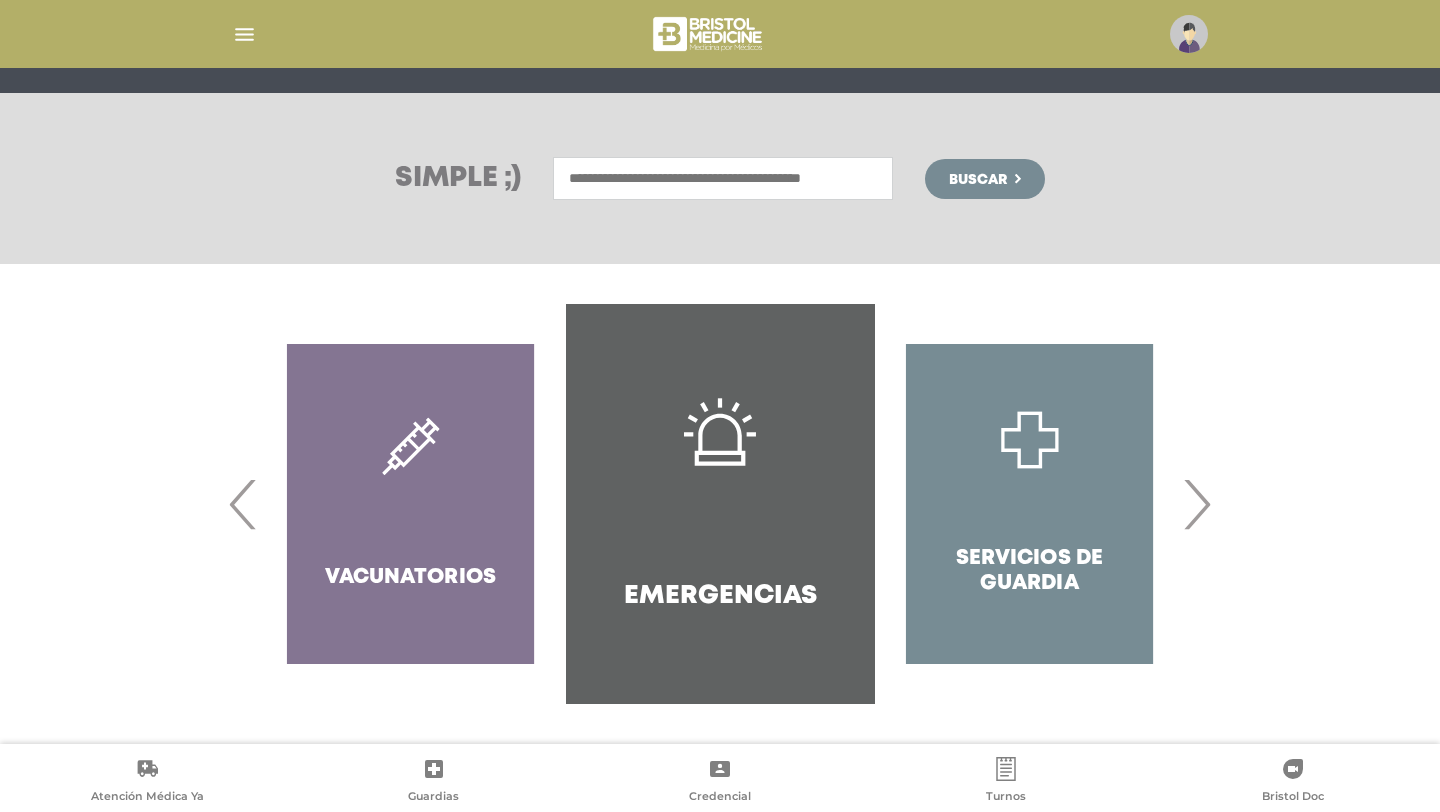 click on "›" at bounding box center (1196, 504) 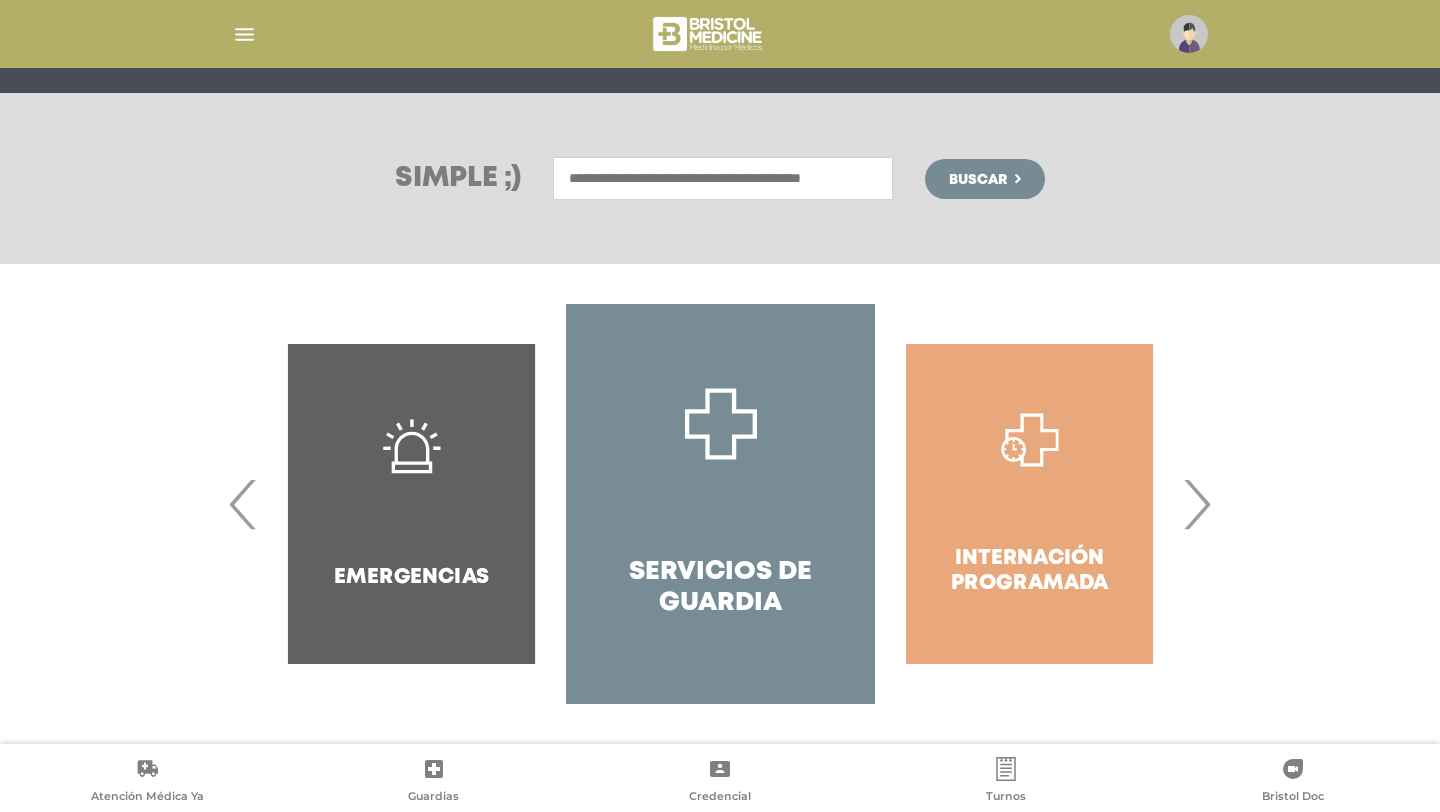 click on "›" at bounding box center (1196, 504) 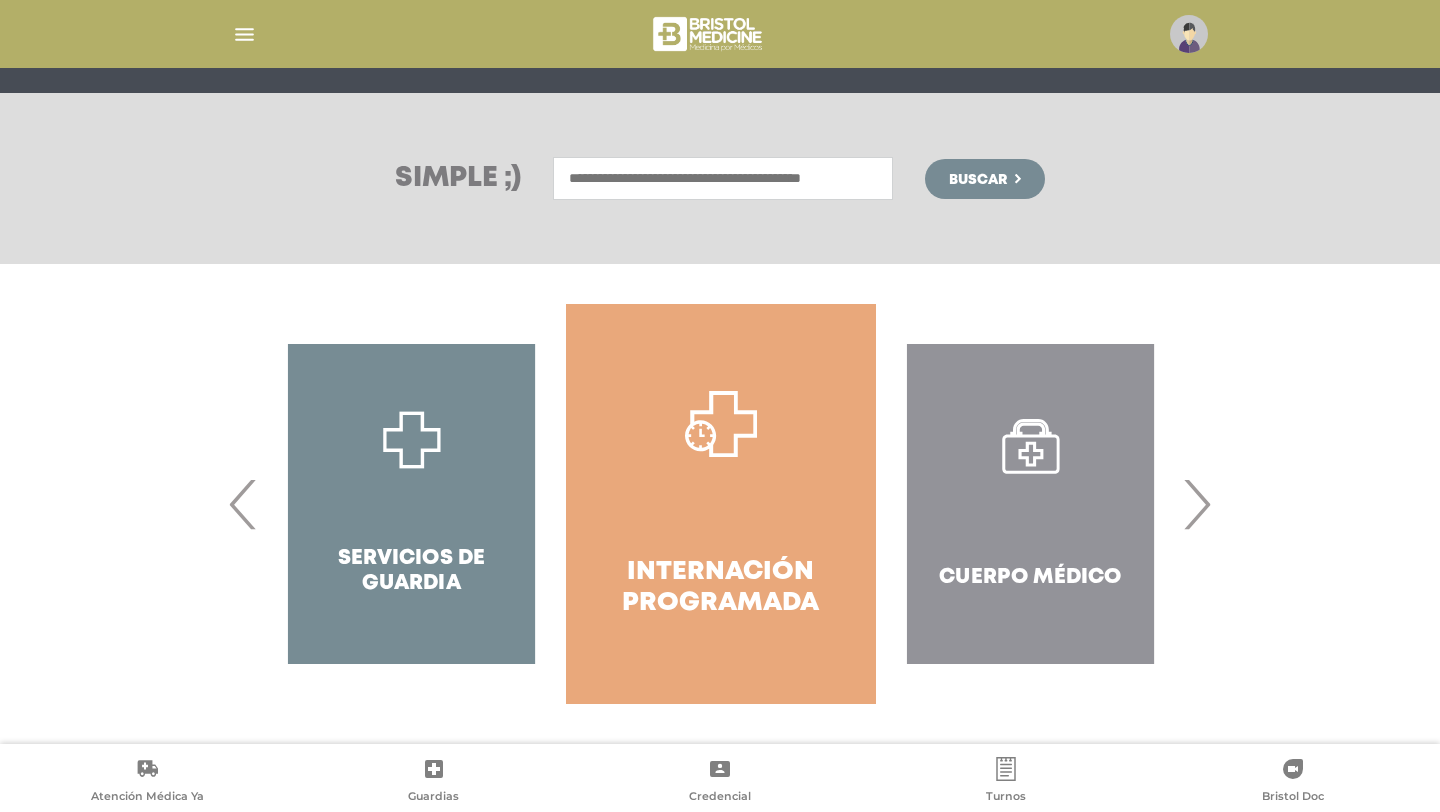 click on "›" at bounding box center [1196, 504] 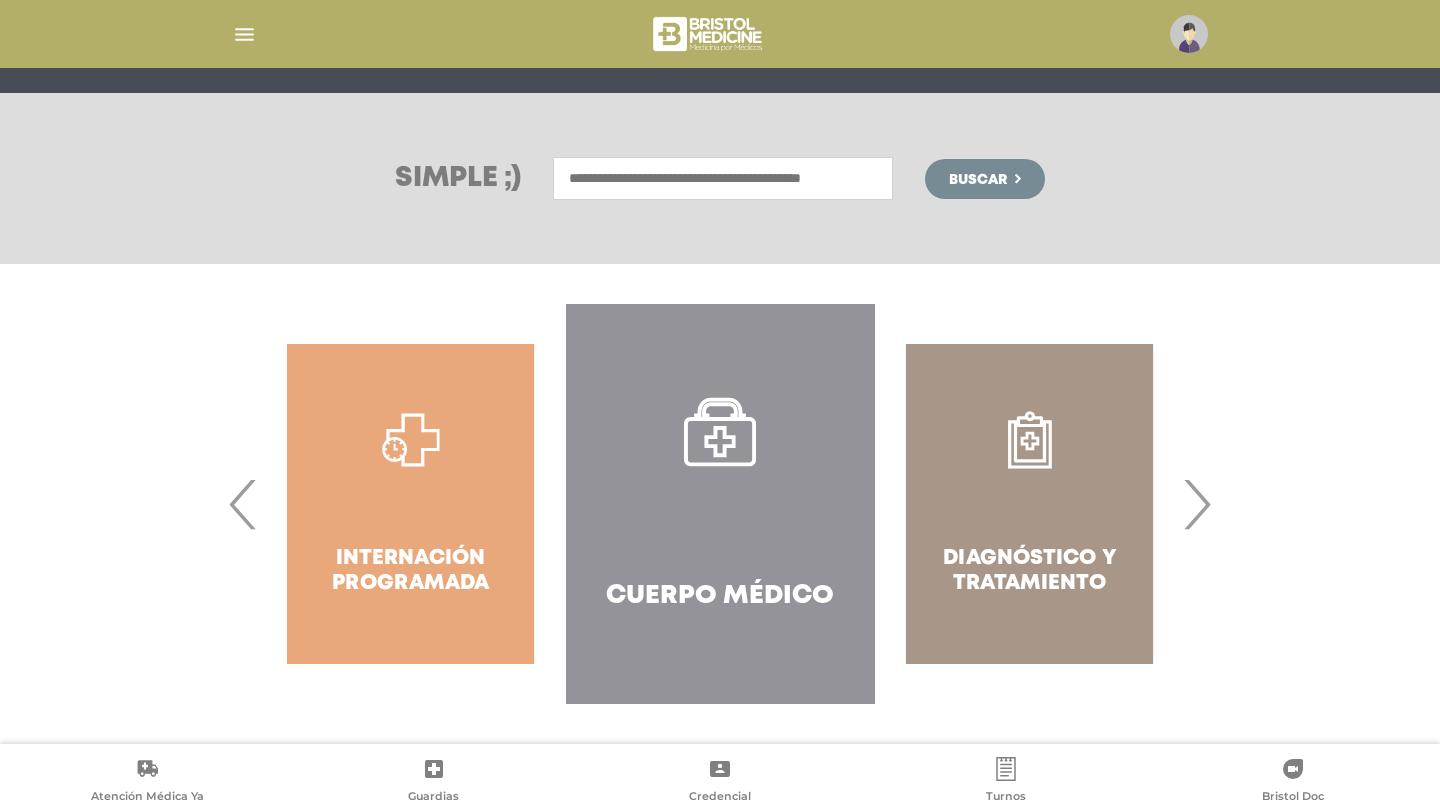click on "Diagnóstico y Tratamiento" at bounding box center [1029, 504] 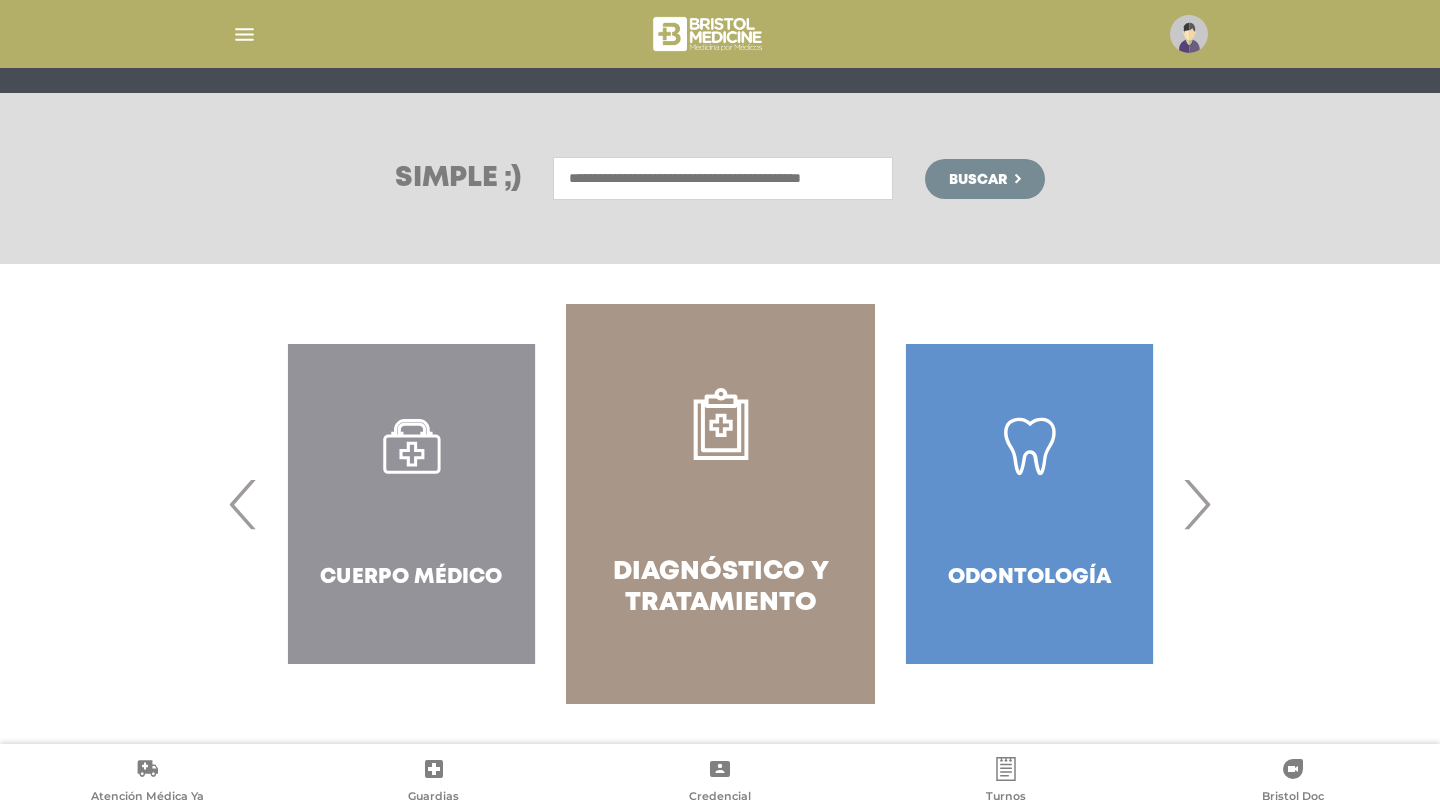 click on "Diagnóstico y Tratamiento" at bounding box center [720, 588] 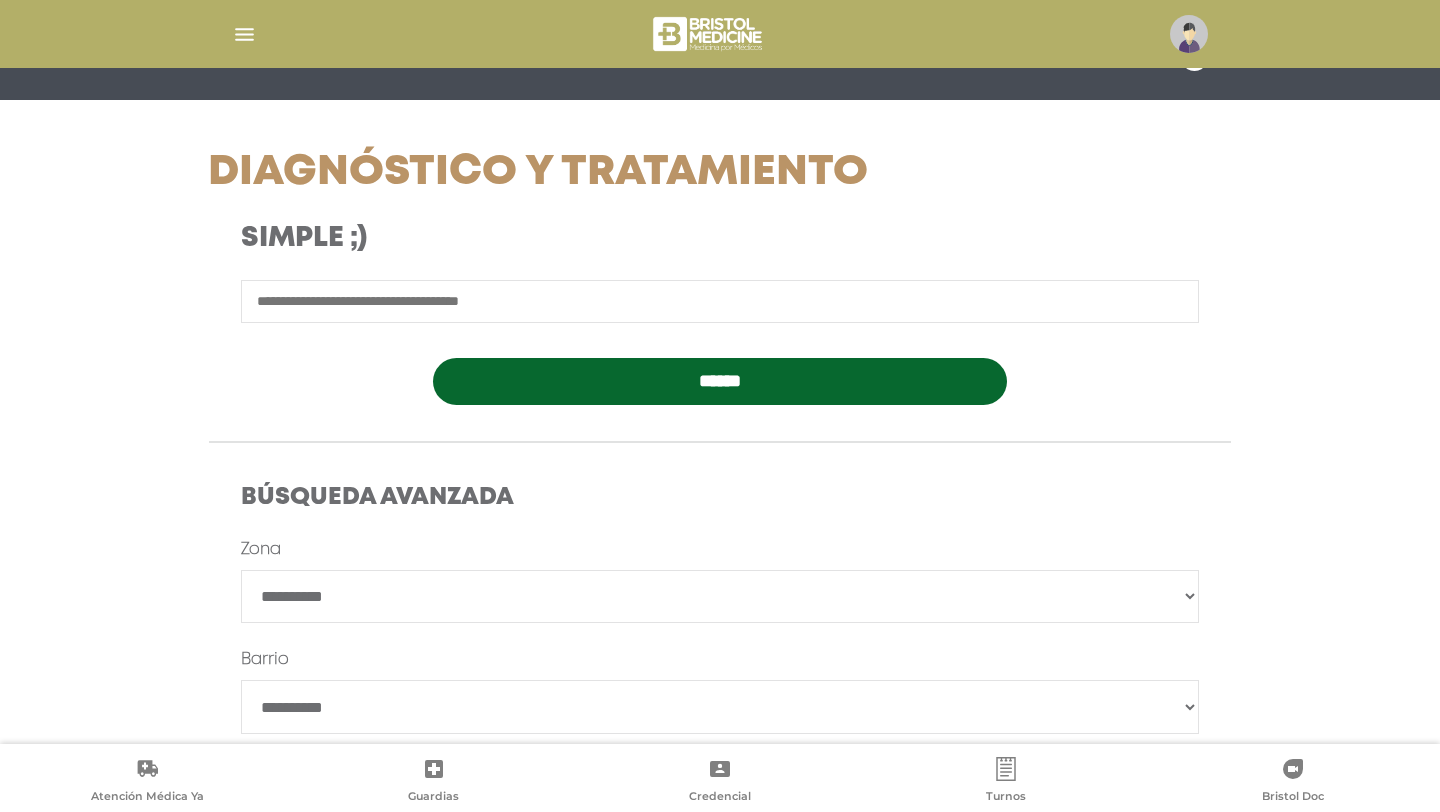 scroll, scrollTop: 210, scrollLeft: 0, axis: vertical 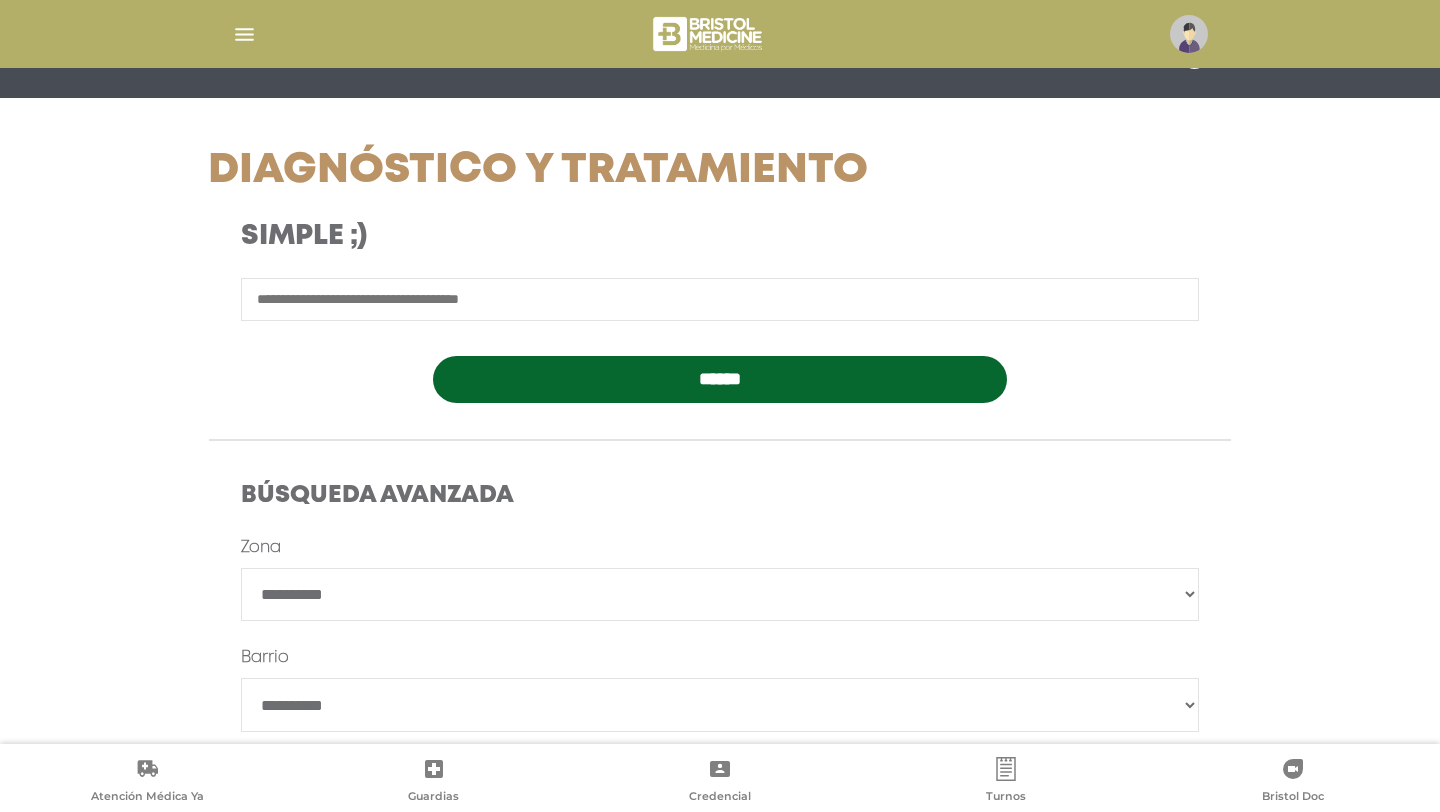 click at bounding box center (720, 299) 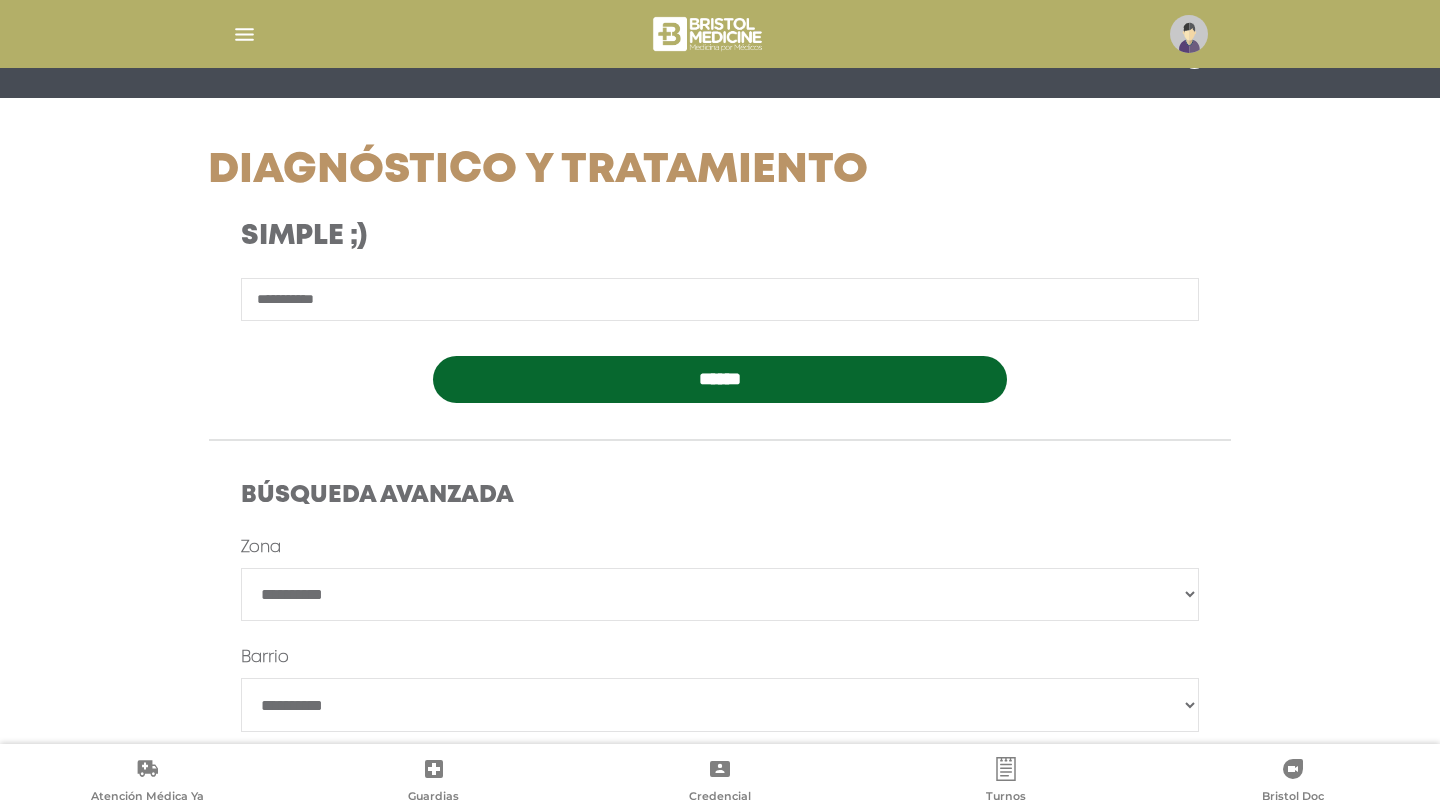 type on "**********" 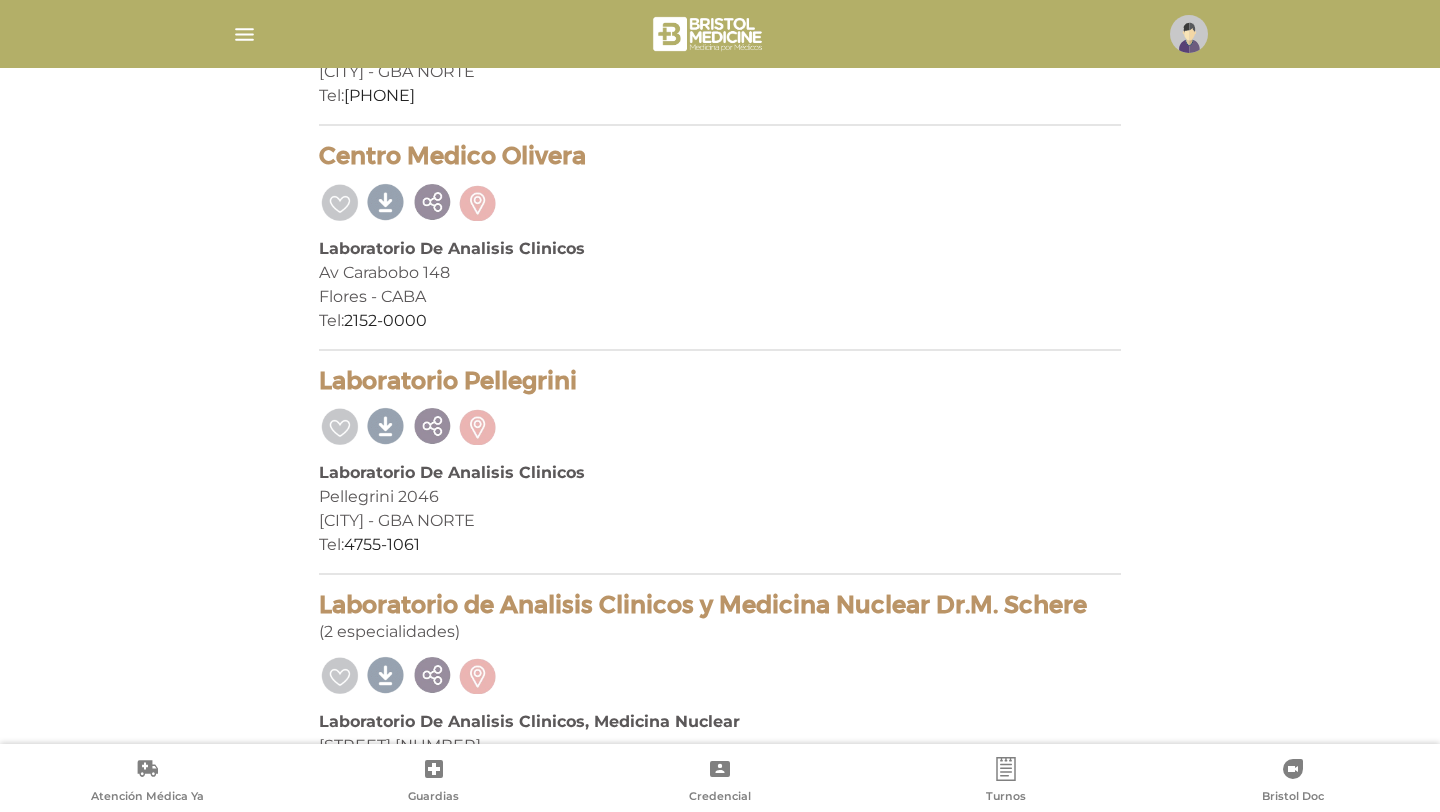scroll, scrollTop: 1602, scrollLeft: 0, axis: vertical 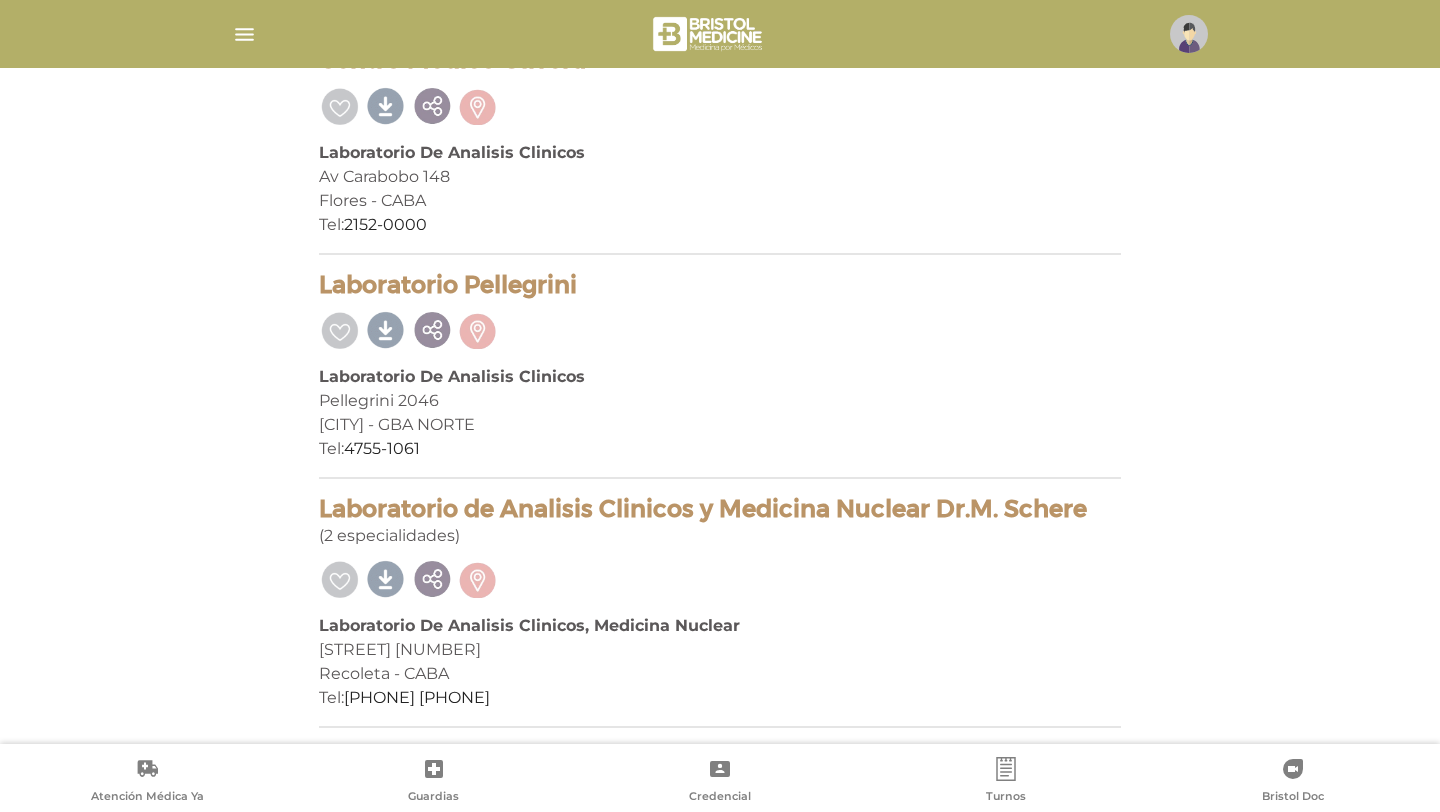 drag, startPoint x: 1080, startPoint y: 515, endPoint x: 308, endPoint y: 506, distance: 772.0524 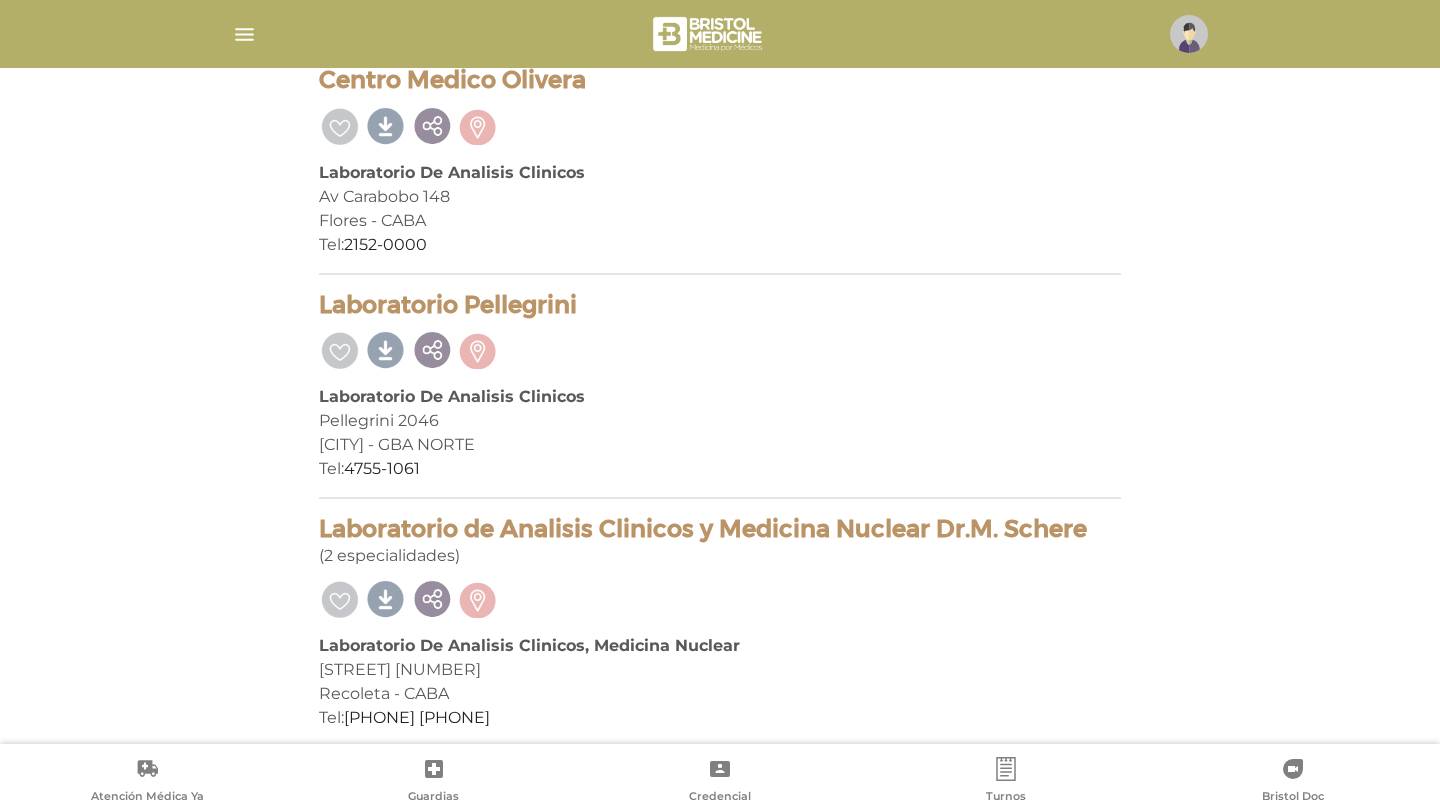 scroll, scrollTop: 1602, scrollLeft: 0, axis: vertical 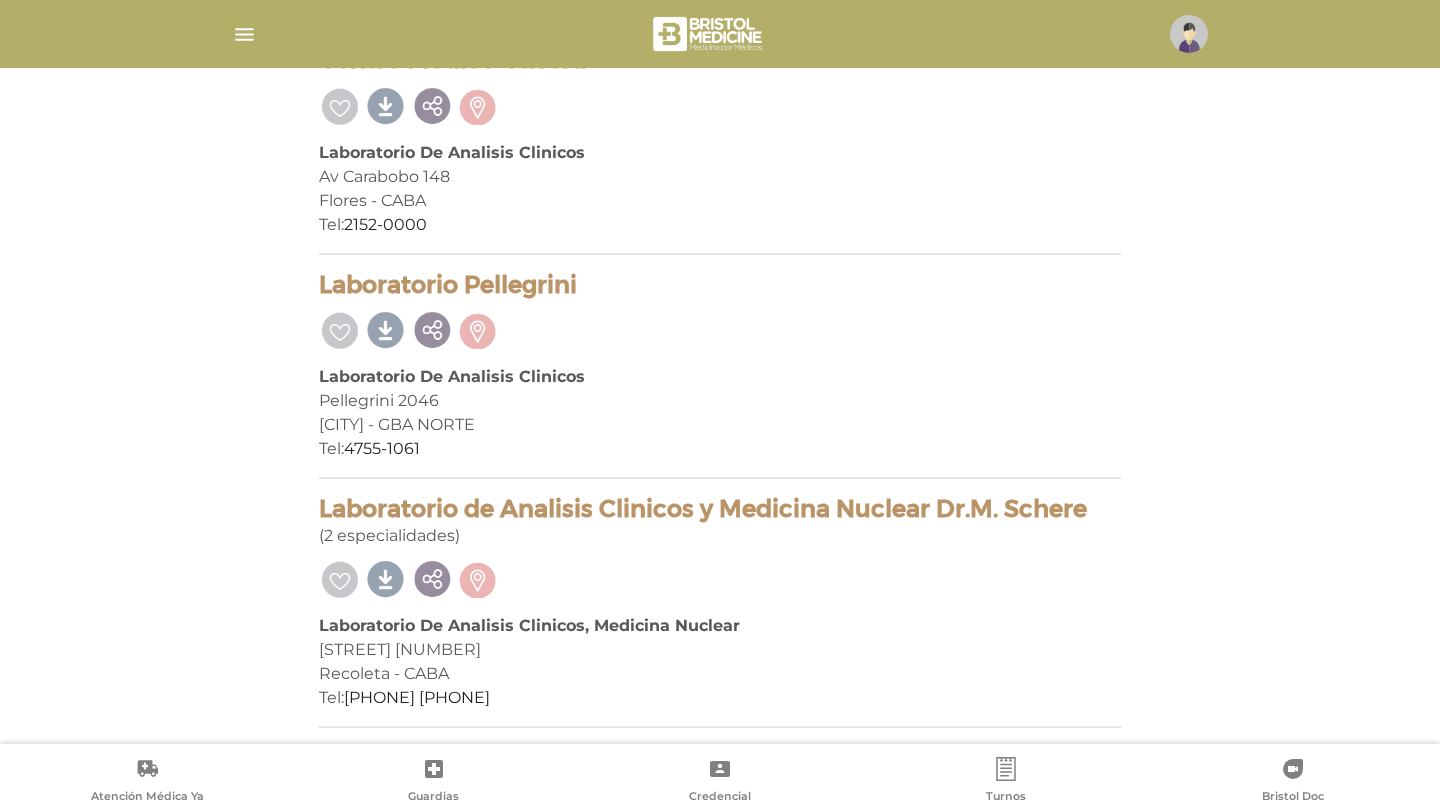 click at bounding box center (720, 577) 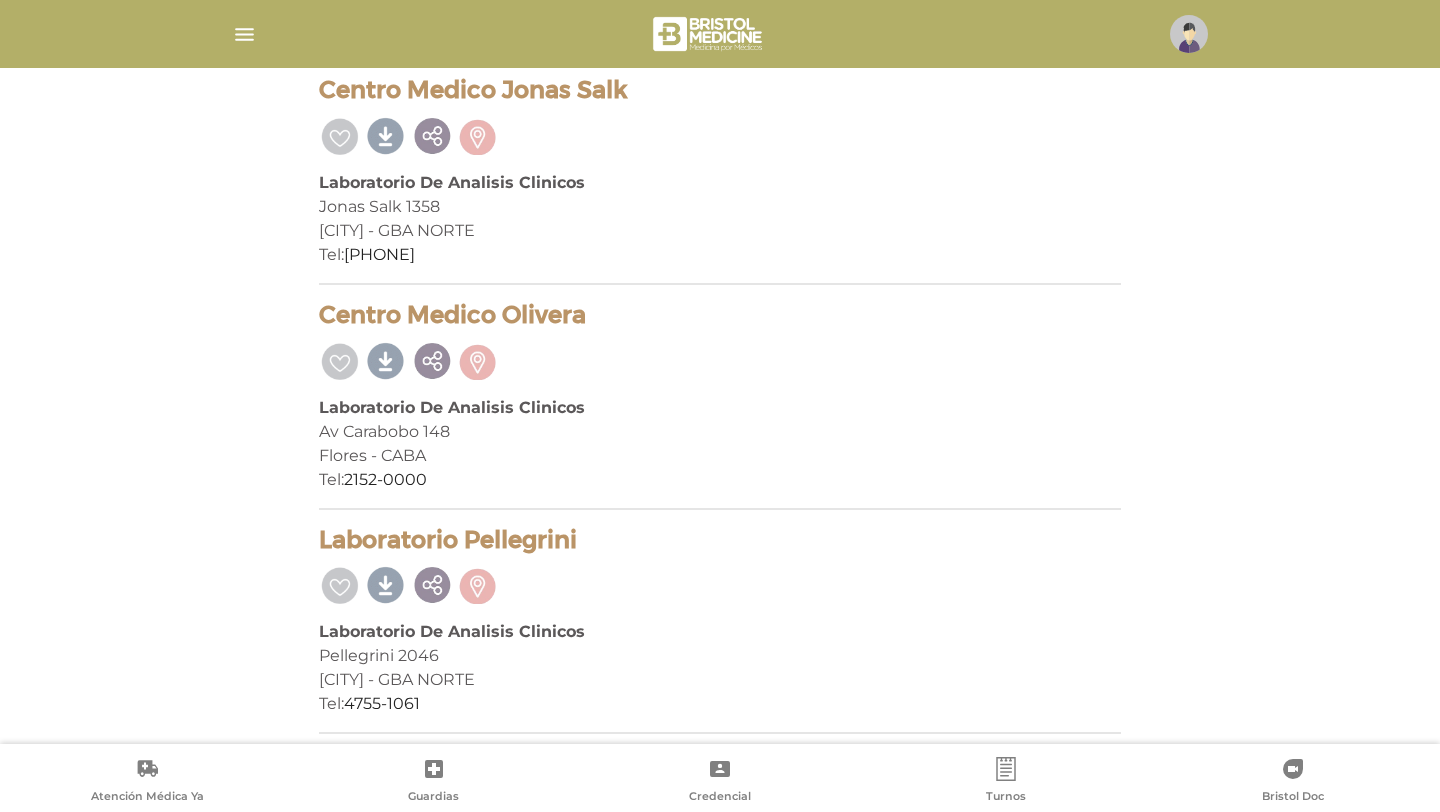 scroll, scrollTop: 1330, scrollLeft: 0, axis: vertical 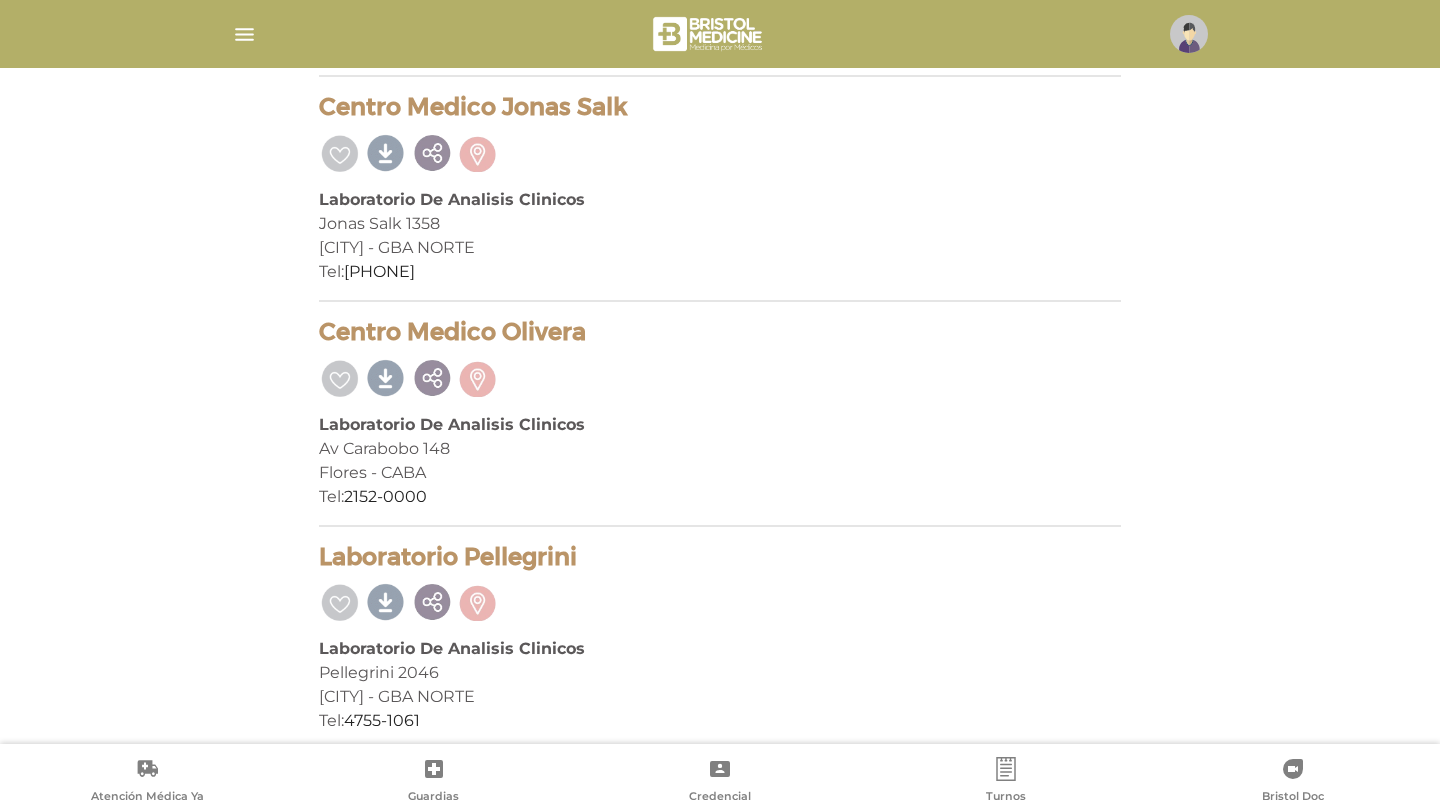 click on "Centro Medico Olivera" at bounding box center [720, 332] 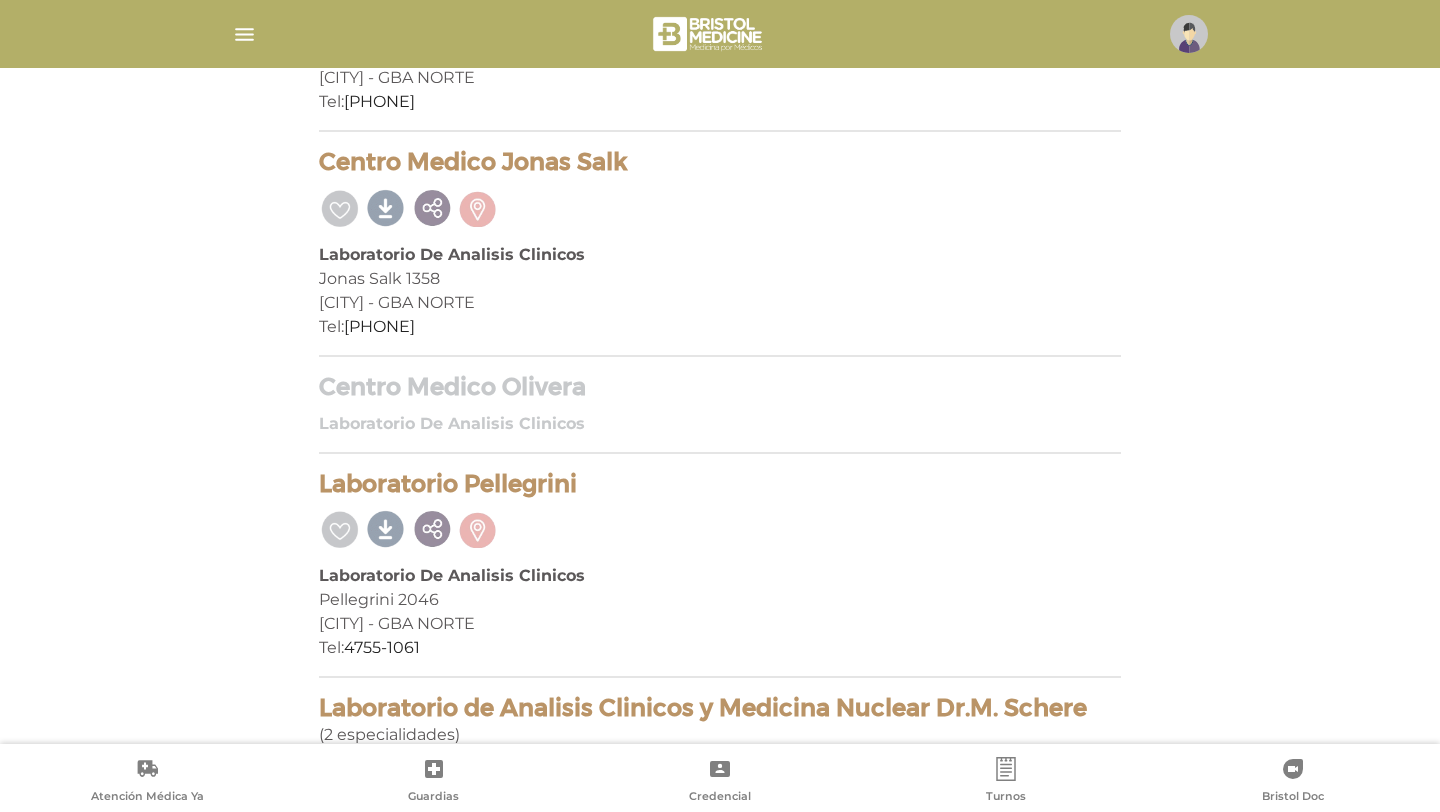 scroll, scrollTop: 1271, scrollLeft: 0, axis: vertical 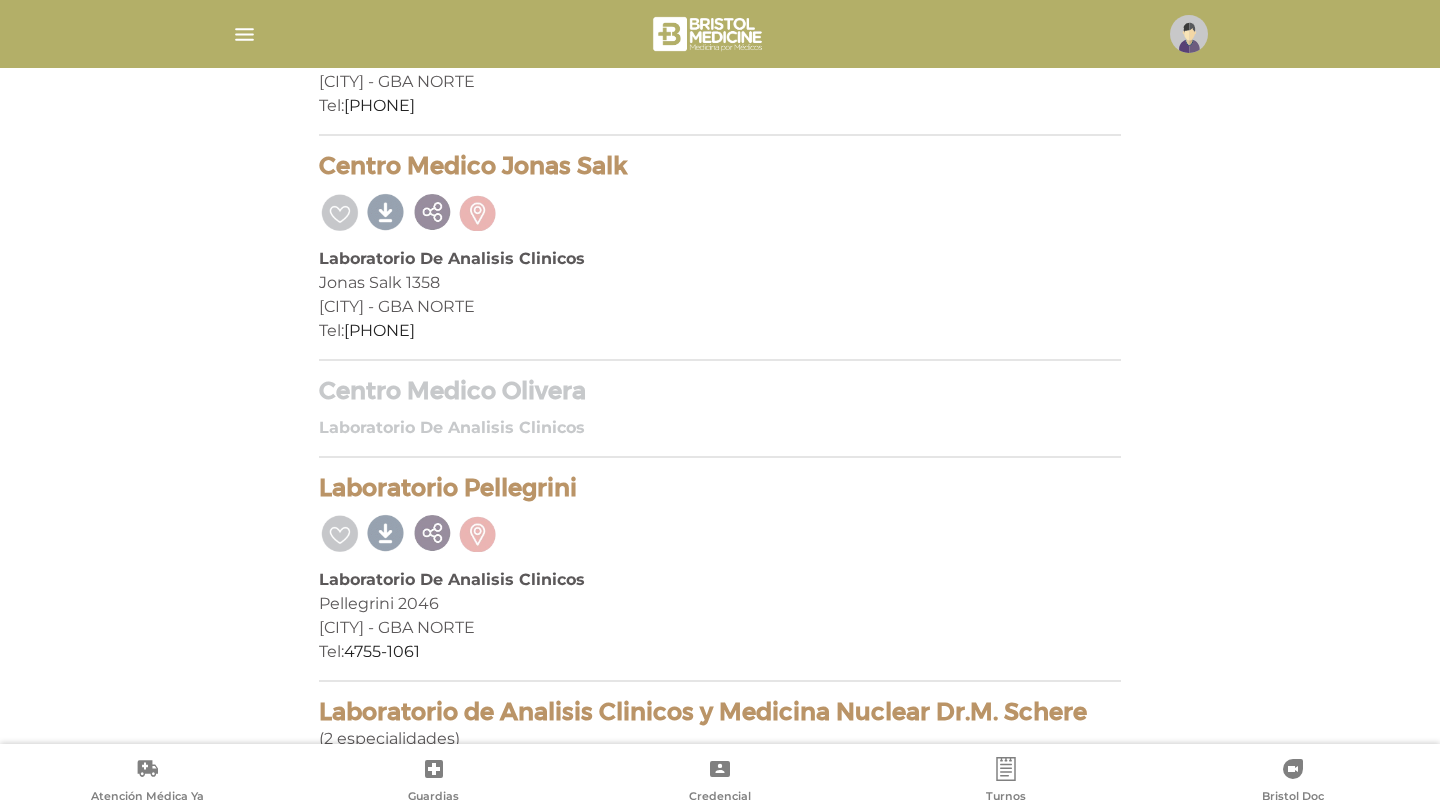 click on "Centro Medico Olivera" at bounding box center (720, 391) 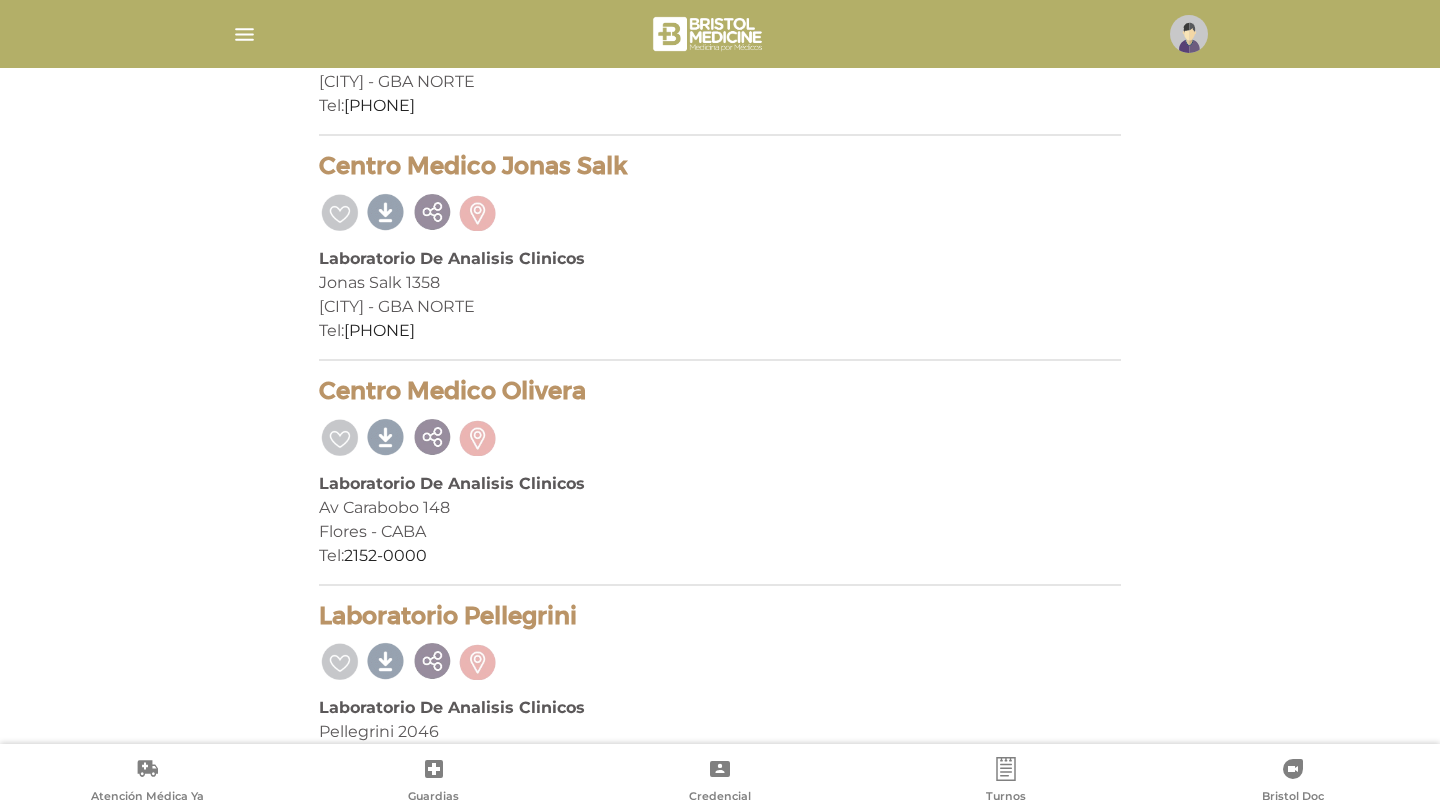 drag, startPoint x: 588, startPoint y: 390, endPoint x: 316, endPoint y: 386, distance: 272.02942 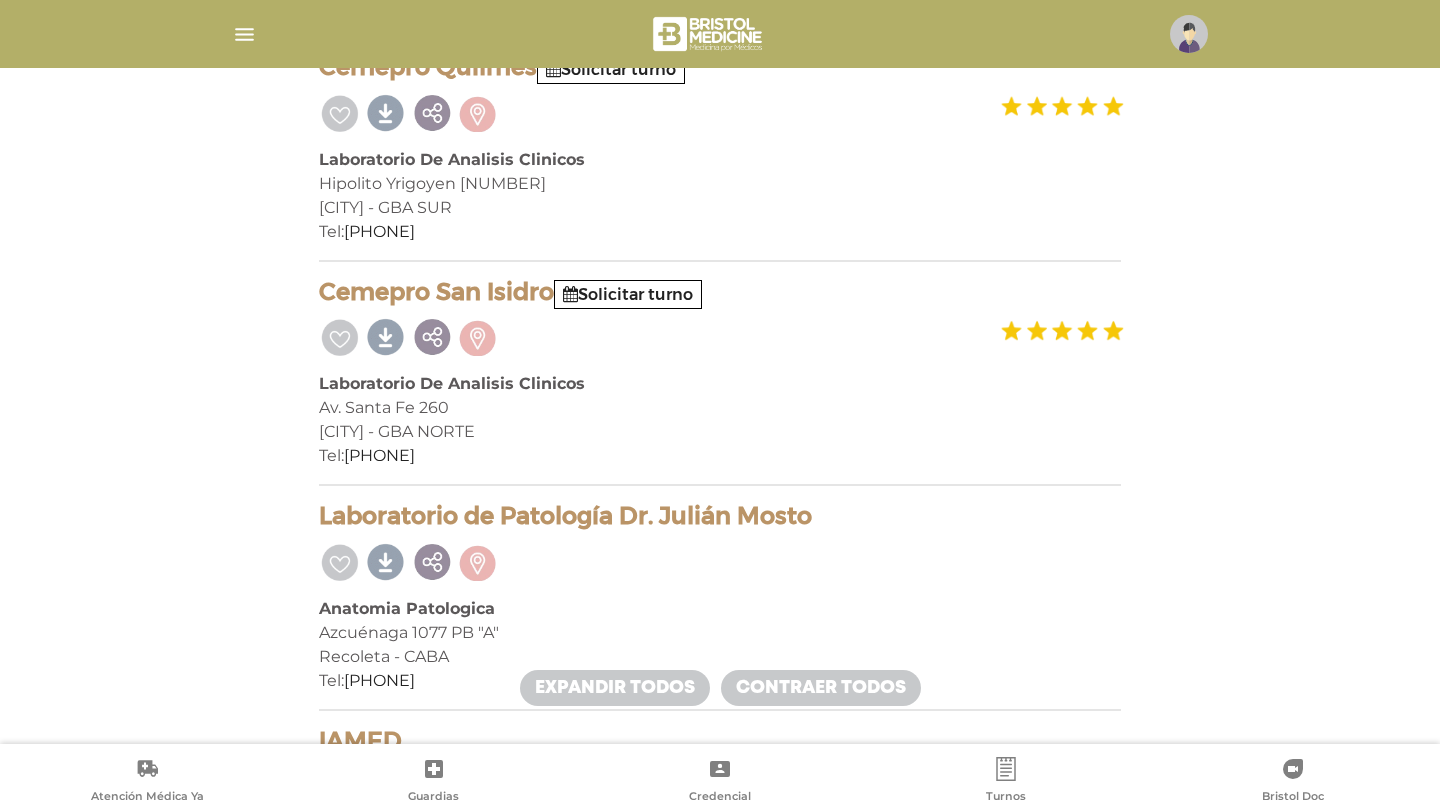 scroll, scrollTop: 466, scrollLeft: 0, axis: vertical 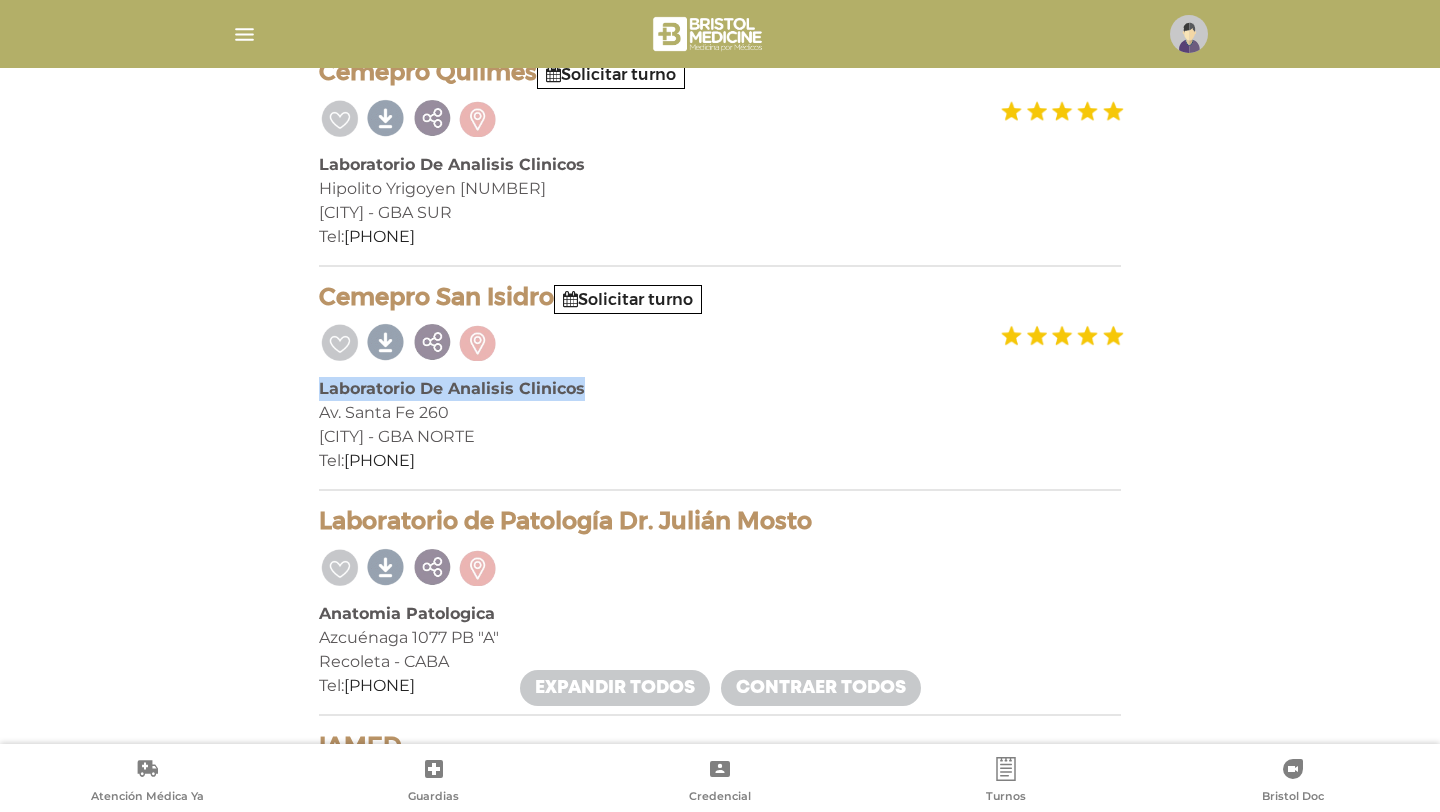 drag, startPoint x: 584, startPoint y: 386, endPoint x: 305, endPoint y: 391, distance: 279.0448 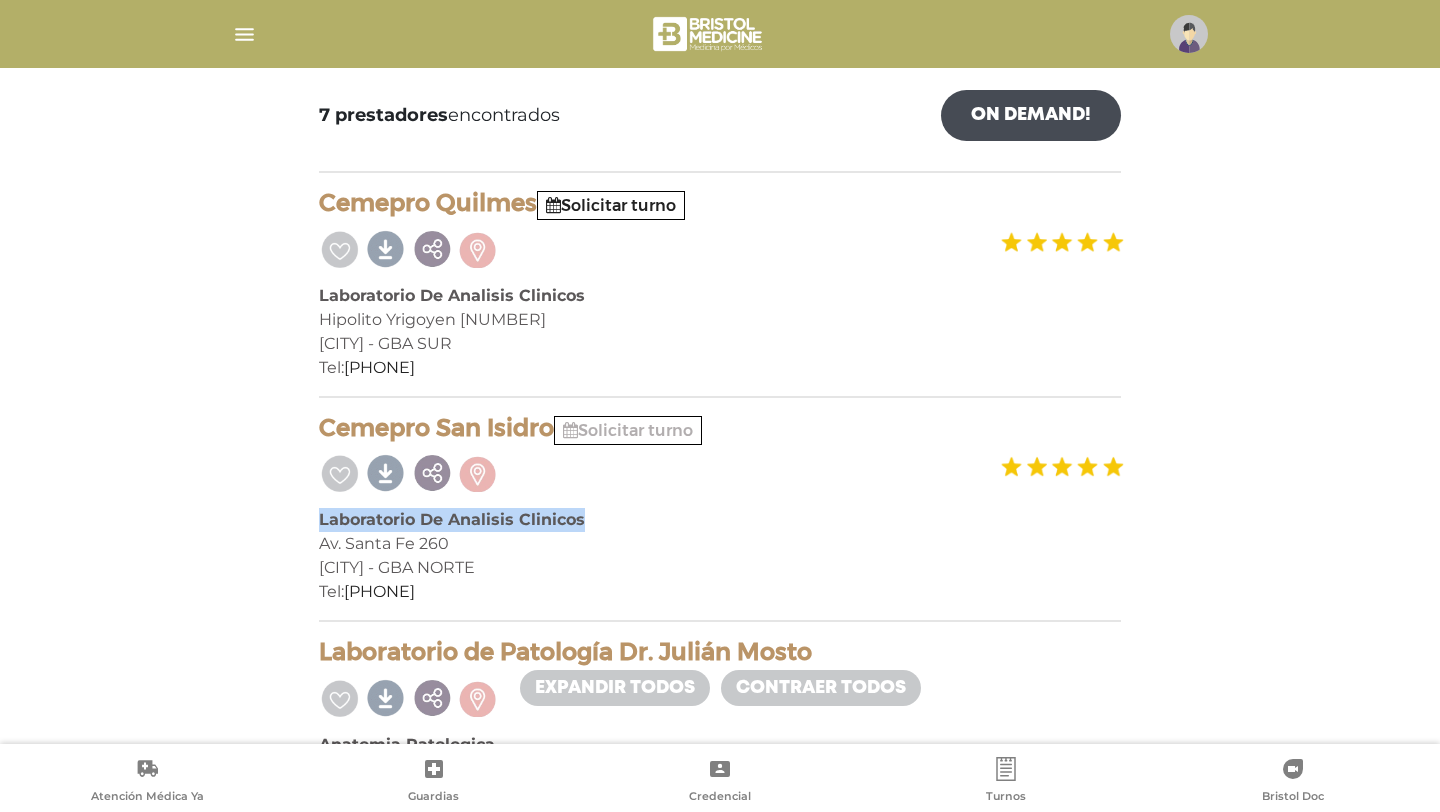 scroll, scrollTop: 333, scrollLeft: 0, axis: vertical 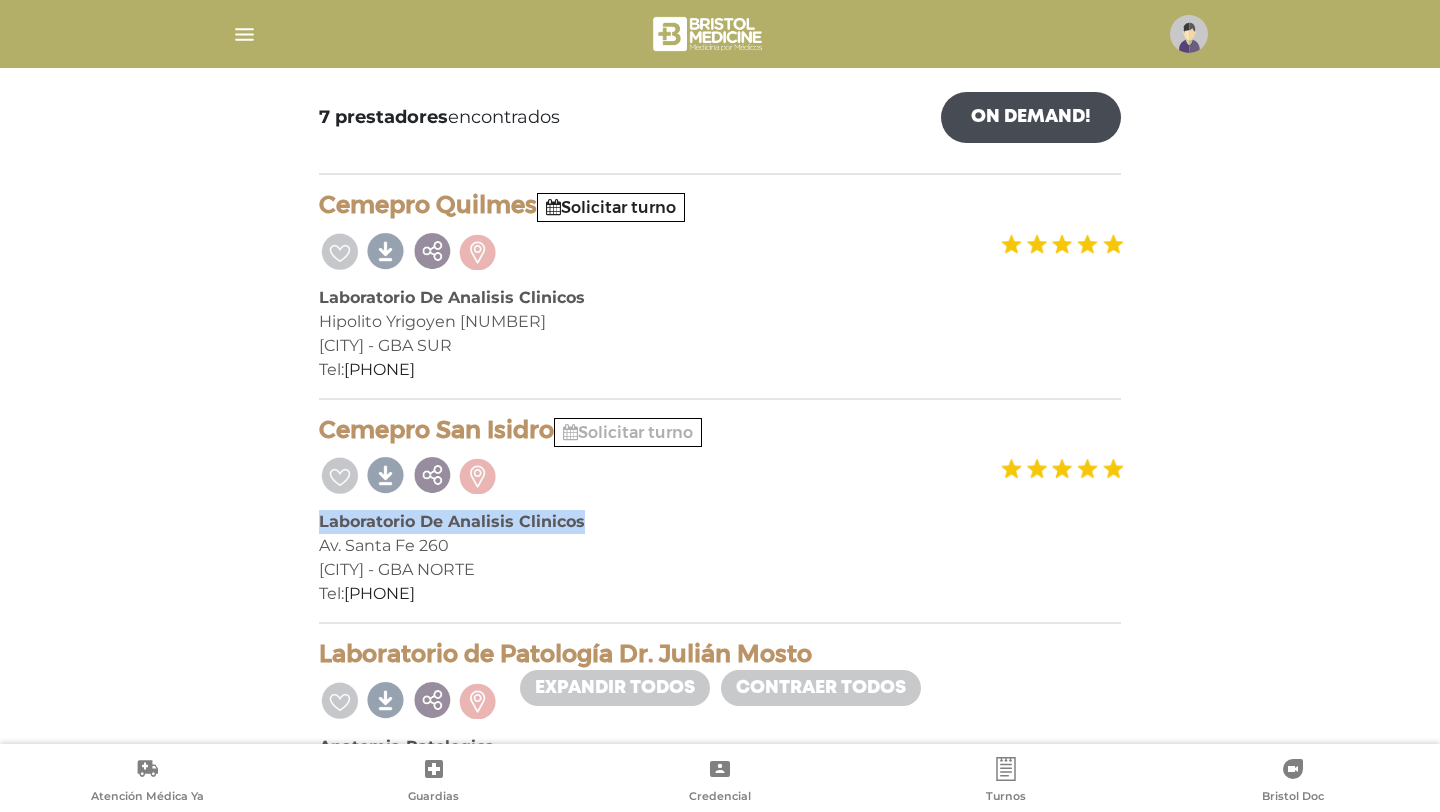 click on "Solicitar turno" at bounding box center [628, 432] 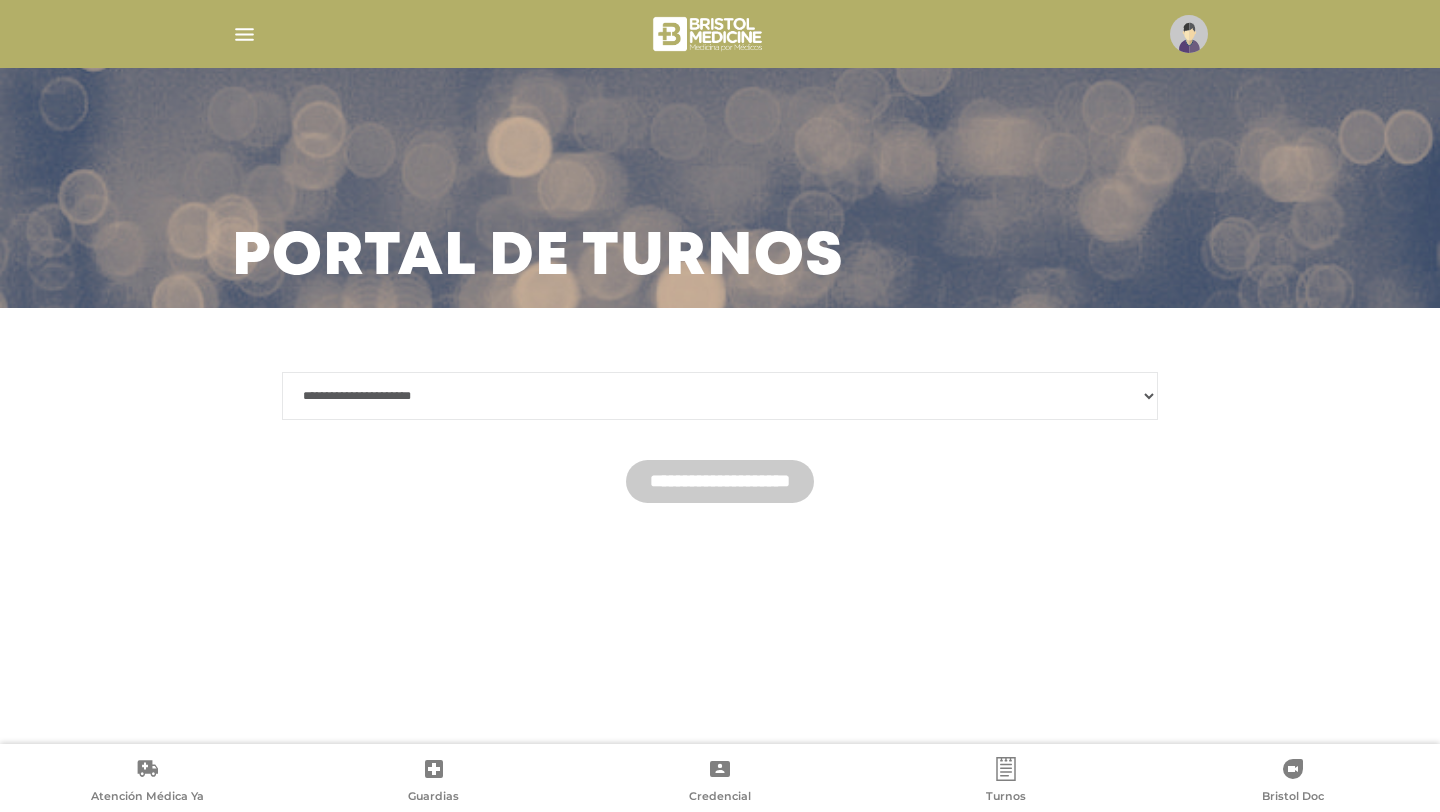 scroll, scrollTop: 0, scrollLeft: 0, axis: both 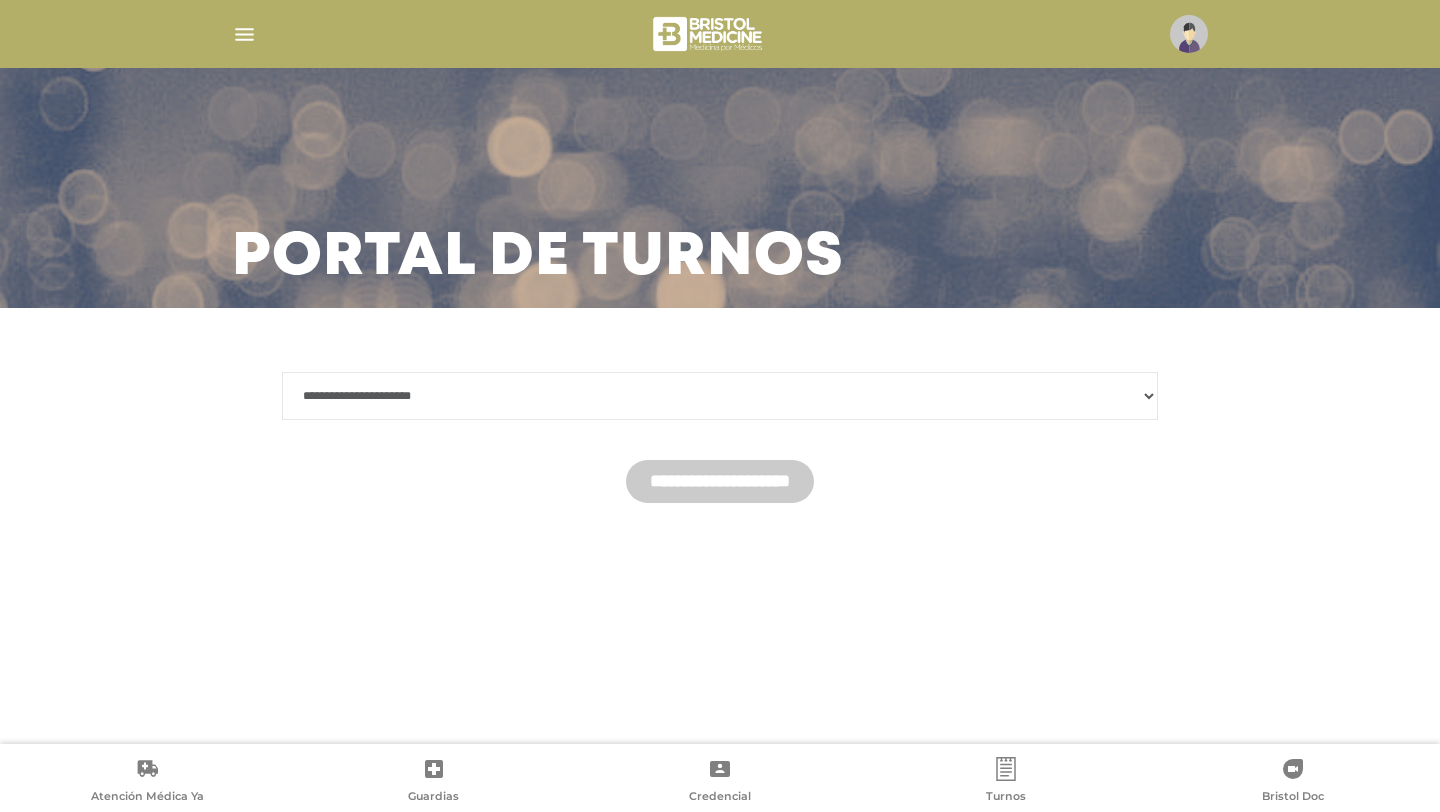 select on "*******" 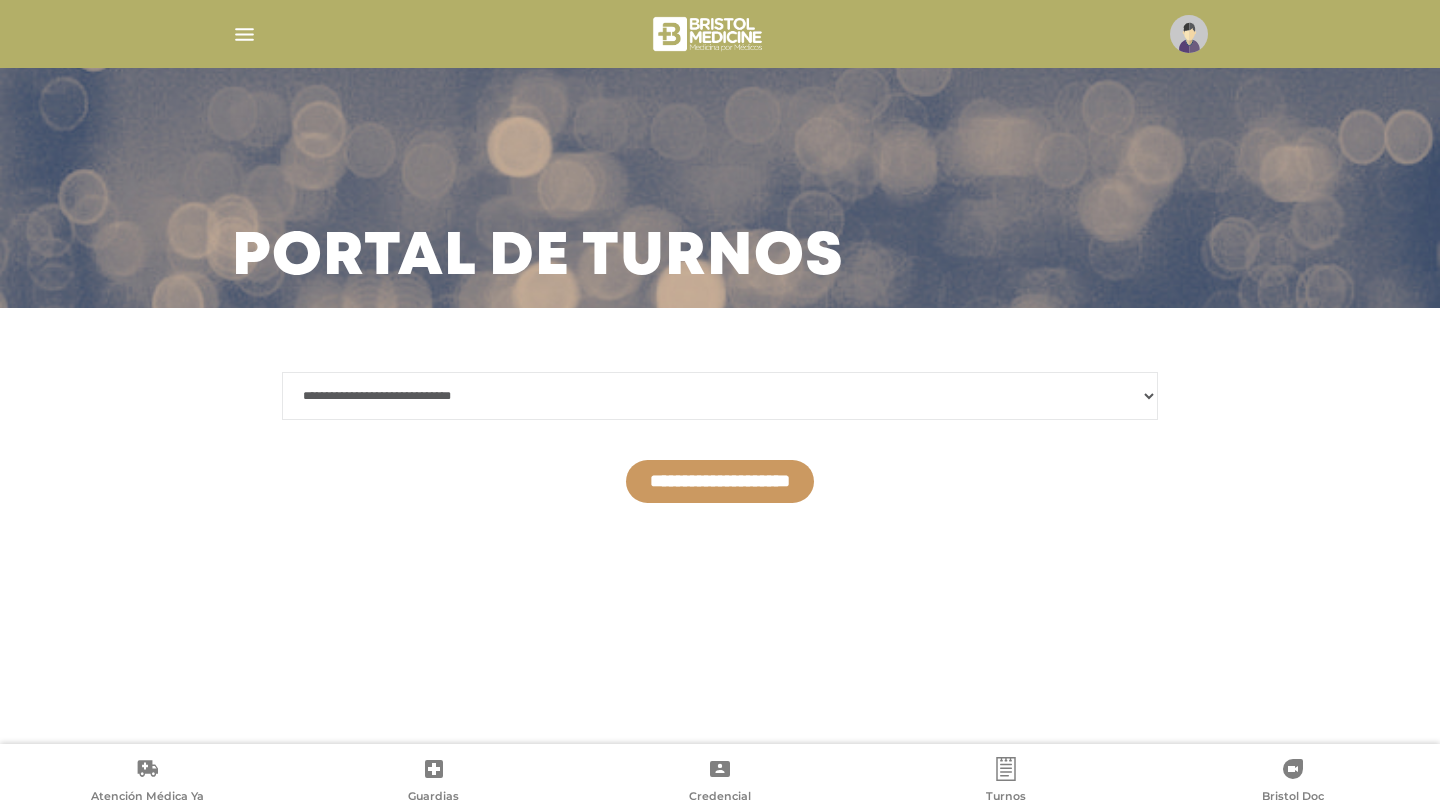 click on "**********" at bounding box center [720, 481] 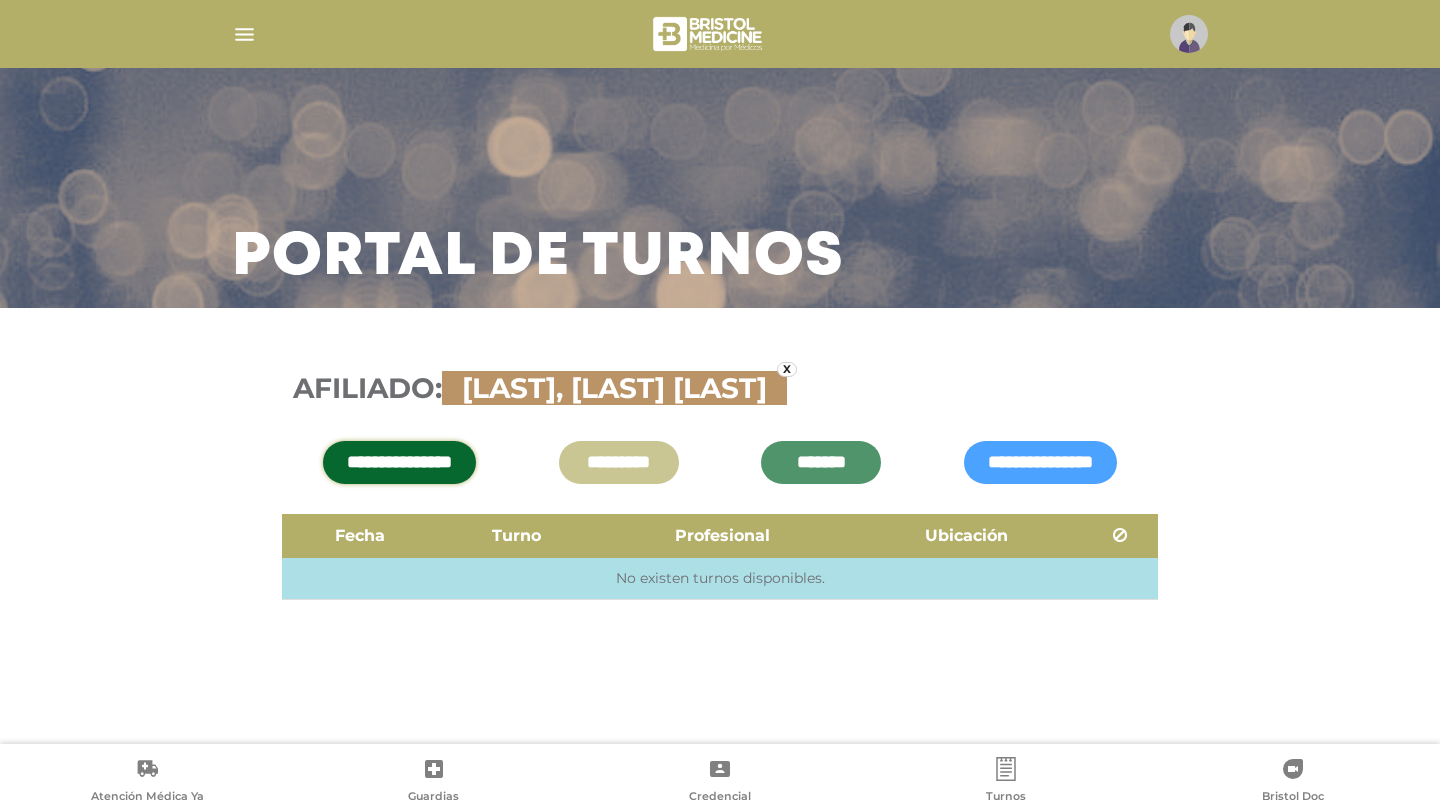 click on "No existen turnos disponibles." at bounding box center (720, 579) 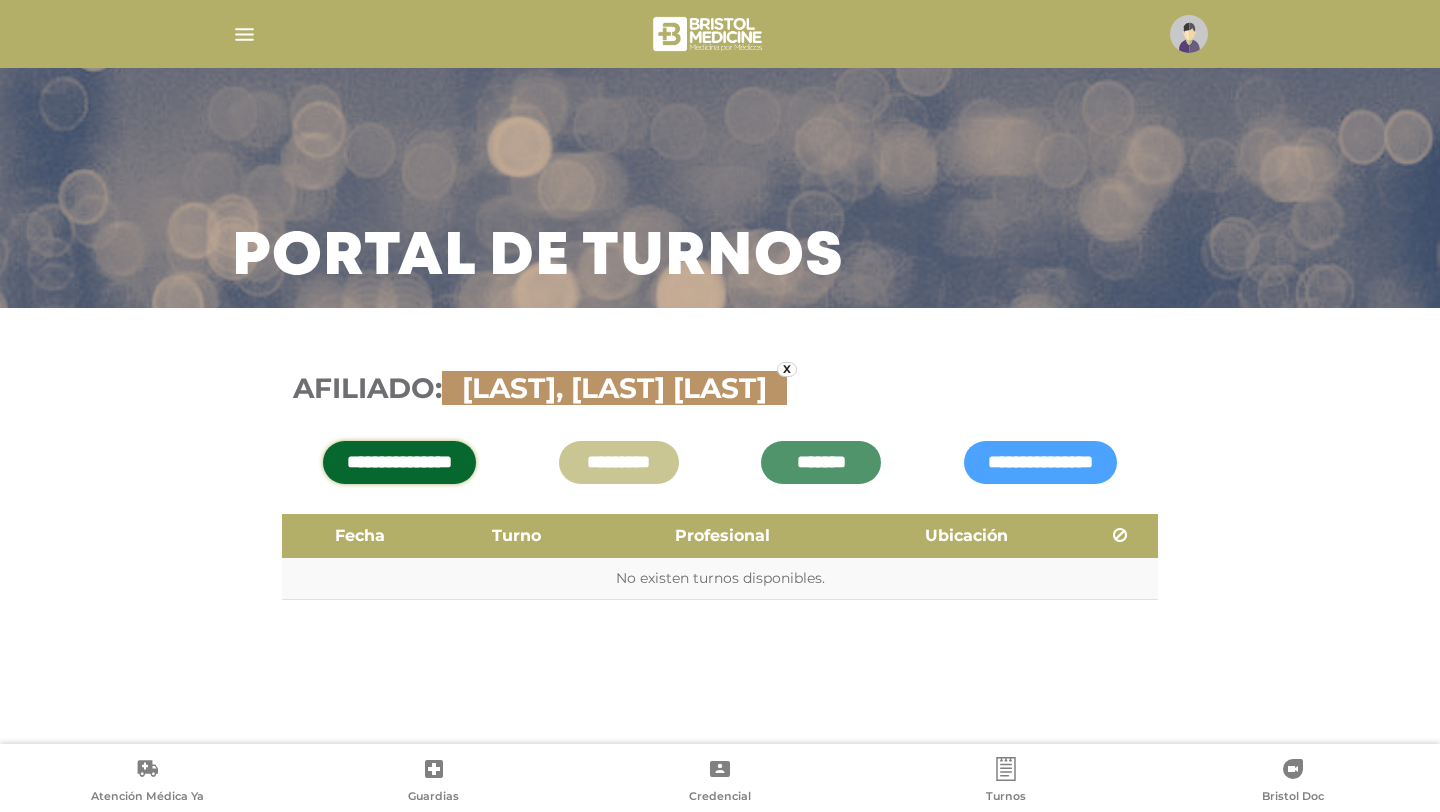 click on "**********" at bounding box center (399, 462) 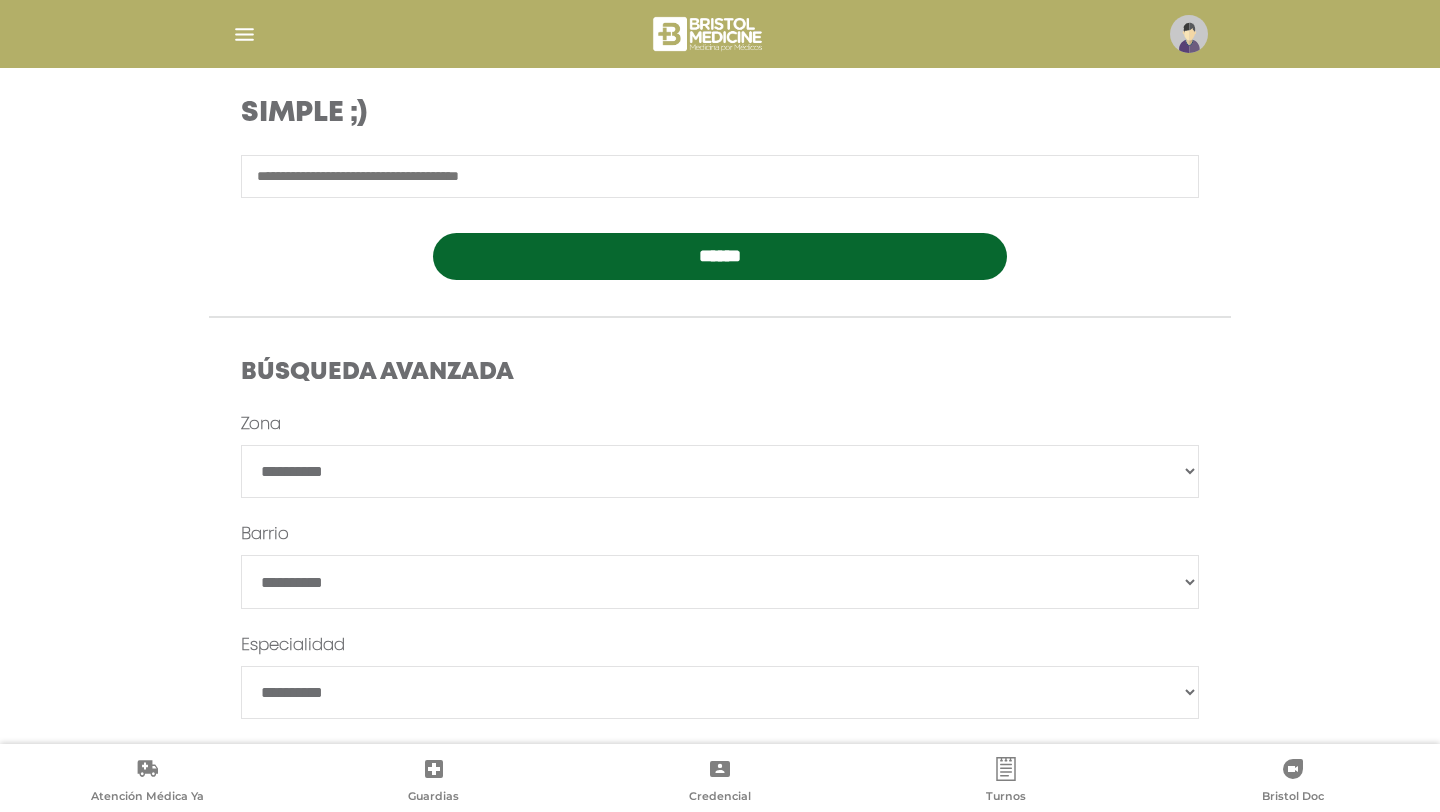 scroll, scrollTop: 333, scrollLeft: 0, axis: vertical 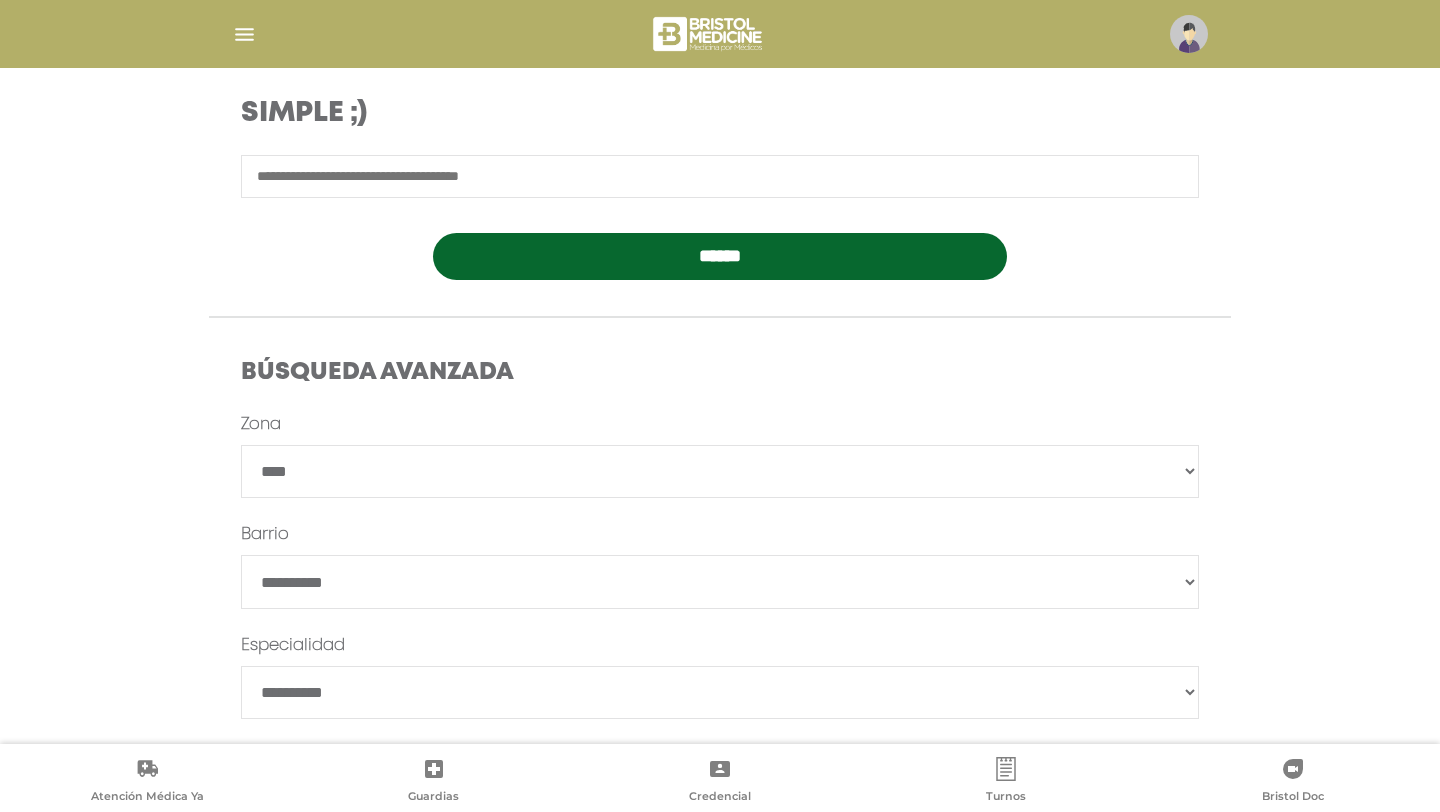 click on "*******" at bounding box center [720, 582] 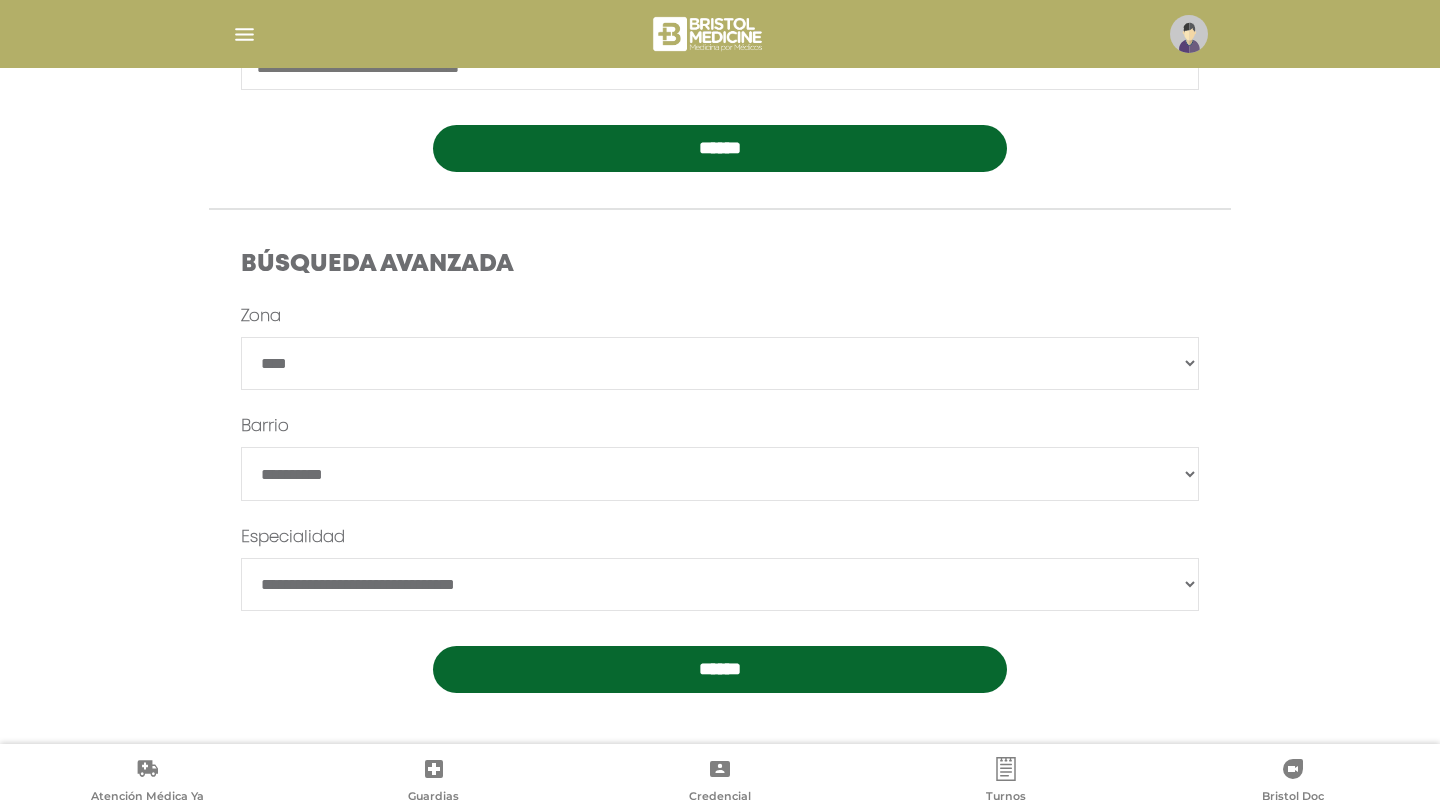 scroll, scrollTop: 442, scrollLeft: 0, axis: vertical 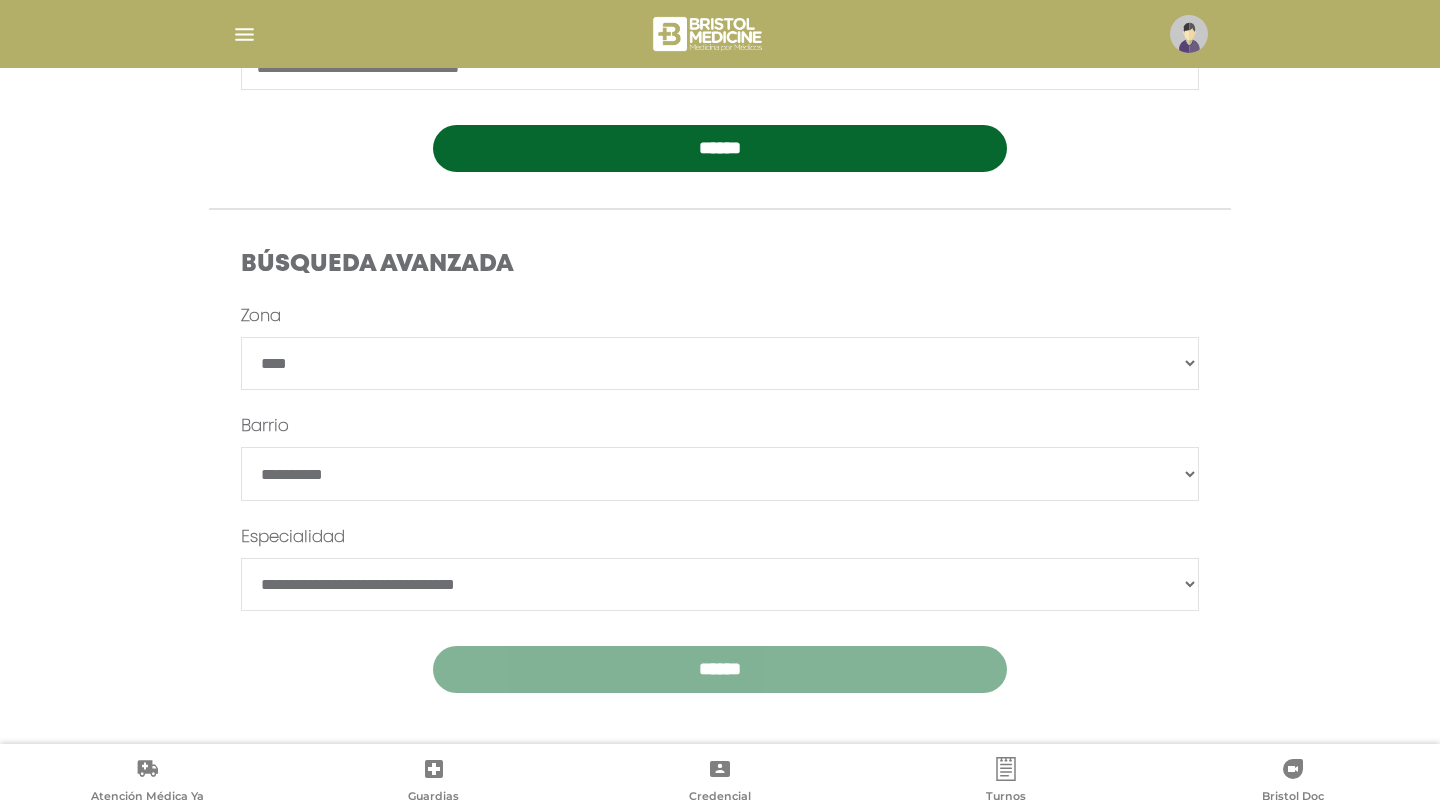 click on "******" at bounding box center [720, 669] 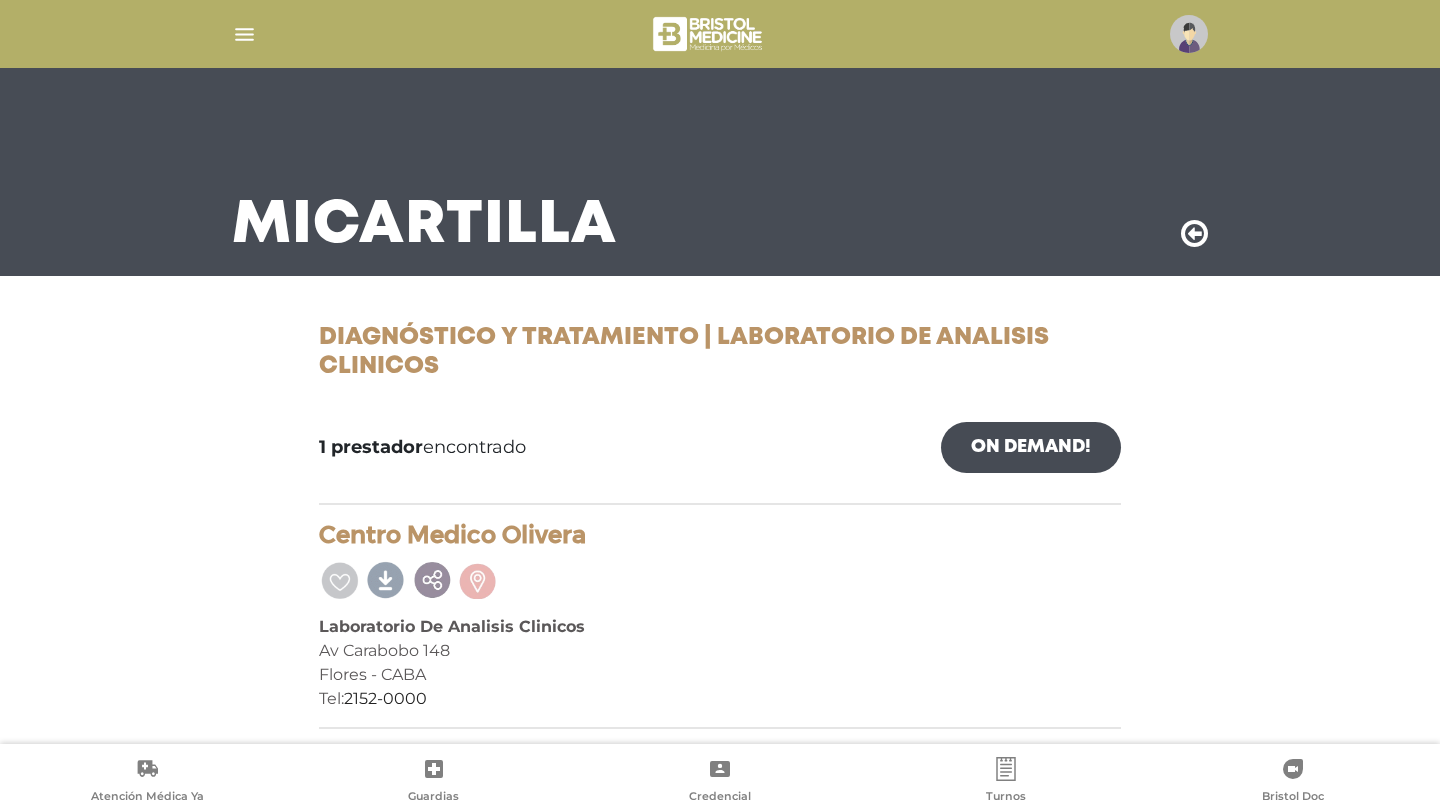 scroll, scrollTop: 33, scrollLeft: 0, axis: vertical 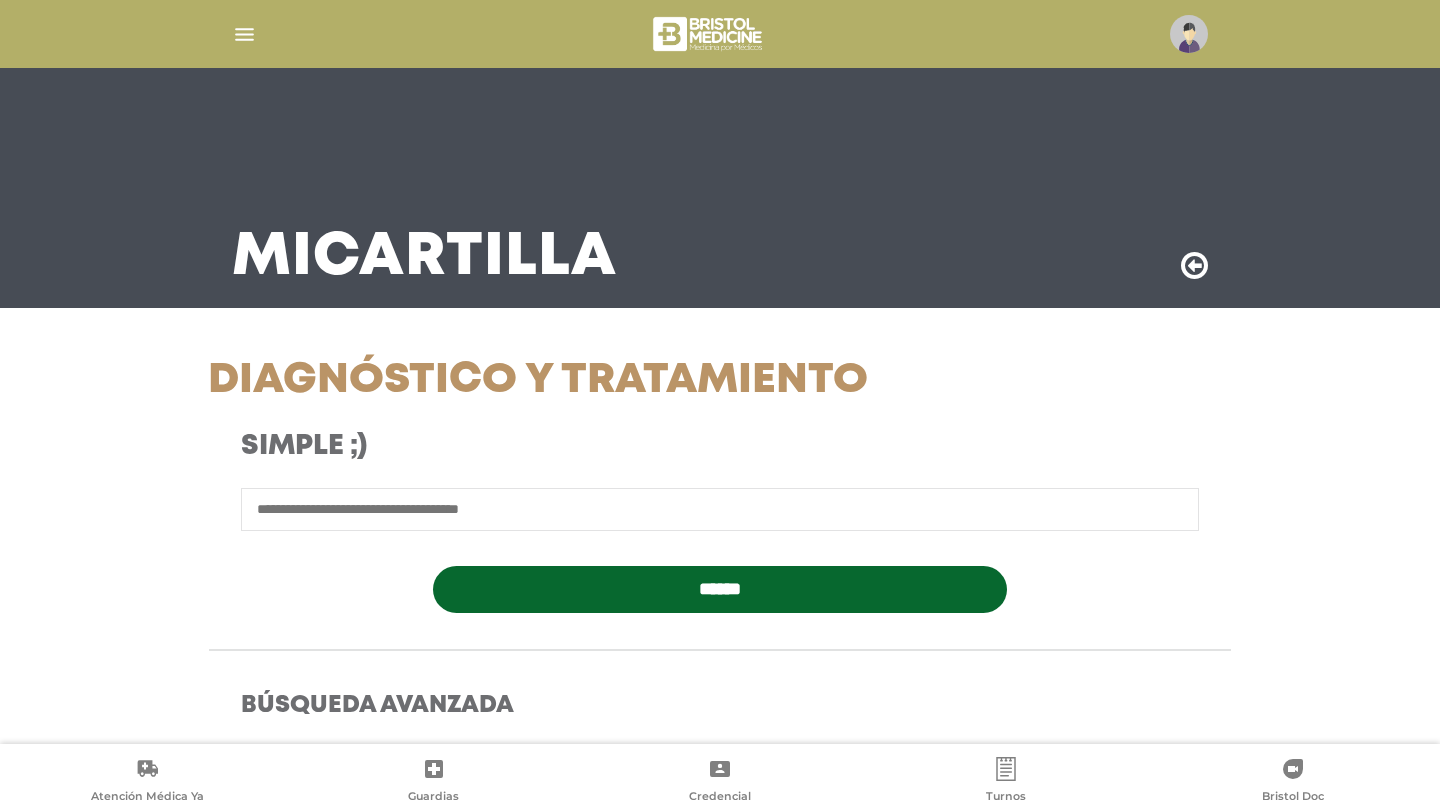 select on "****" 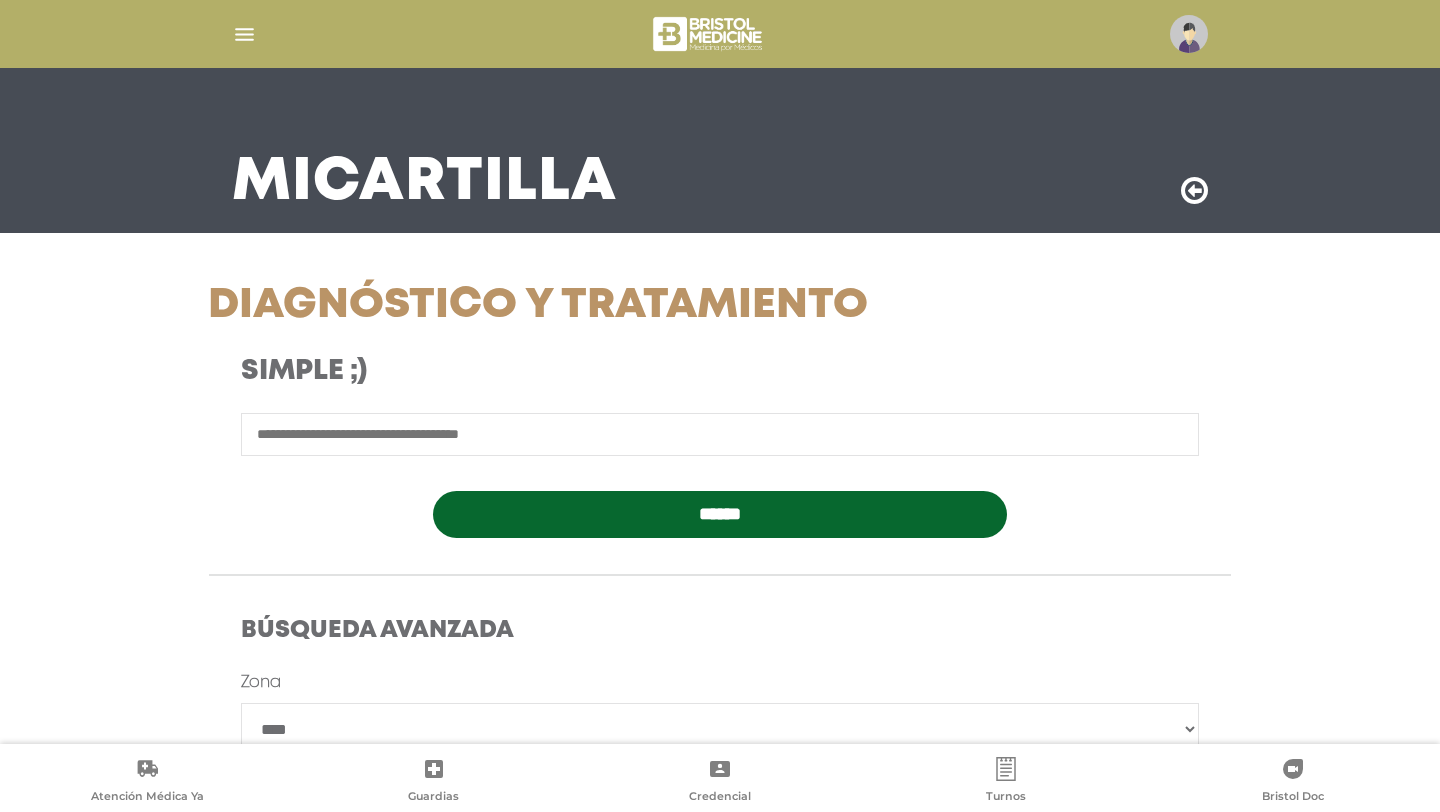 scroll, scrollTop: 0, scrollLeft: 0, axis: both 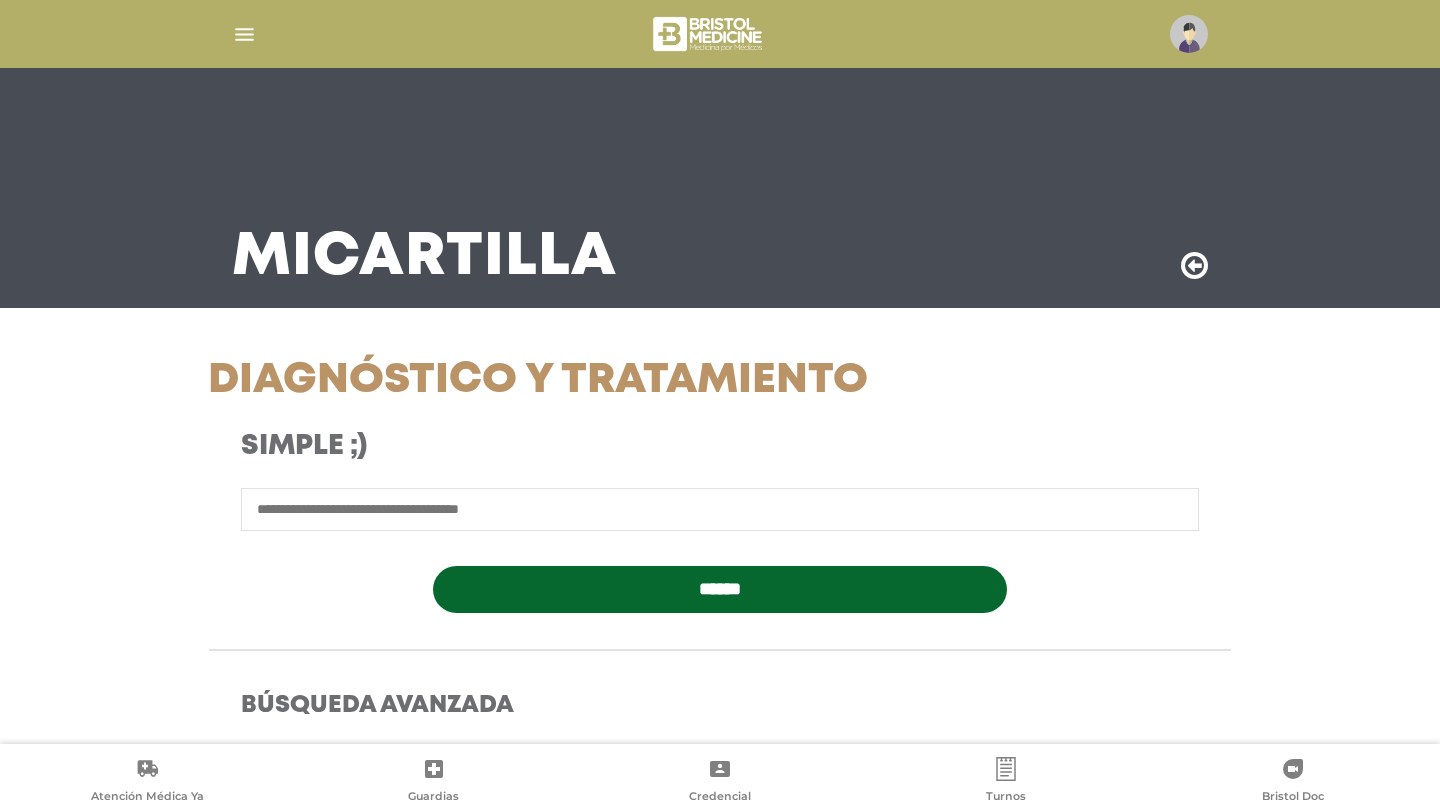 click on "Mi  Cartilla" at bounding box center [424, 258] 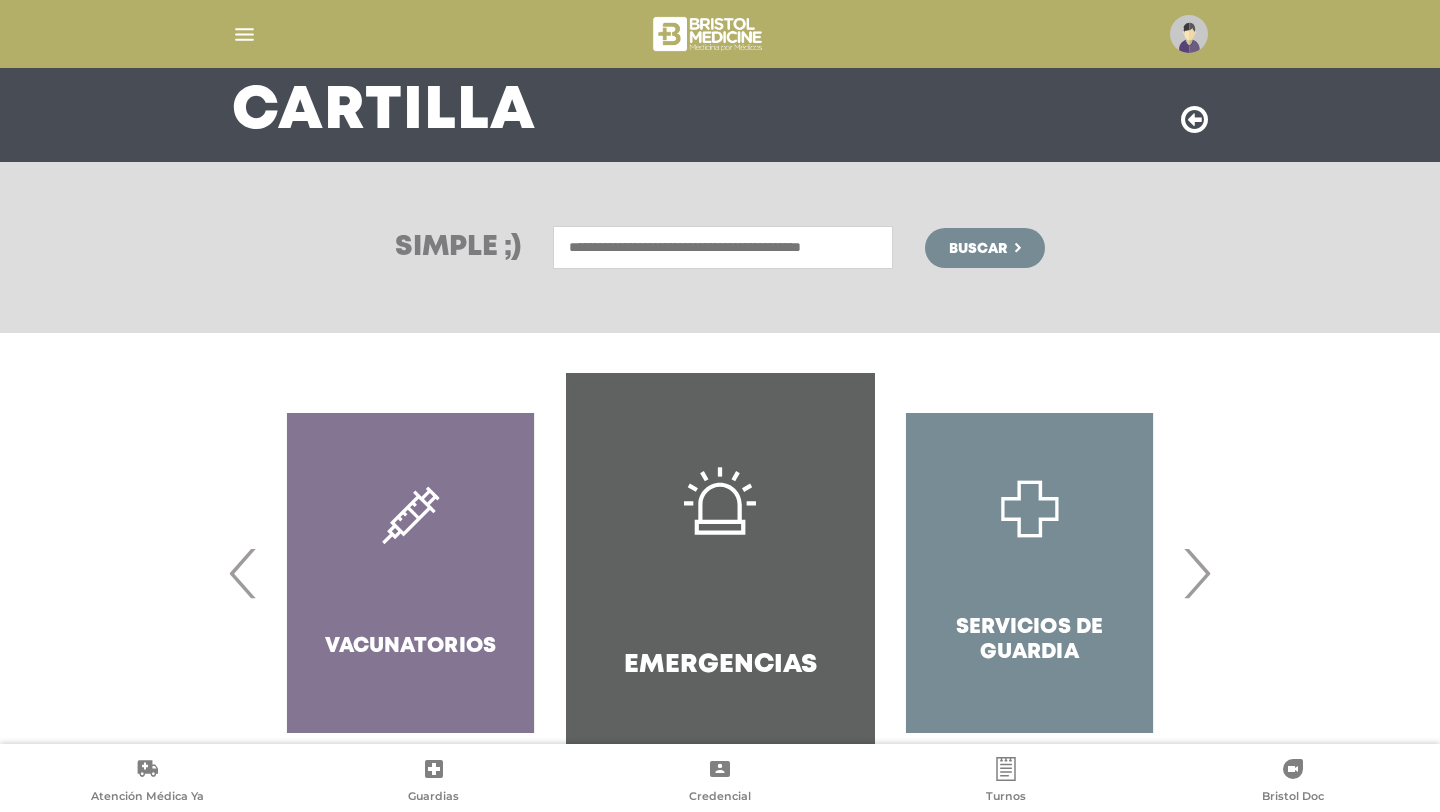 scroll, scrollTop: 215, scrollLeft: 0, axis: vertical 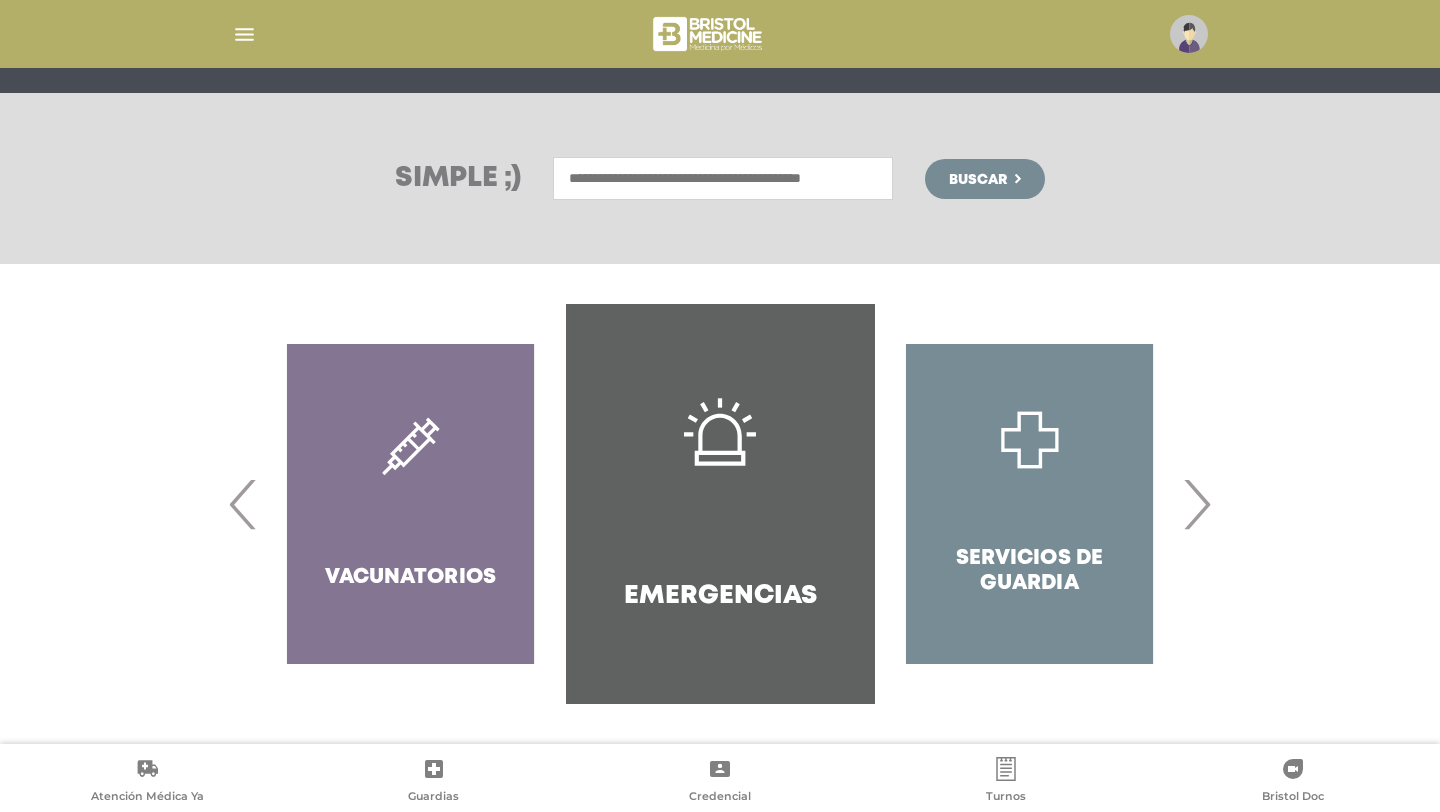 click on "›" at bounding box center [1196, 504] 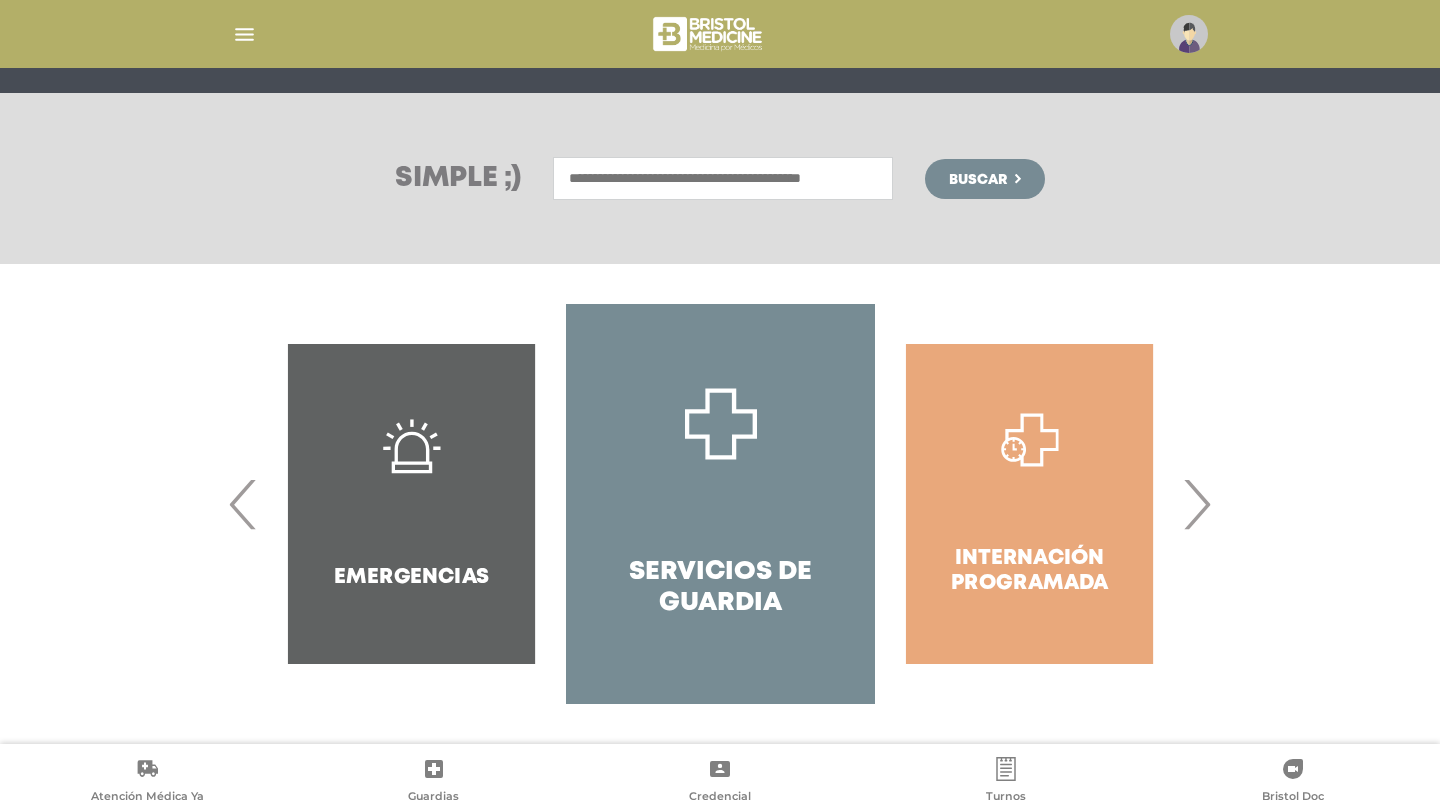 click on "›" at bounding box center (1196, 504) 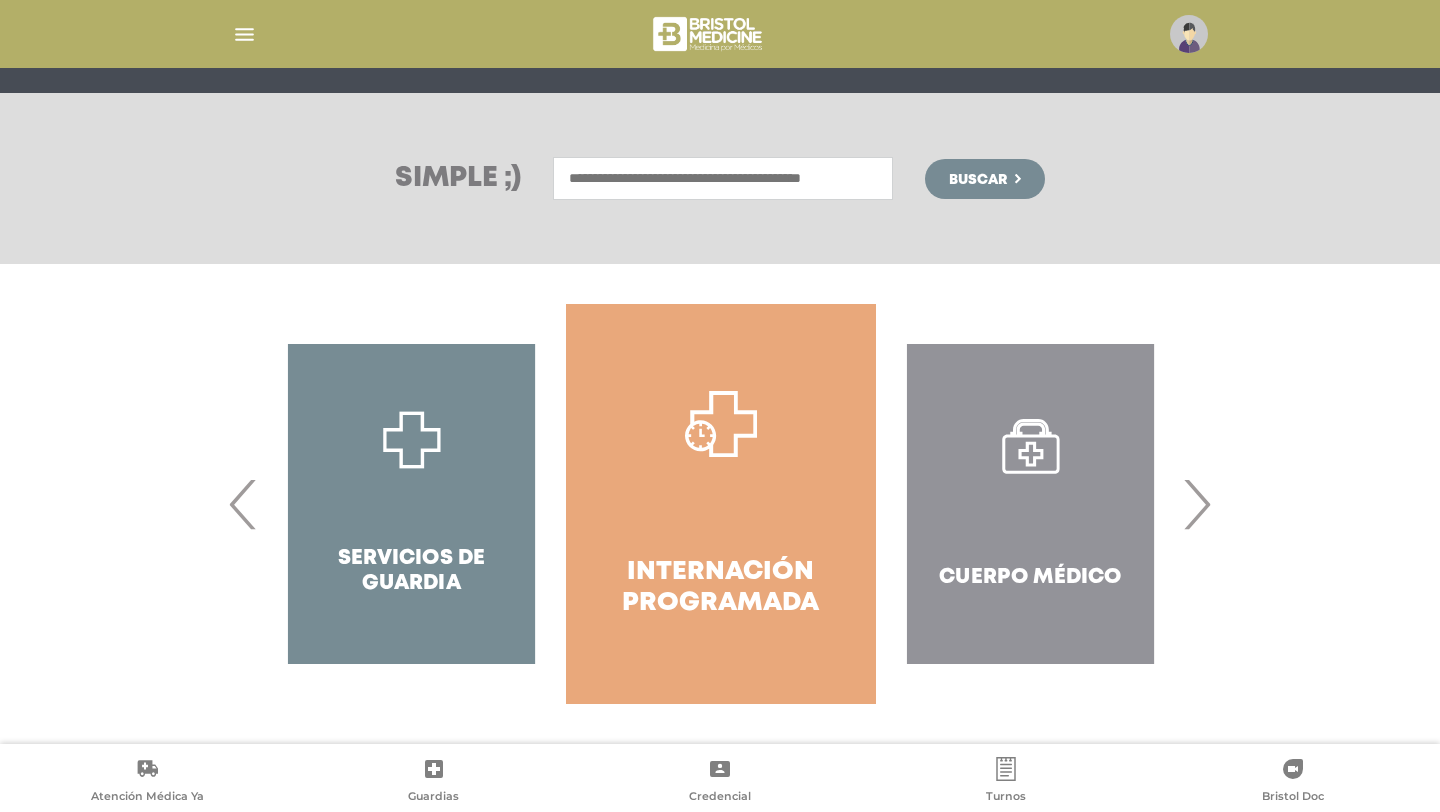 click on "›" at bounding box center [1196, 504] 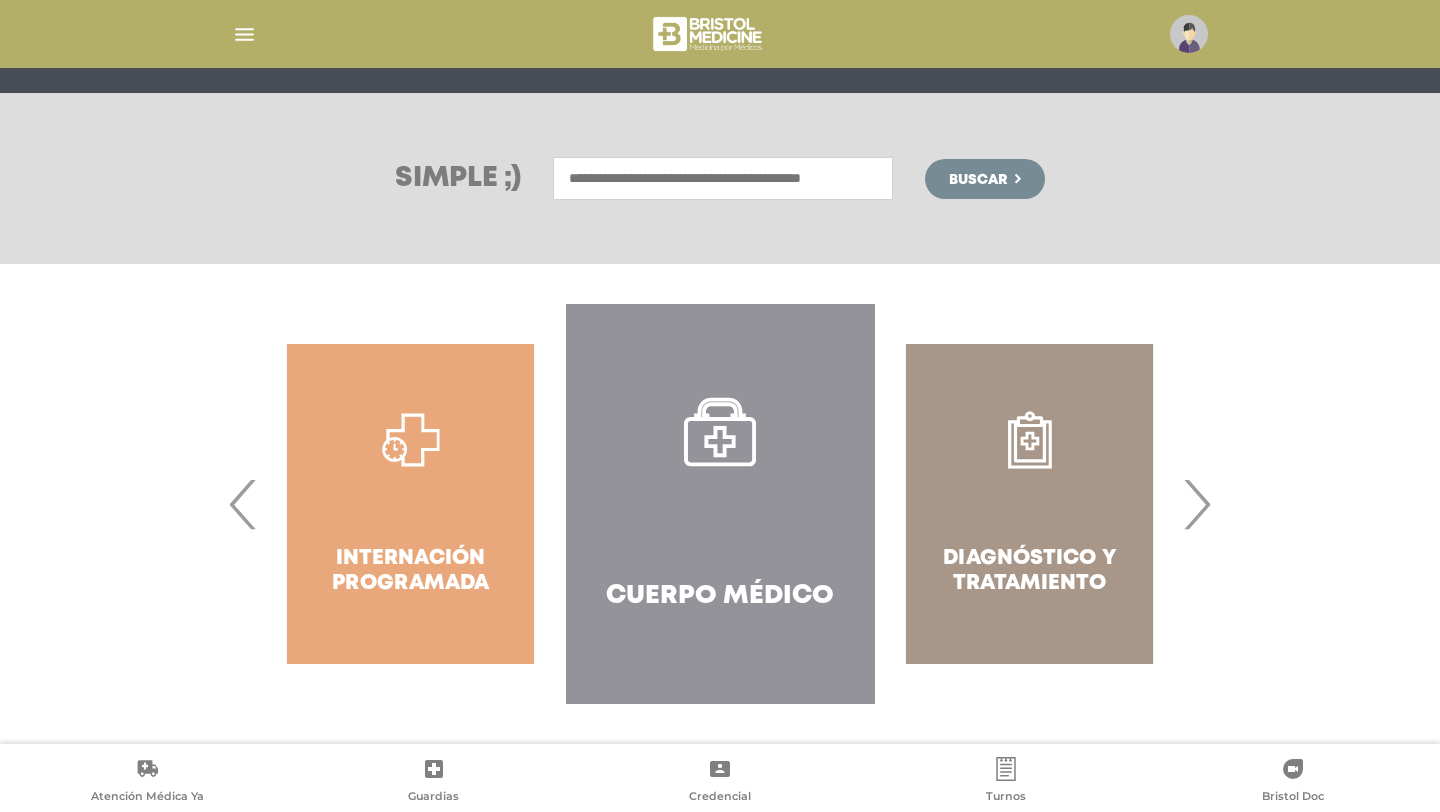click on "Cuerpo Médico" at bounding box center [720, 504] 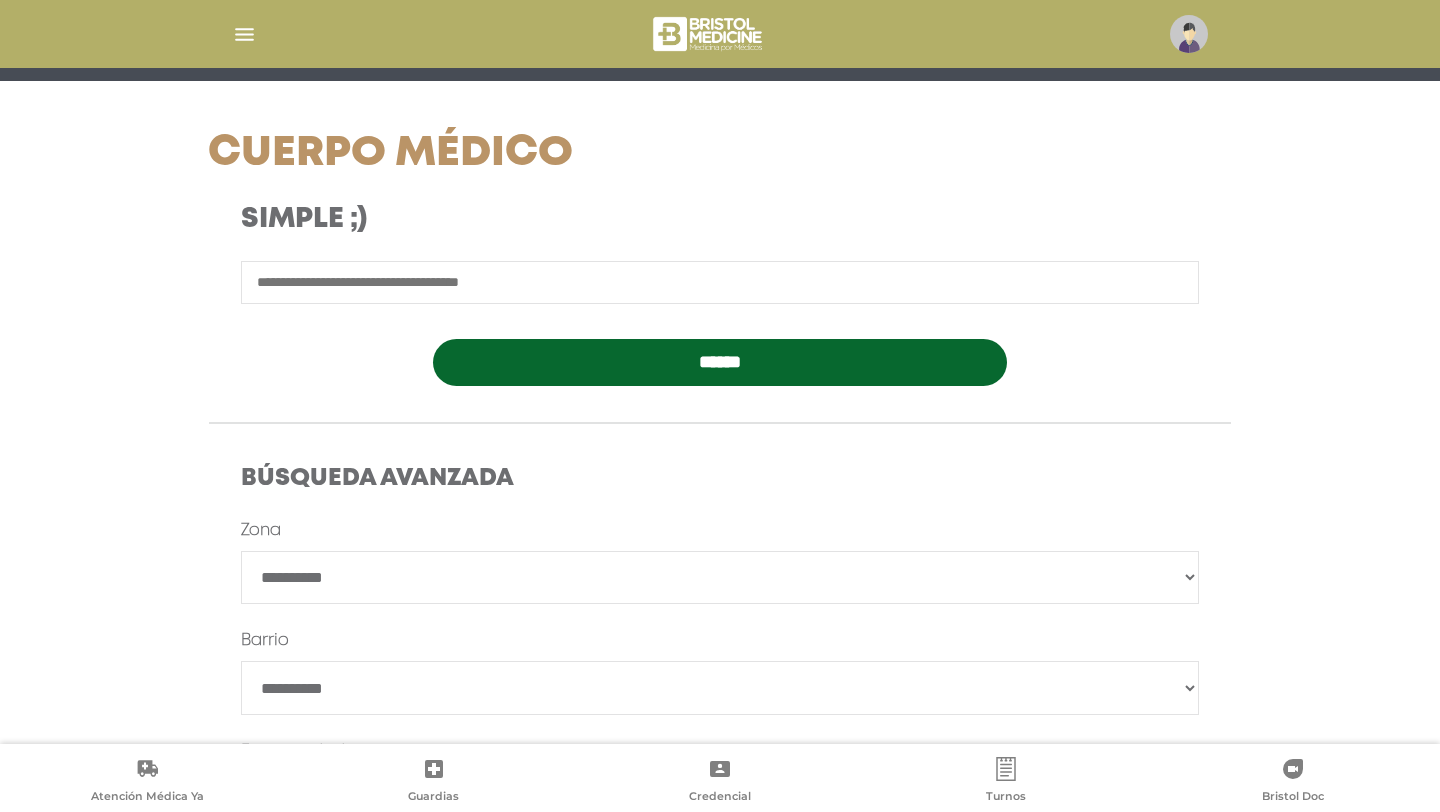 scroll, scrollTop: 228, scrollLeft: 0, axis: vertical 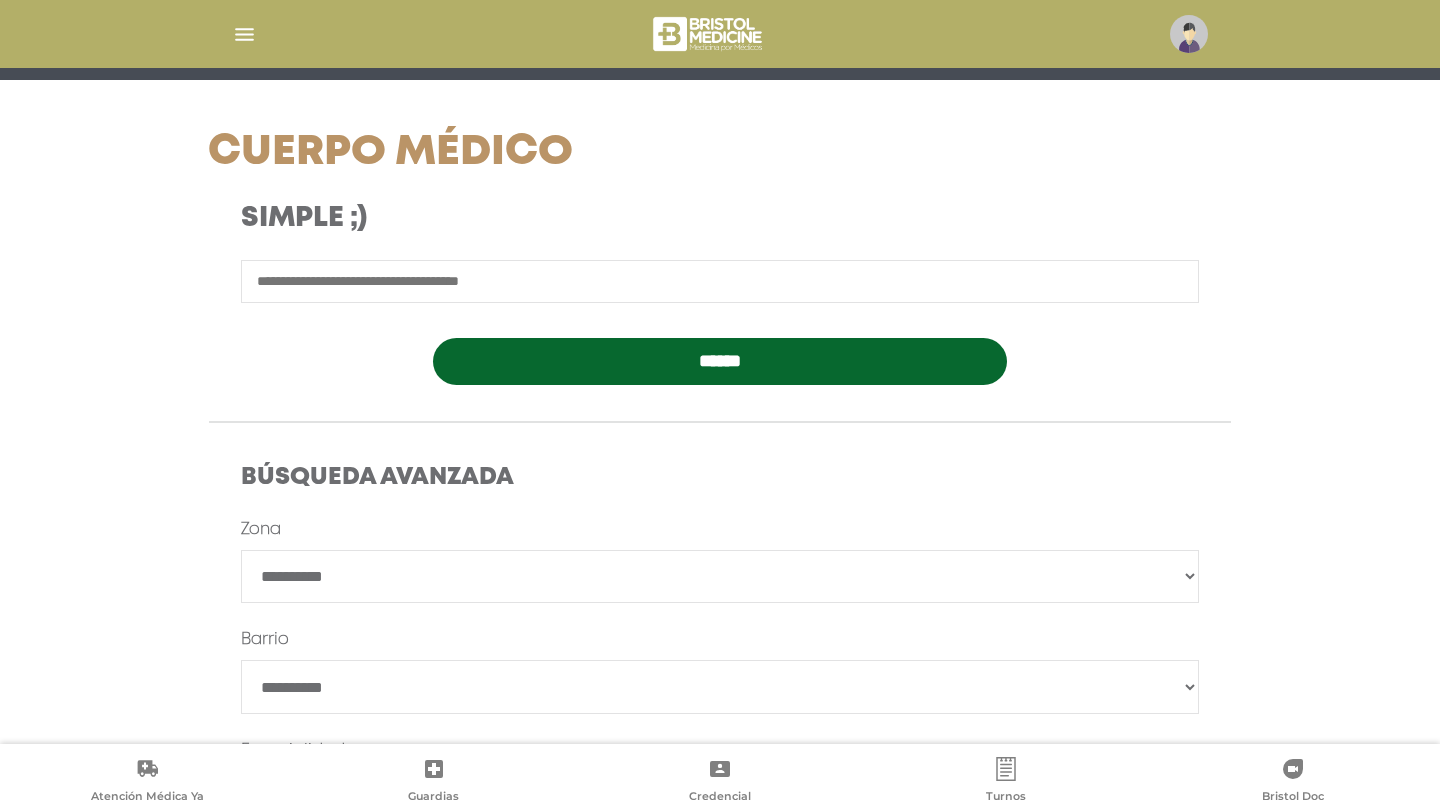click on "**********" at bounding box center (720, 577) 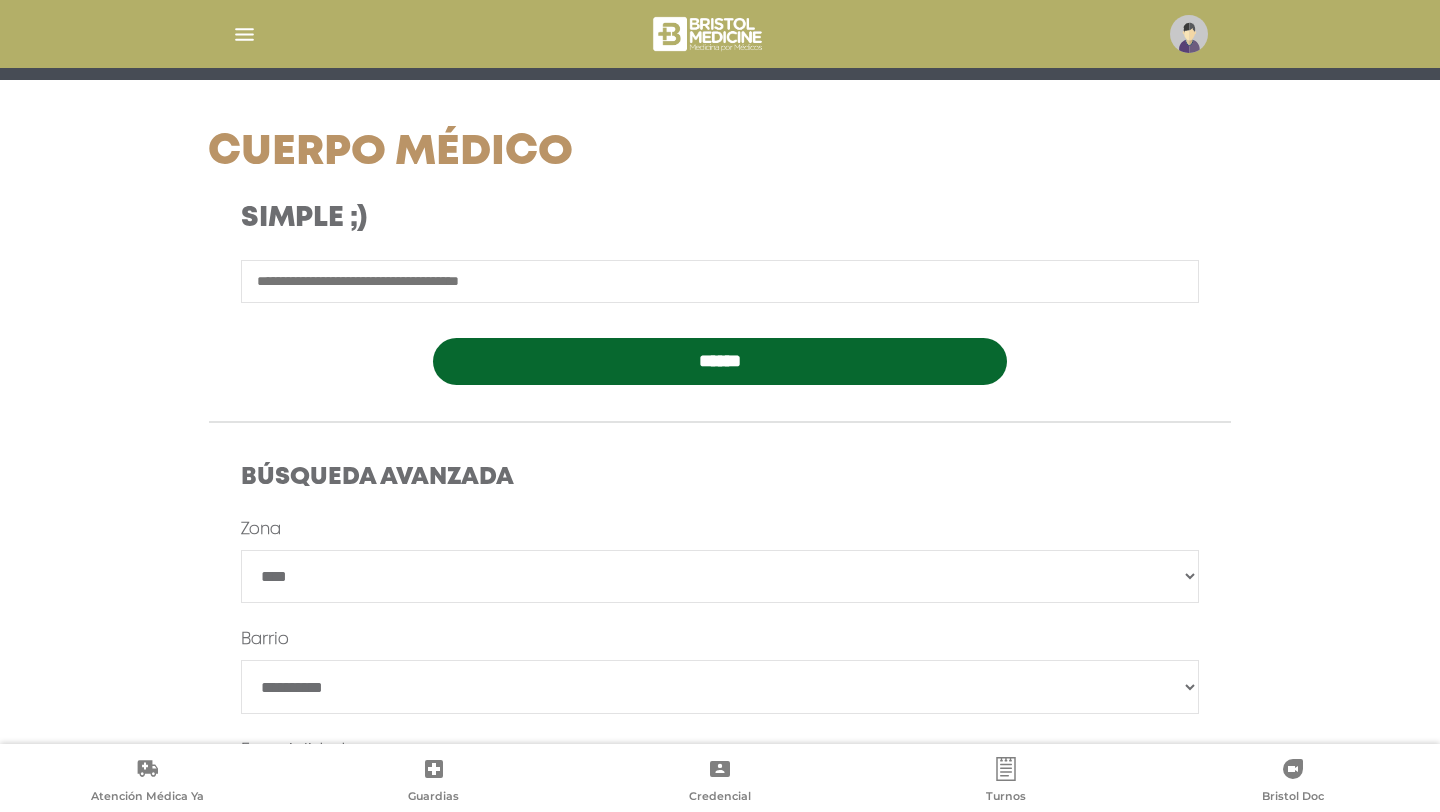 click on "*******" at bounding box center [720, 687] 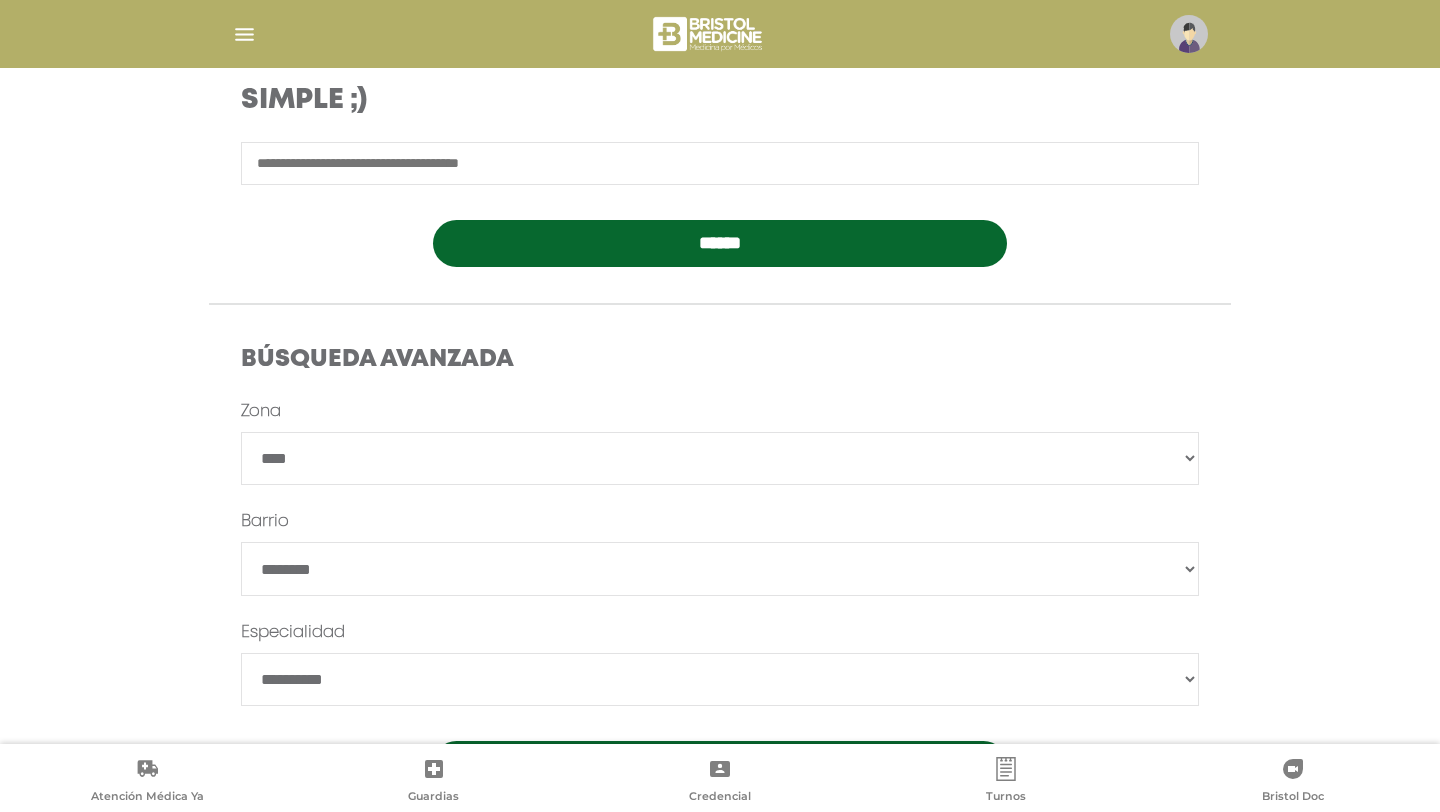 scroll, scrollTop: 353, scrollLeft: 0, axis: vertical 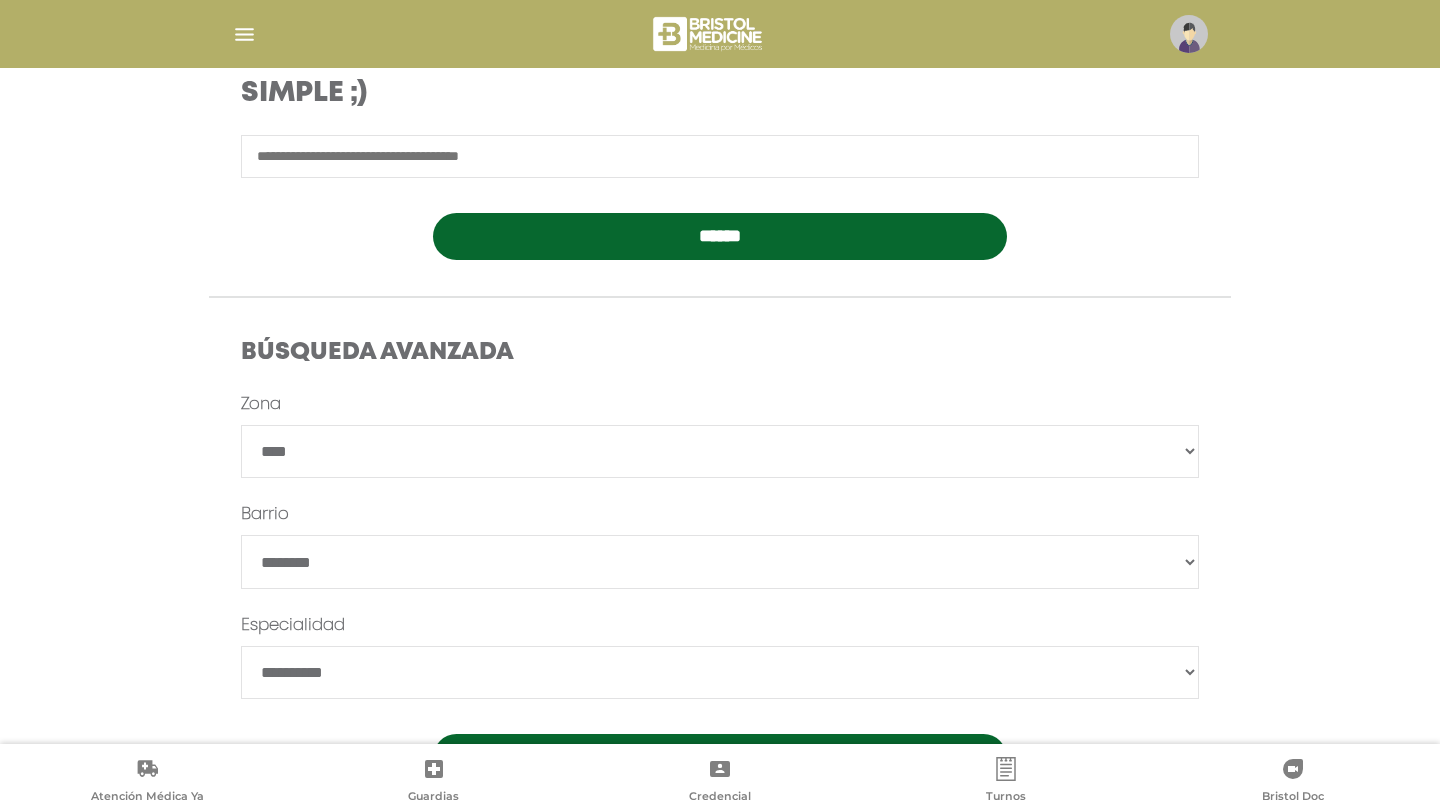 click on "**********" at bounding box center [720, 673] 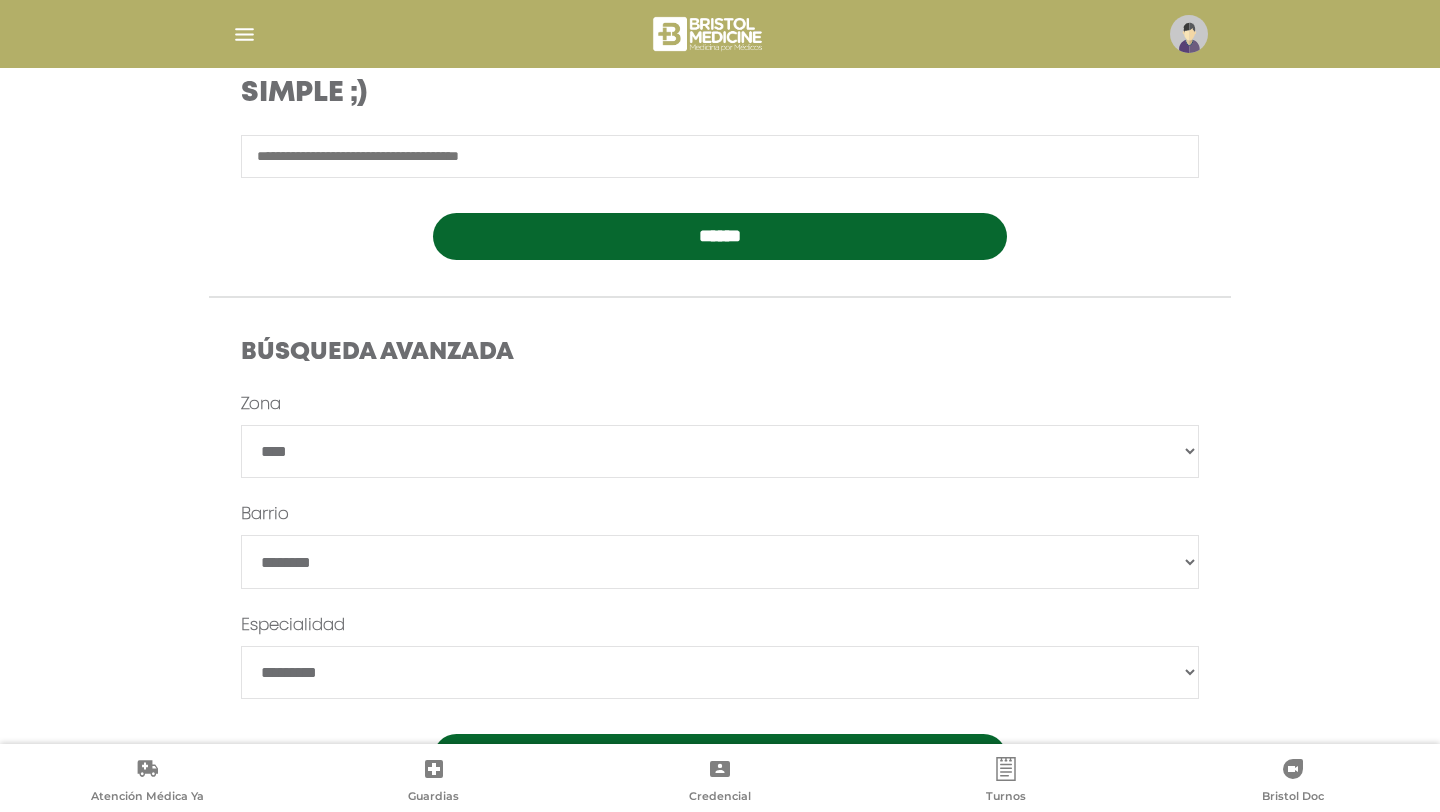click on "*******" at bounding box center [720, 562] 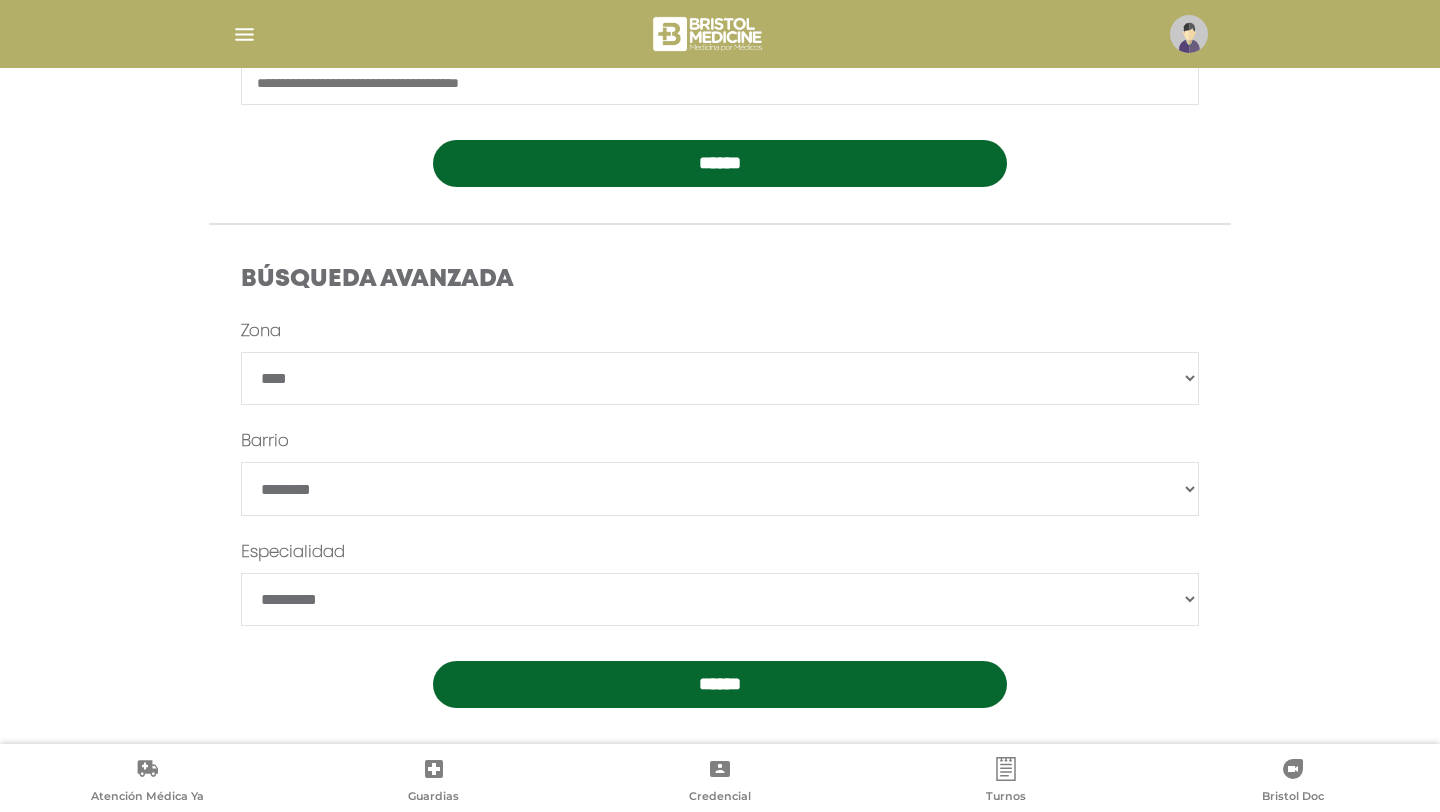 scroll, scrollTop: 442, scrollLeft: 0, axis: vertical 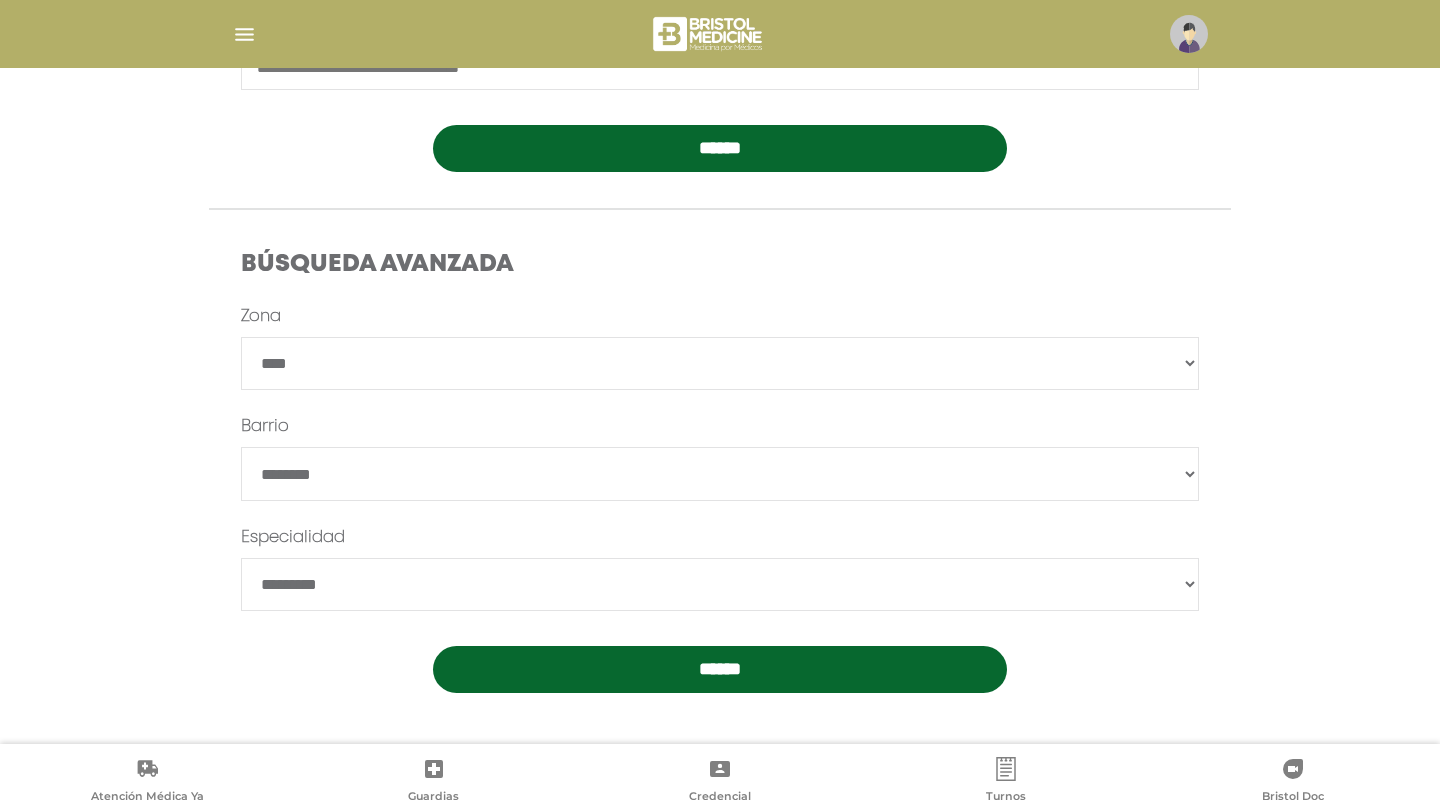click on "******" at bounding box center [720, 669] 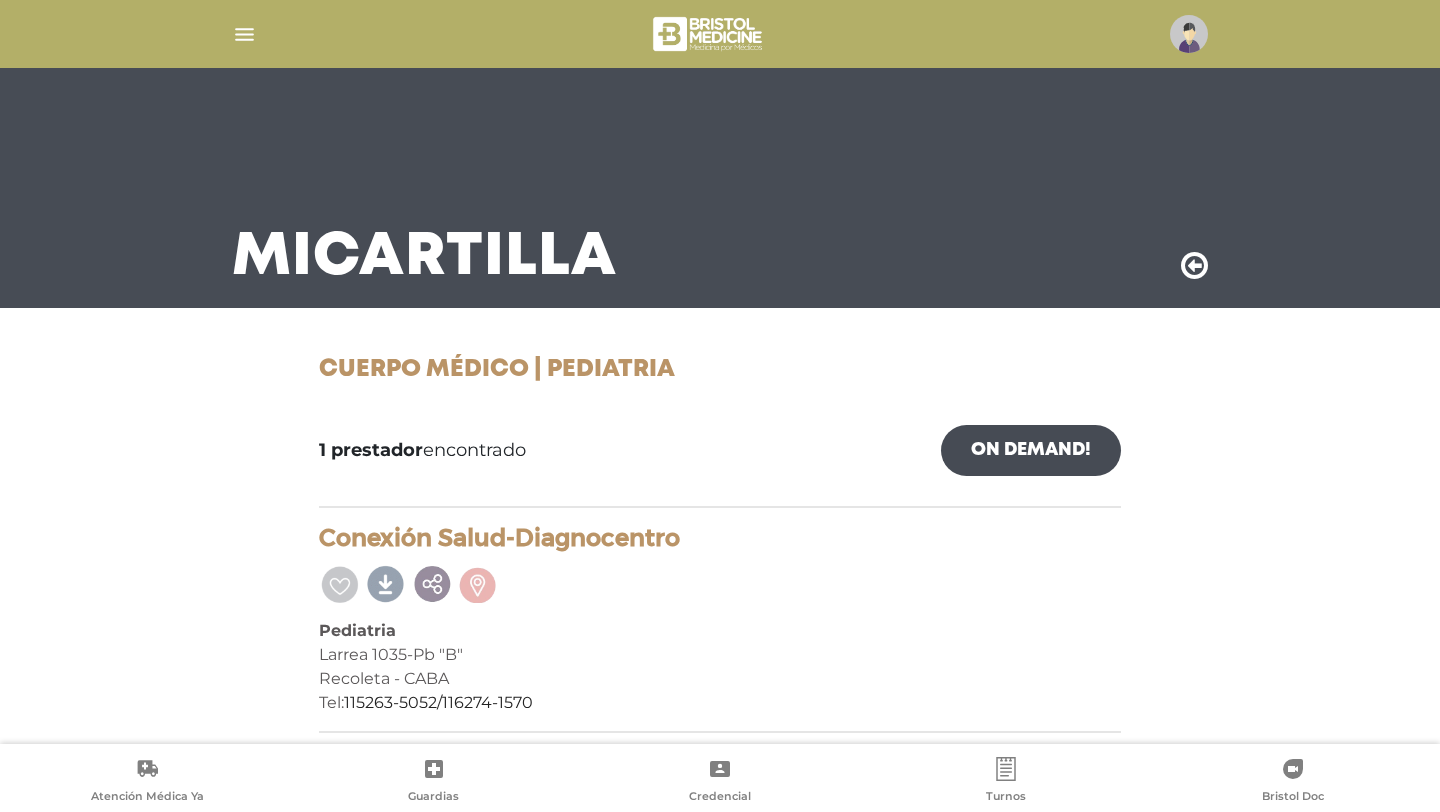 scroll, scrollTop: 4, scrollLeft: 0, axis: vertical 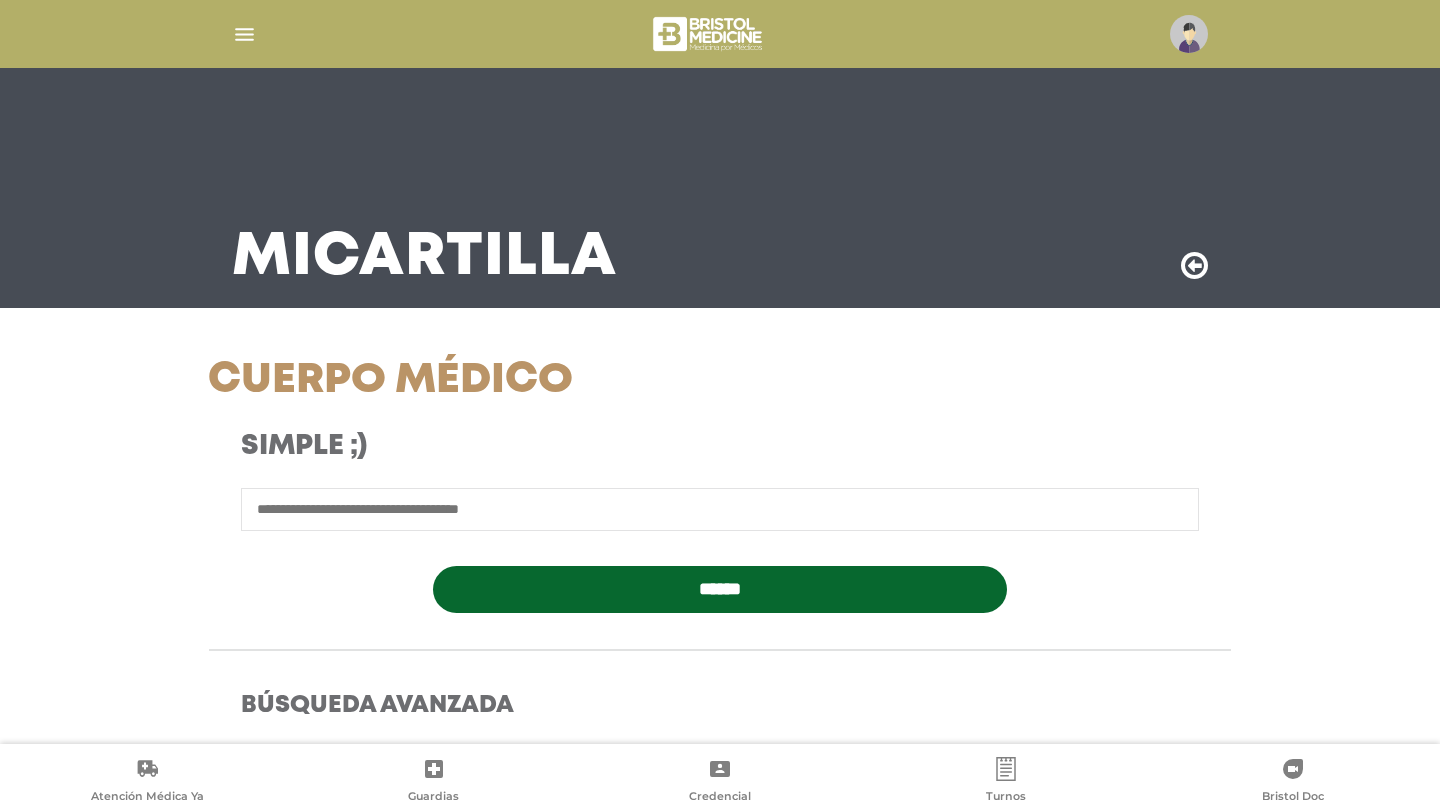 select on "****" 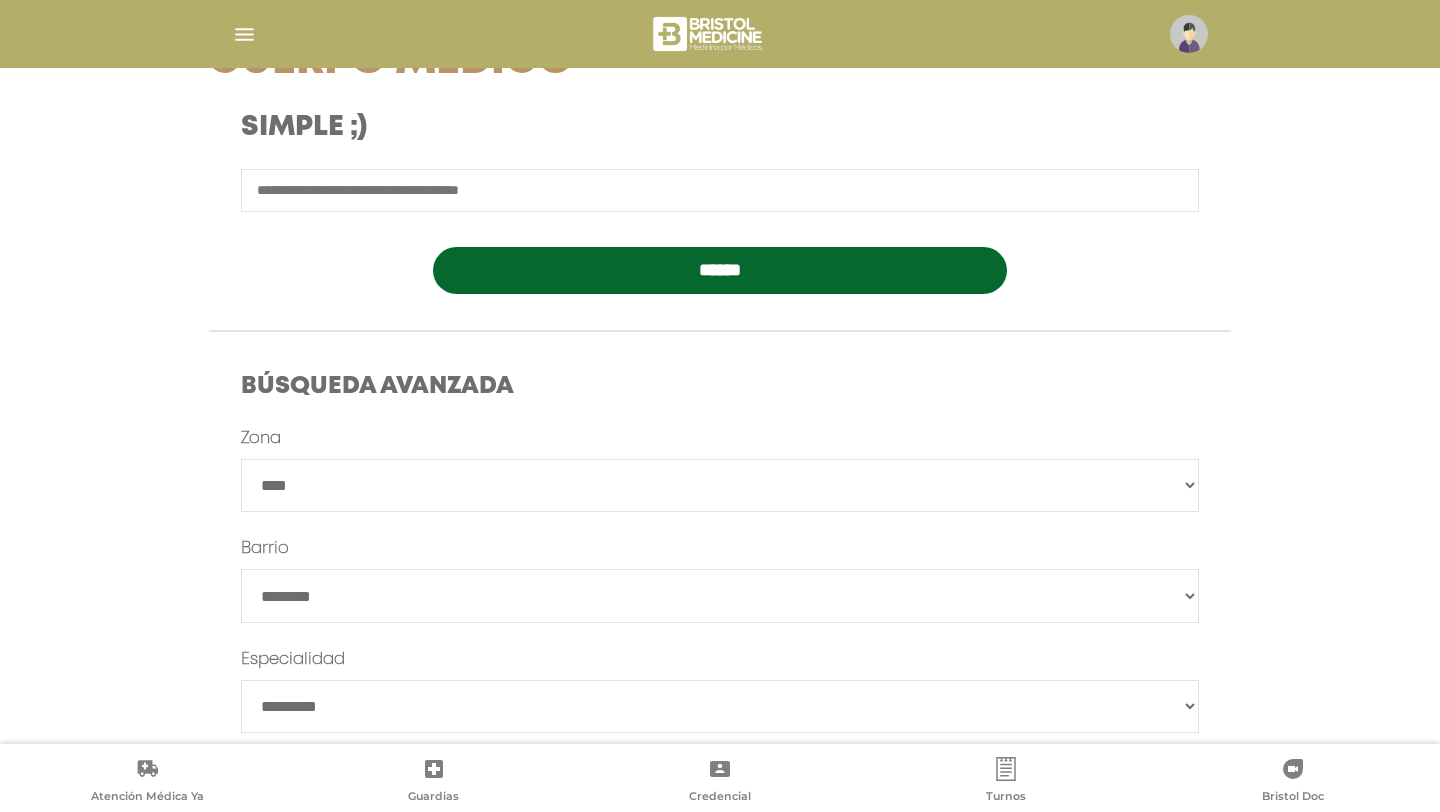 scroll, scrollTop: 131, scrollLeft: 0, axis: vertical 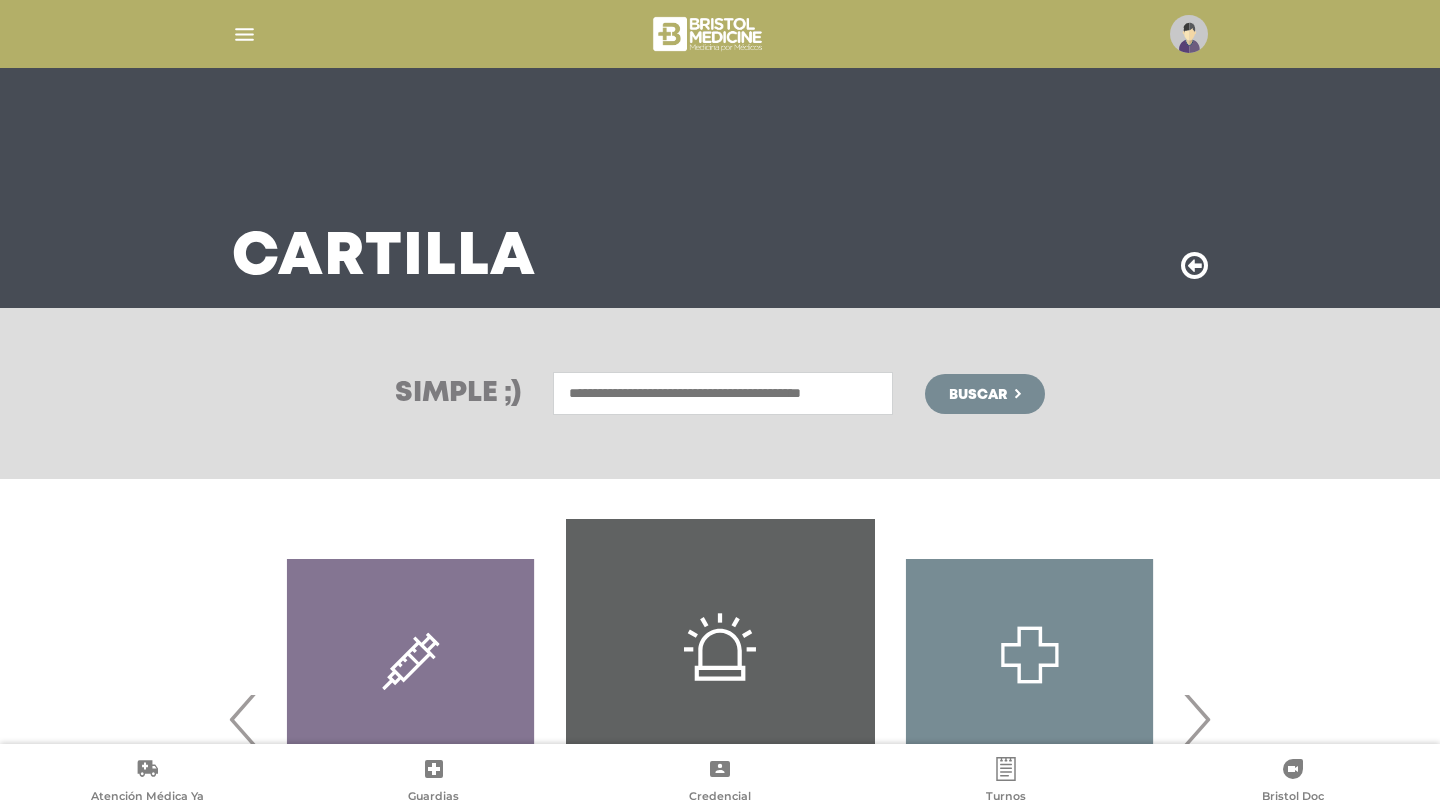 click at bounding box center [244, 34] 